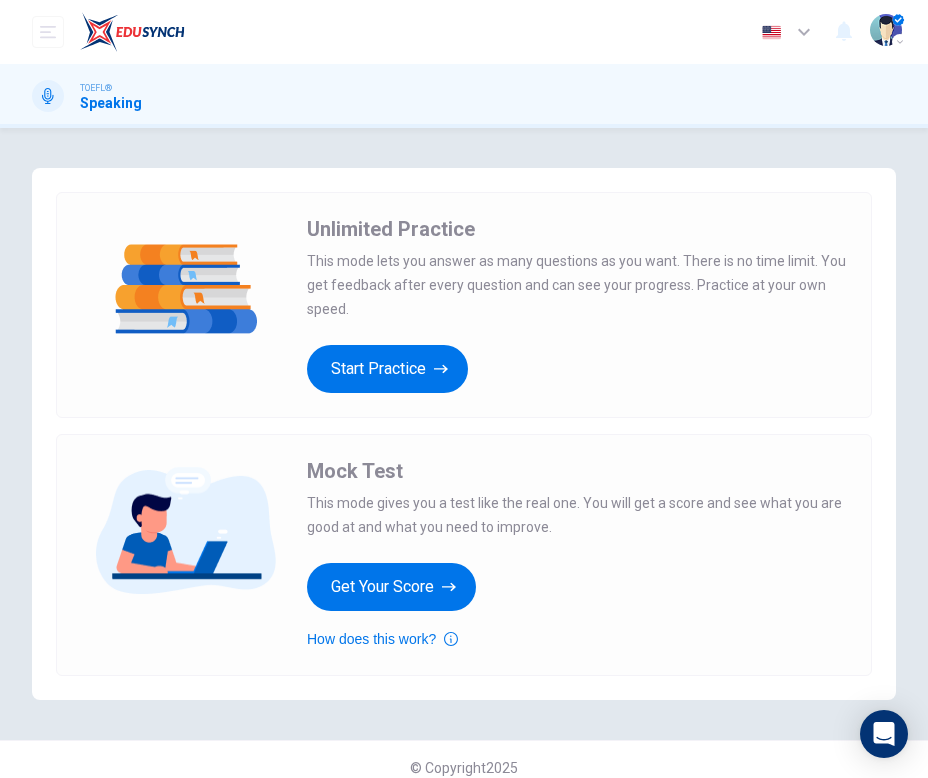 scroll, scrollTop: 0, scrollLeft: 0, axis: both 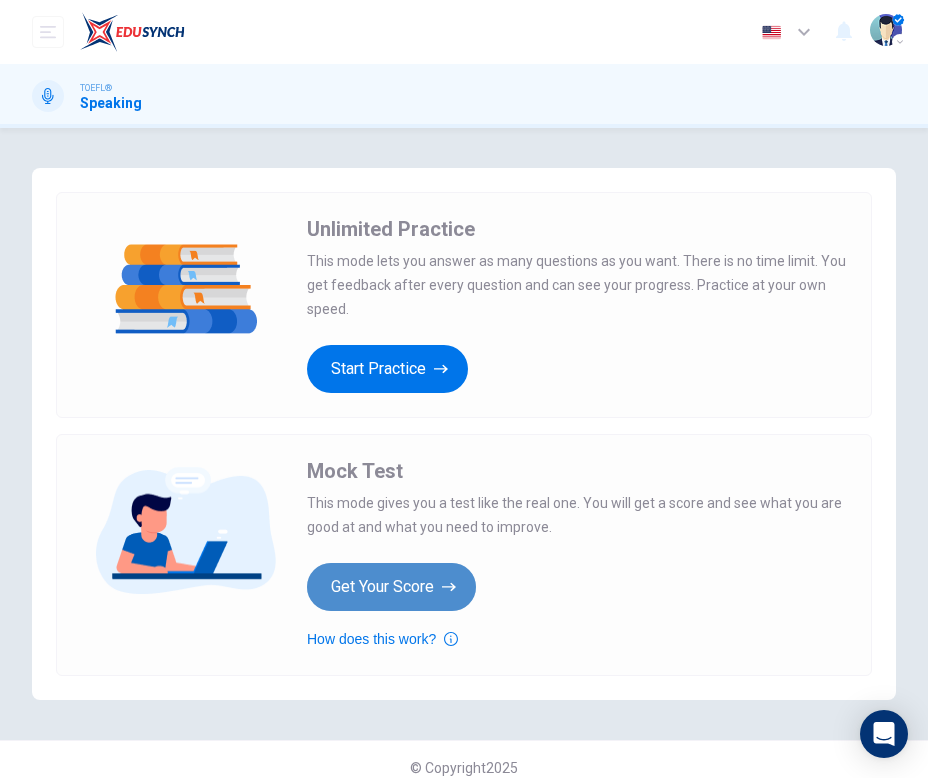 click on "Get Your Score" at bounding box center [387, 369] 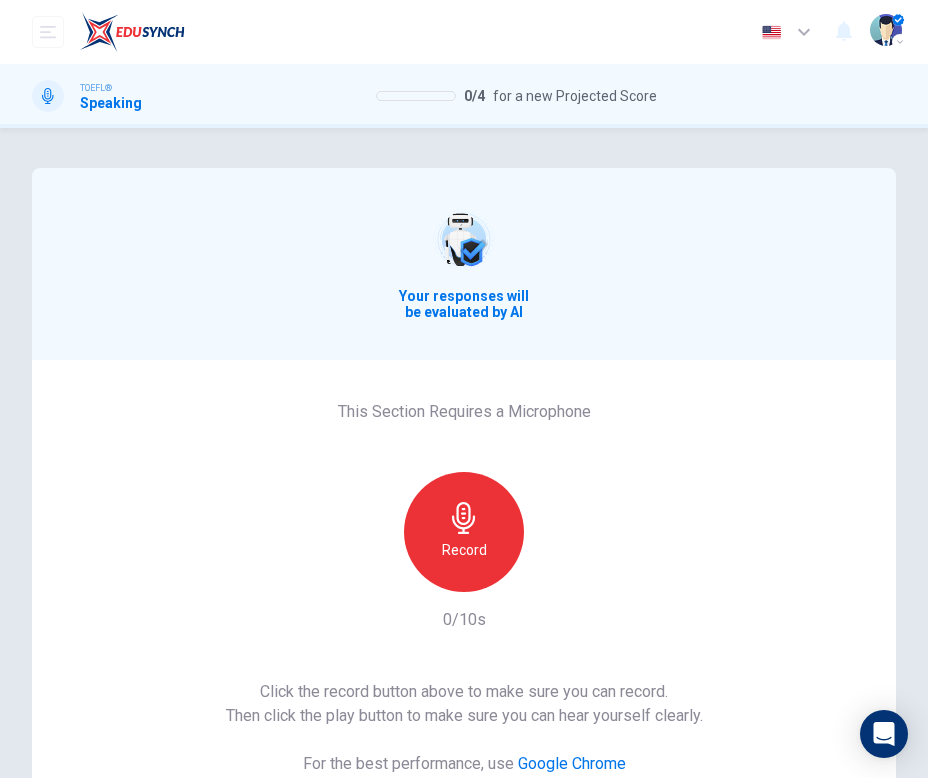 click on "Record" at bounding box center (464, 550) 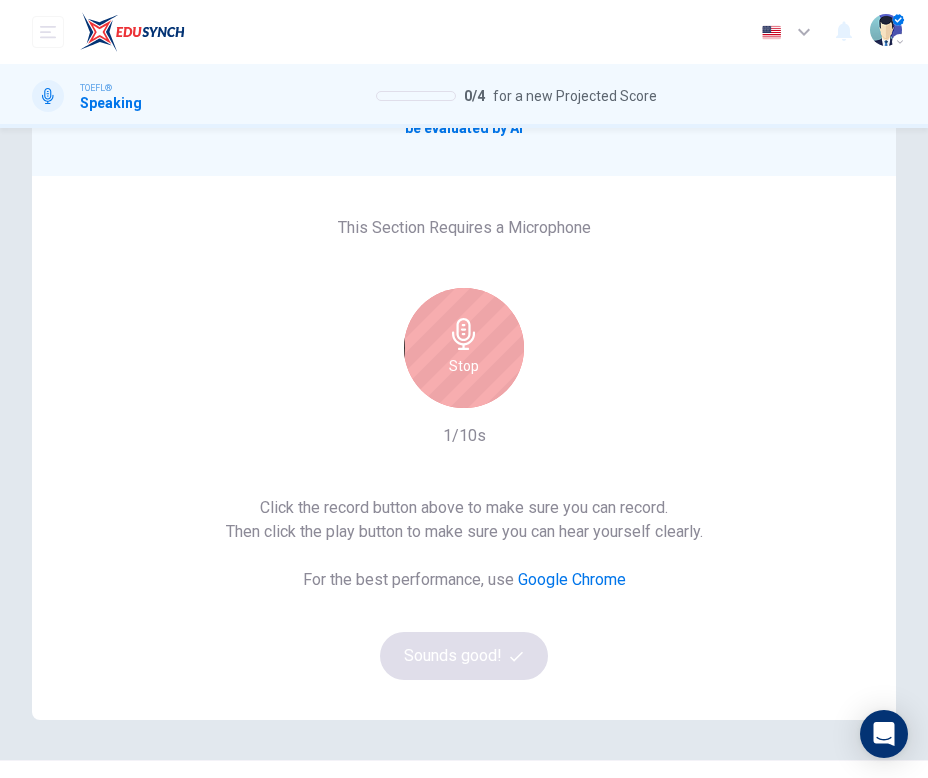 scroll, scrollTop: 216, scrollLeft: 0, axis: vertical 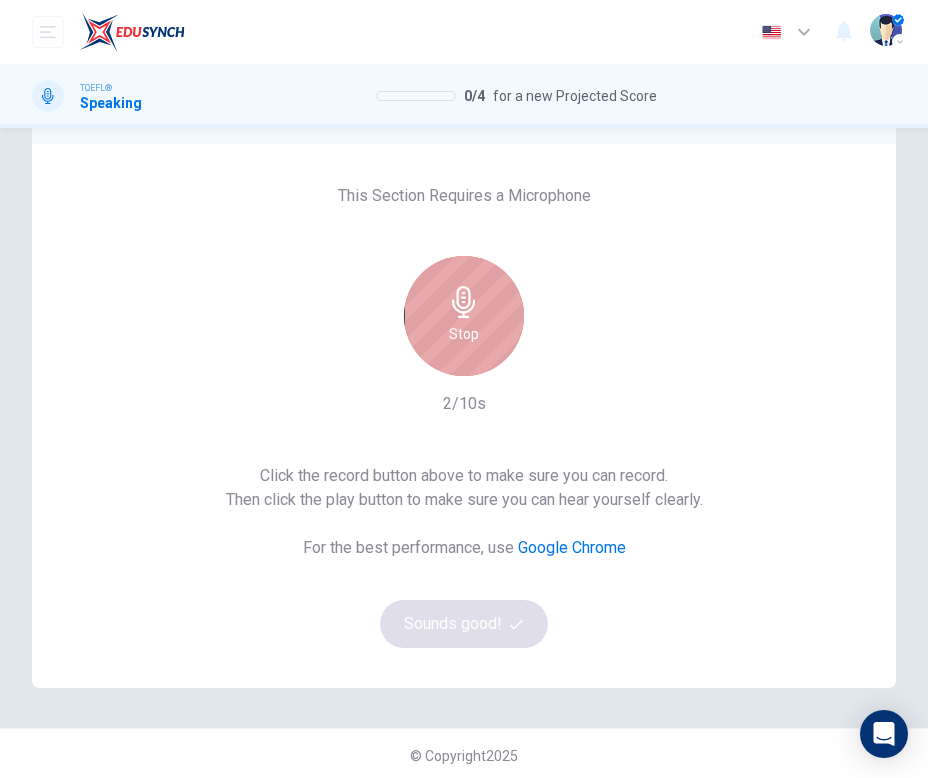 click on "Stop" at bounding box center [464, 334] 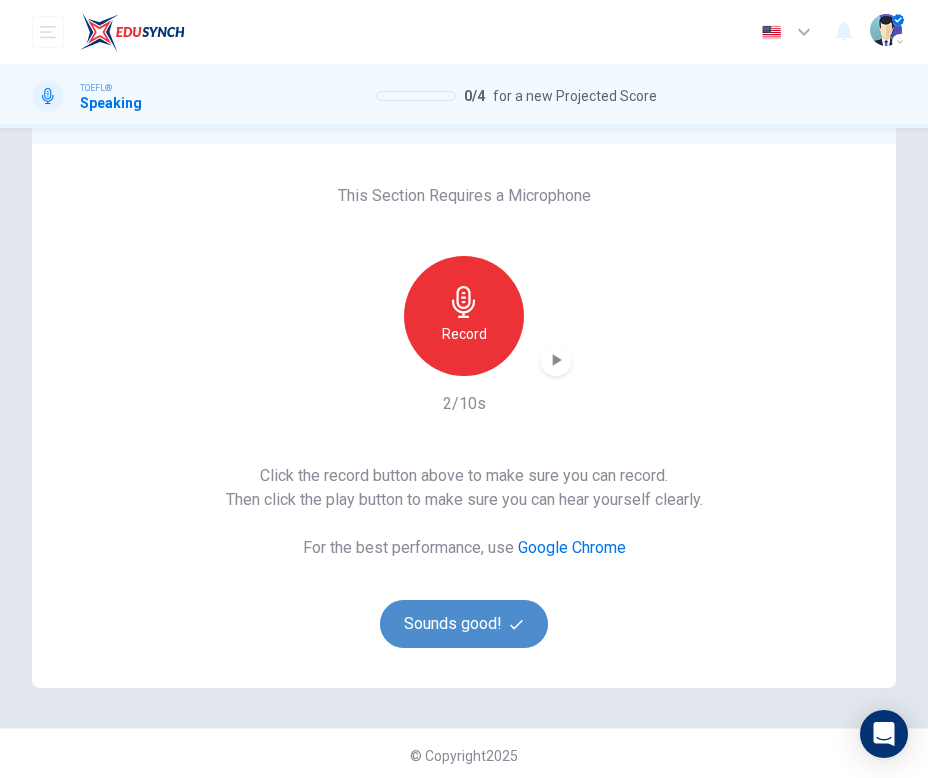 click on "Sounds good!" at bounding box center (464, 624) 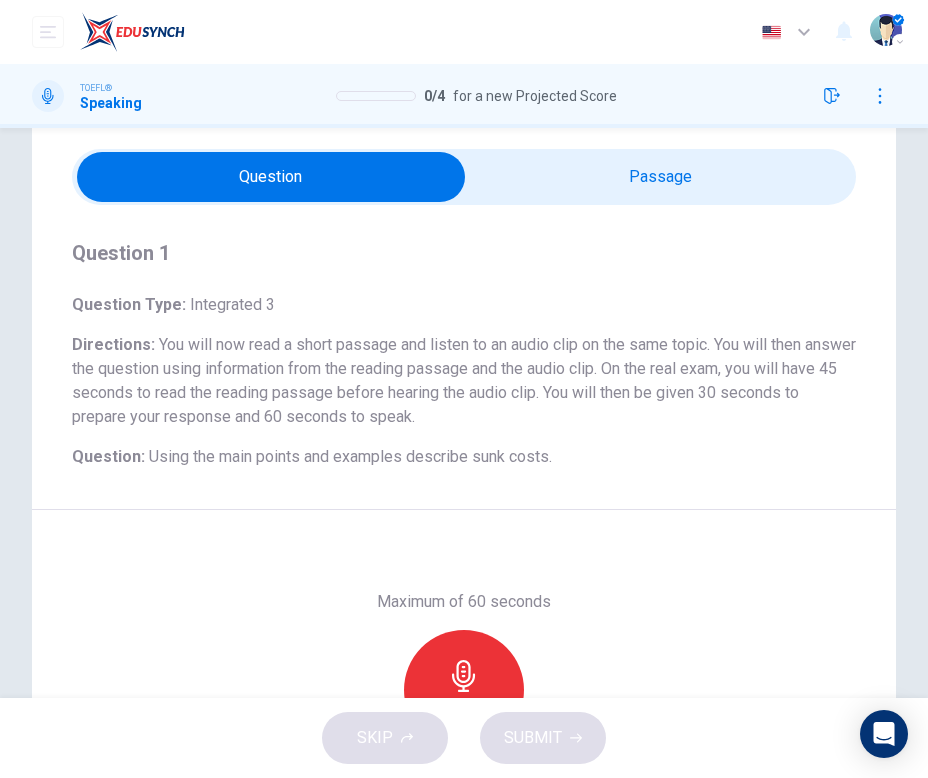 scroll, scrollTop: 0, scrollLeft: 0, axis: both 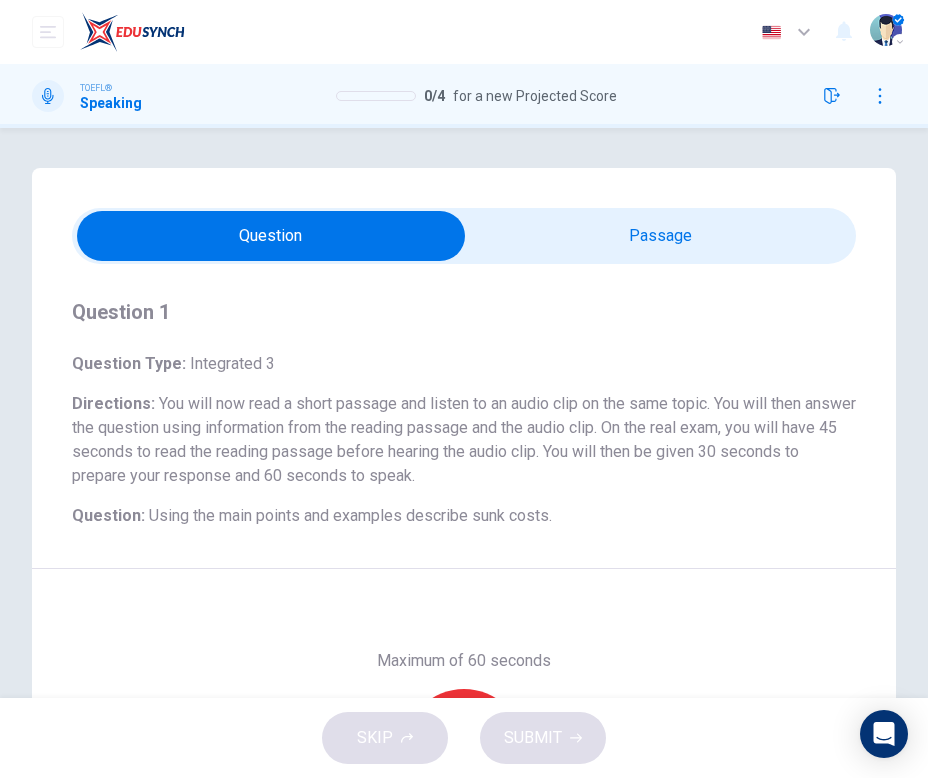 click at bounding box center (271, 236) 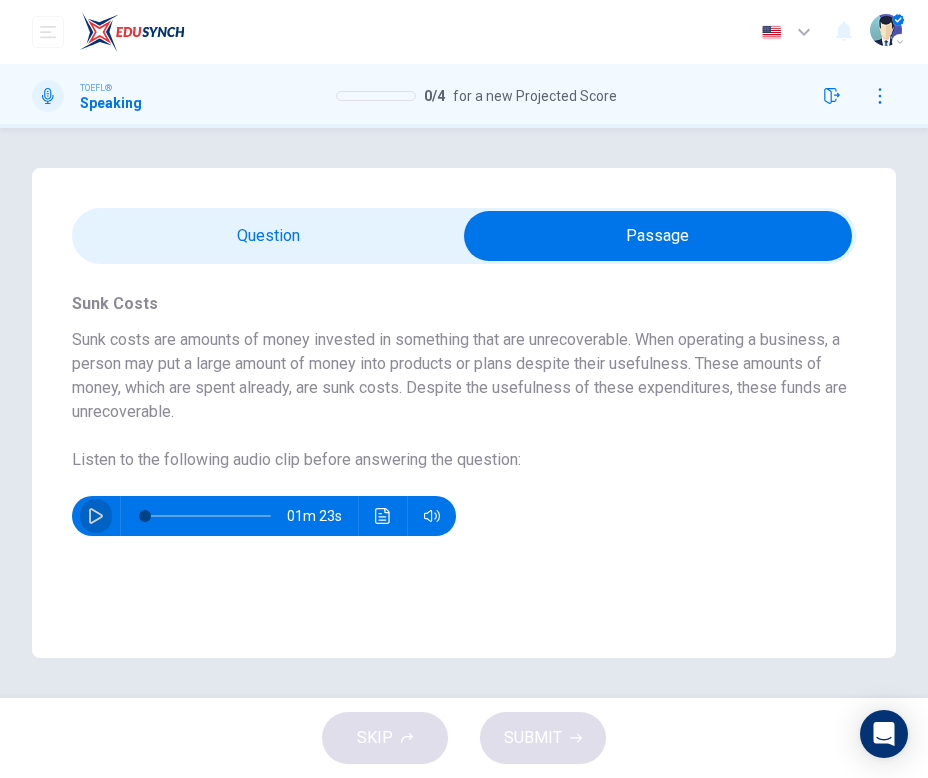 click at bounding box center [96, 516] 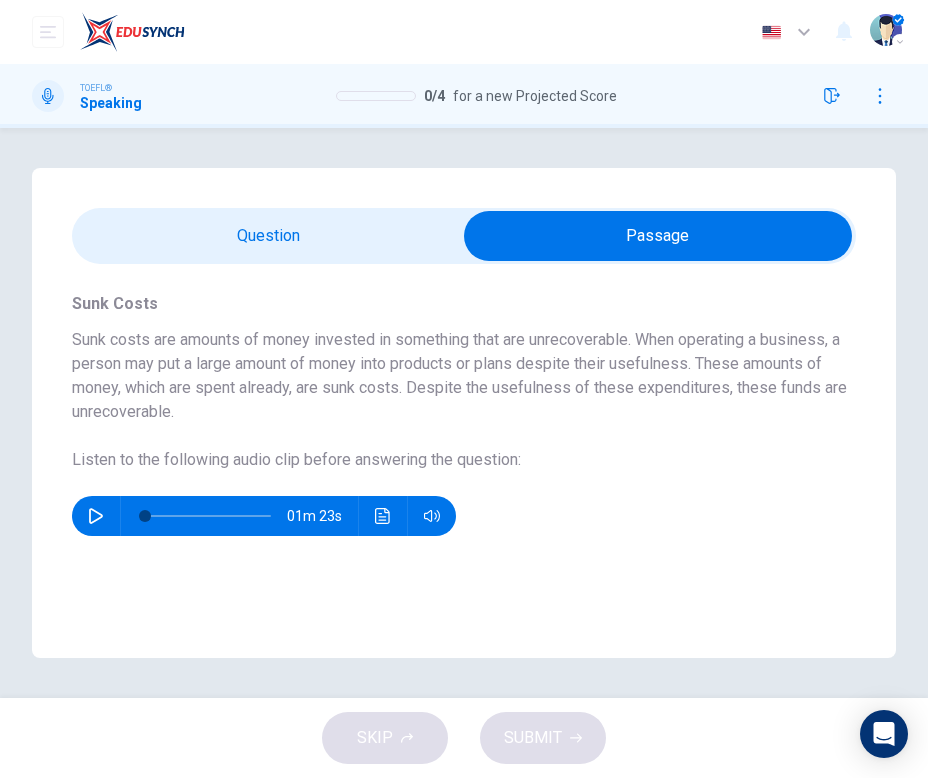 click at bounding box center (658, 236) 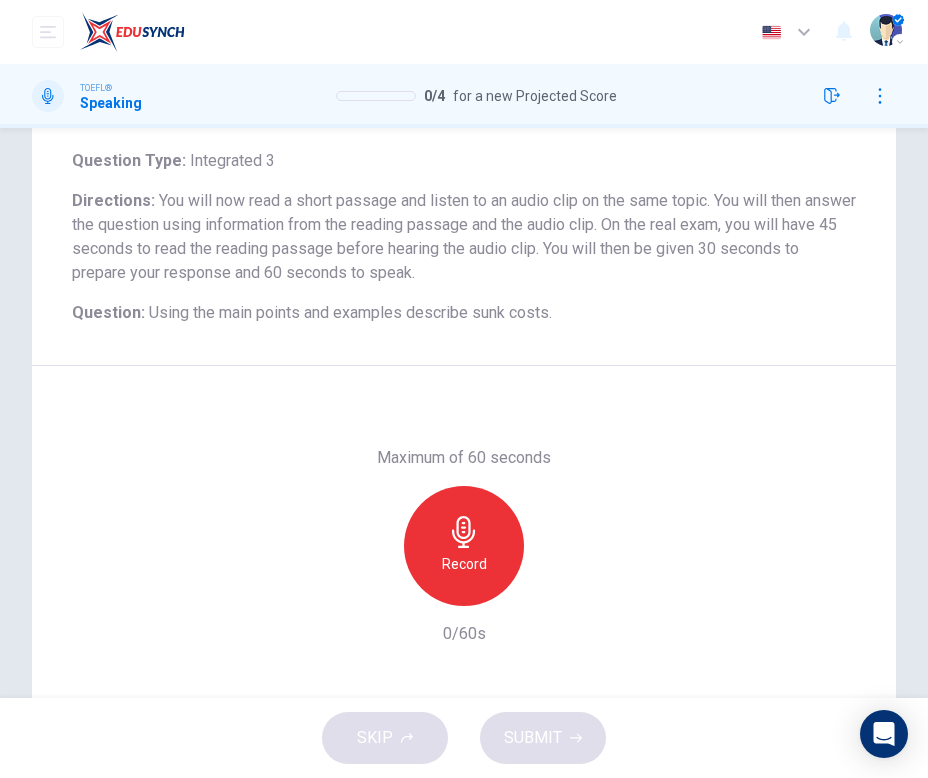 scroll, scrollTop: 251, scrollLeft: 0, axis: vertical 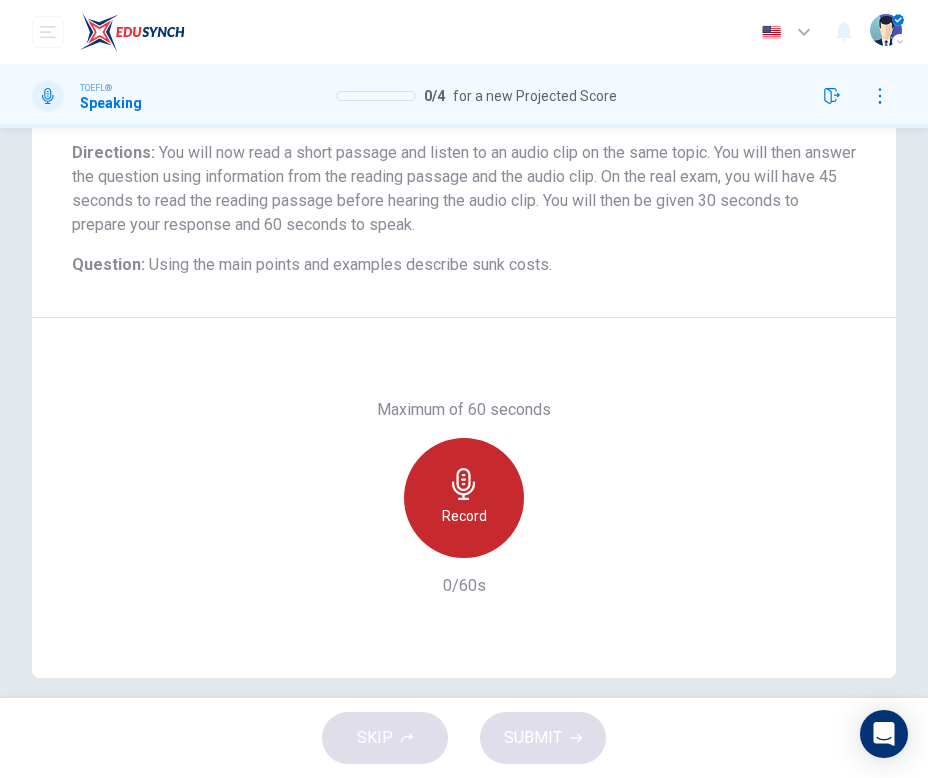 click on "Record" at bounding box center [464, 516] 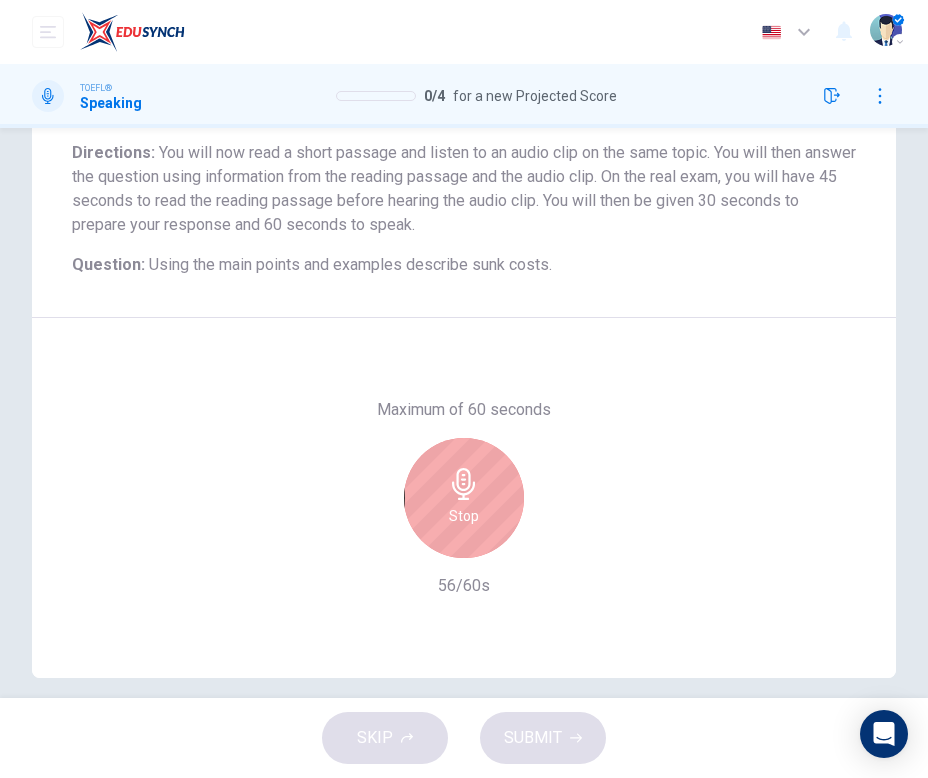 click on "Stop" at bounding box center [464, 516] 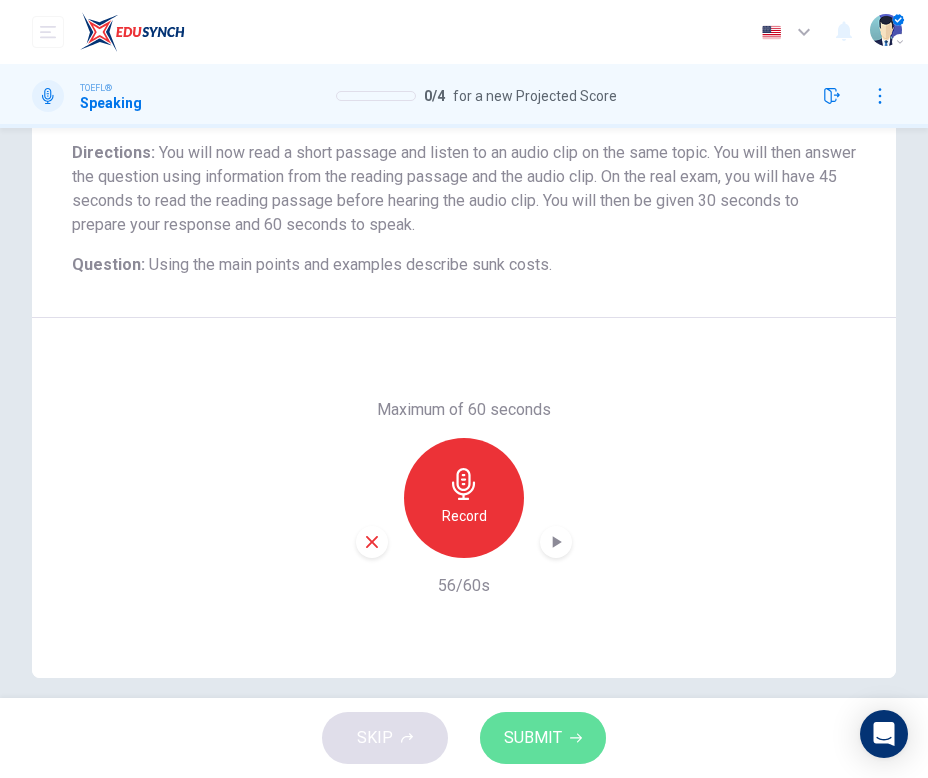 click on "SUBMIT" at bounding box center [533, 738] 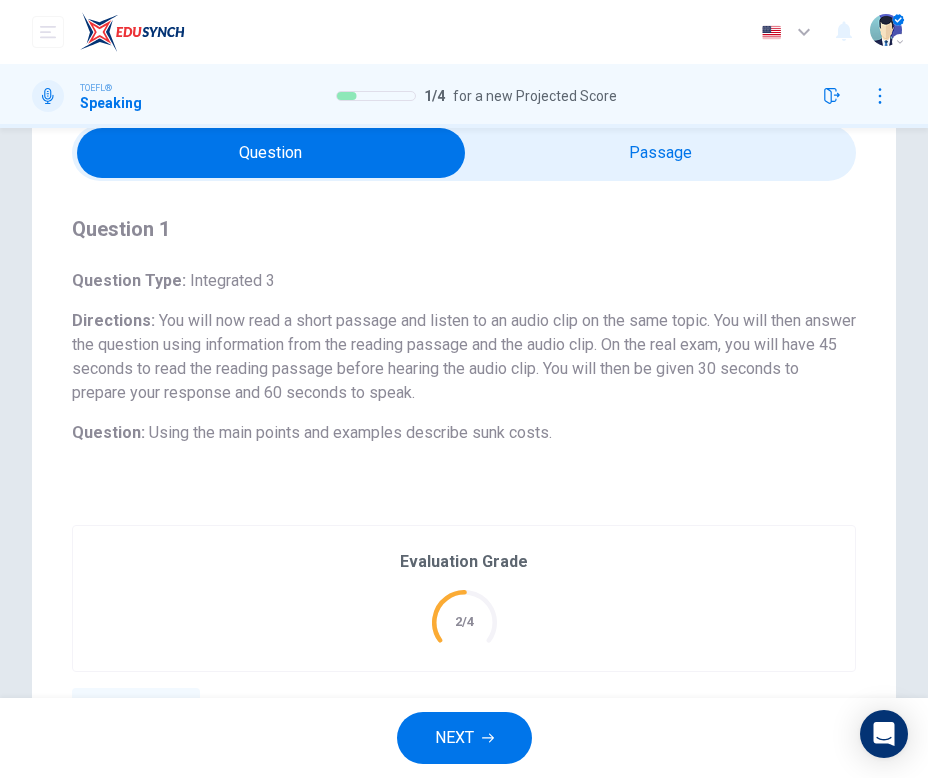 scroll, scrollTop: 77, scrollLeft: 0, axis: vertical 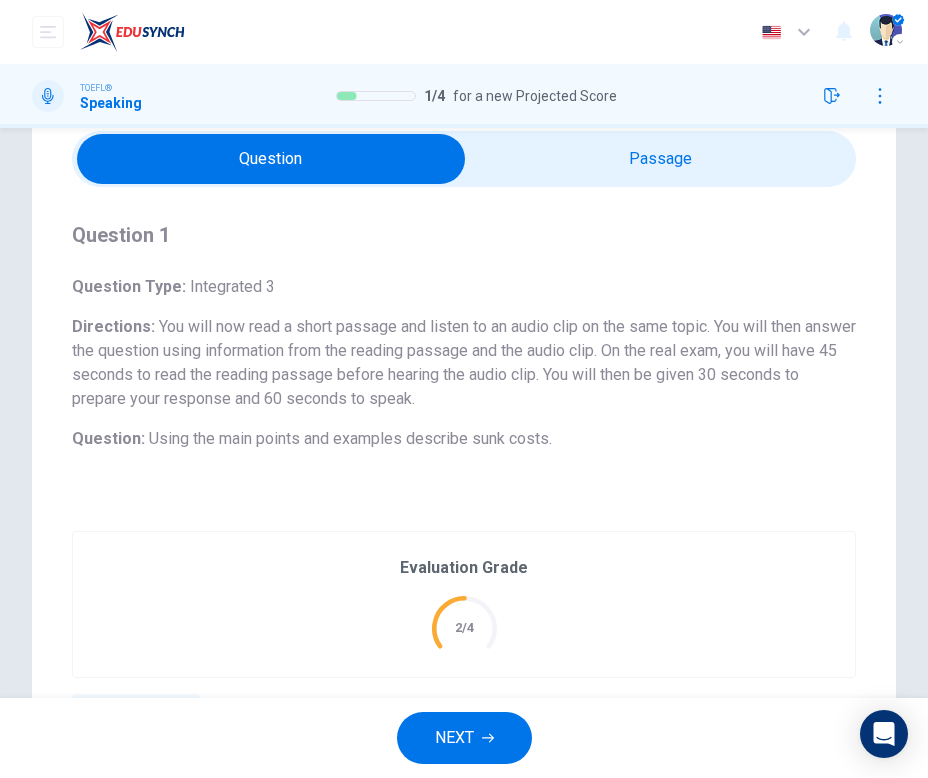 click at bounding box center [271, 159] 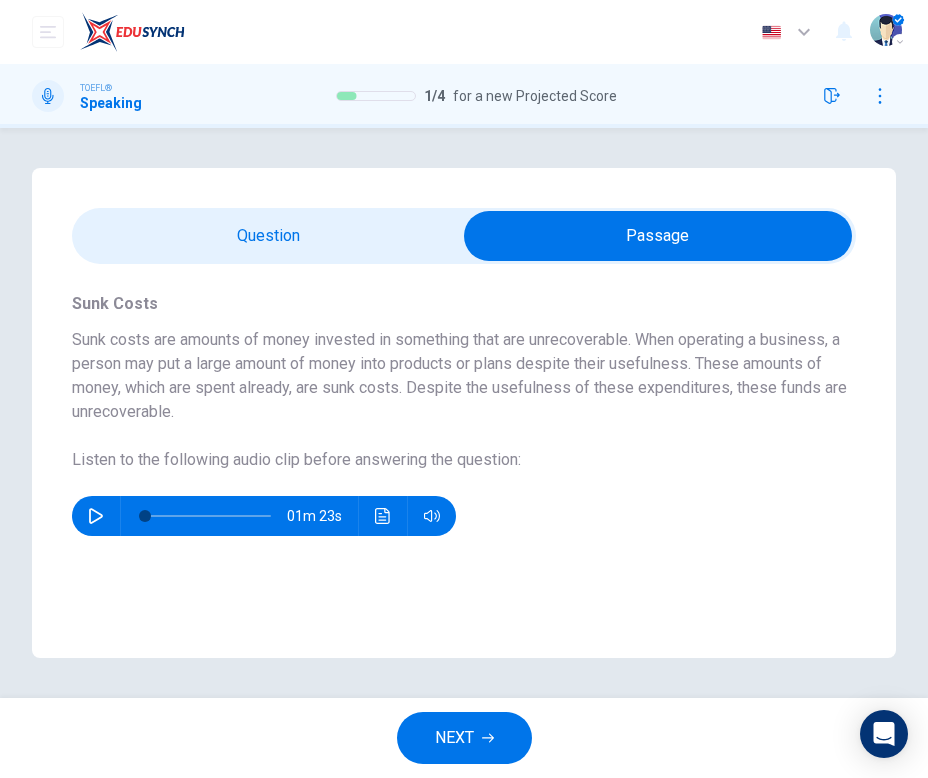 scroll, scrollTop: 0, scrollLeft: 0, axis: both 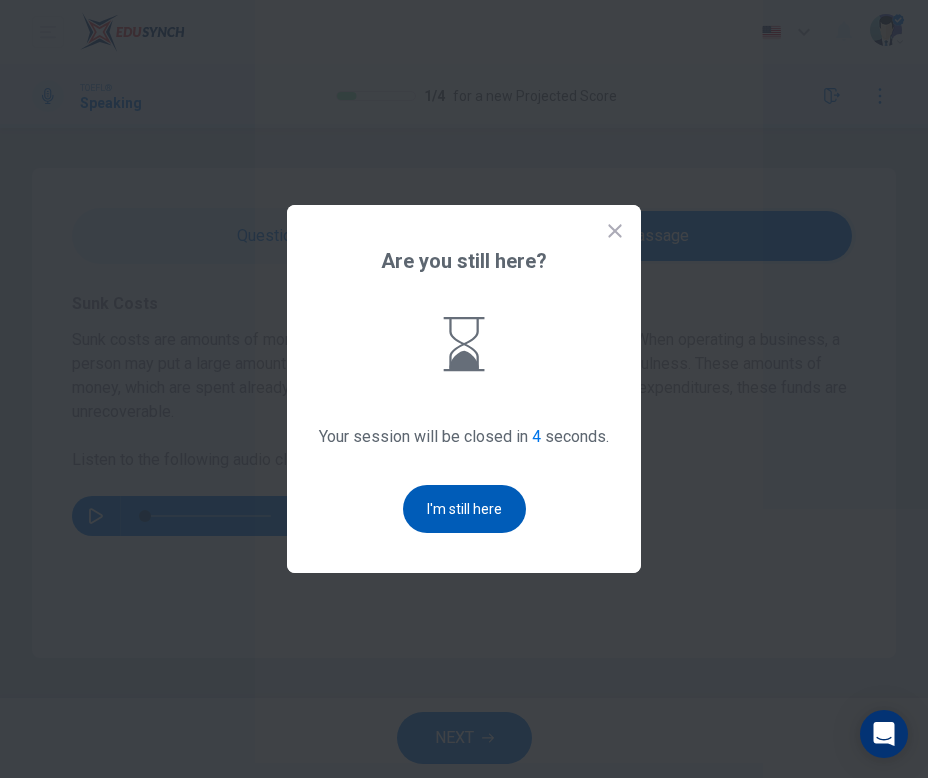 click on "I'm still here" at bounding box center [464, 509] 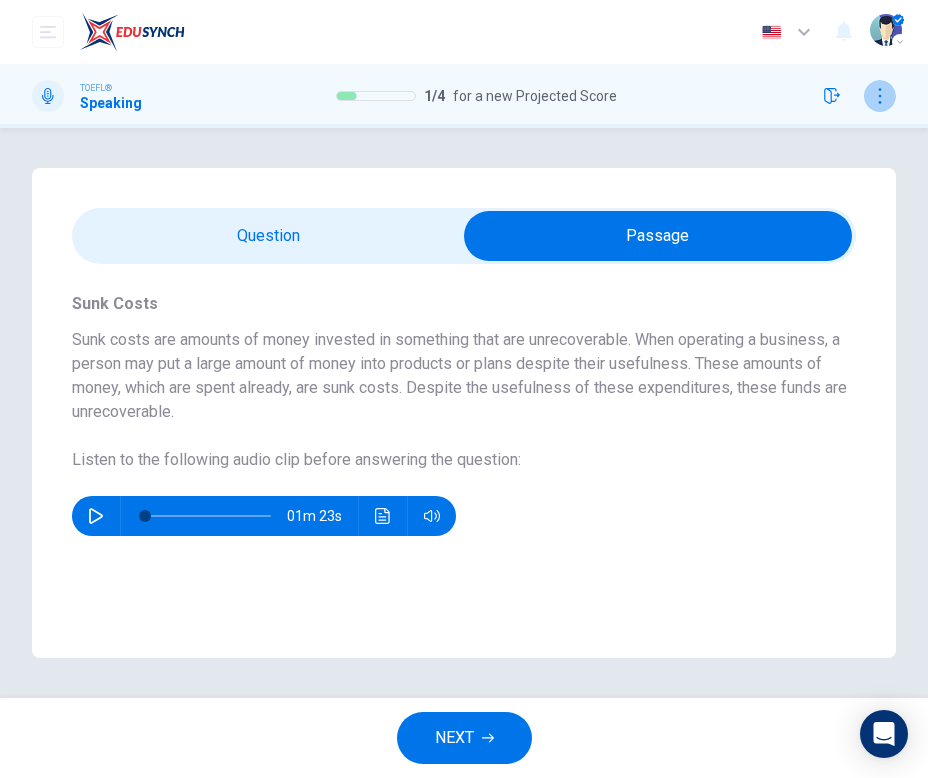 click at bounding box center (880, 96) 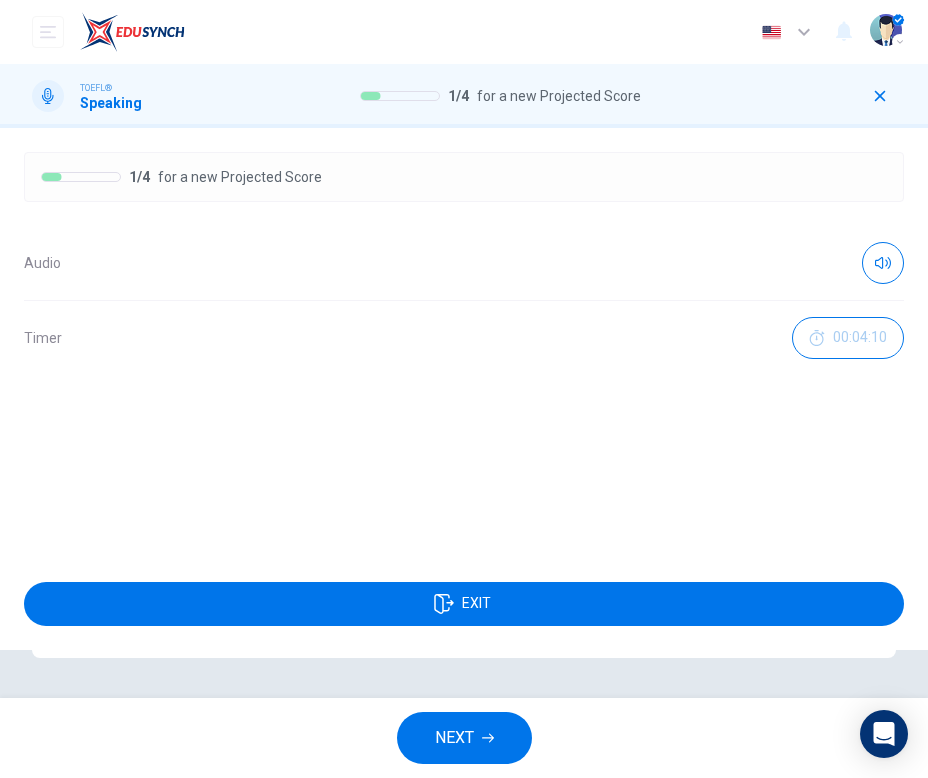 click at bounding box center (880, 96) 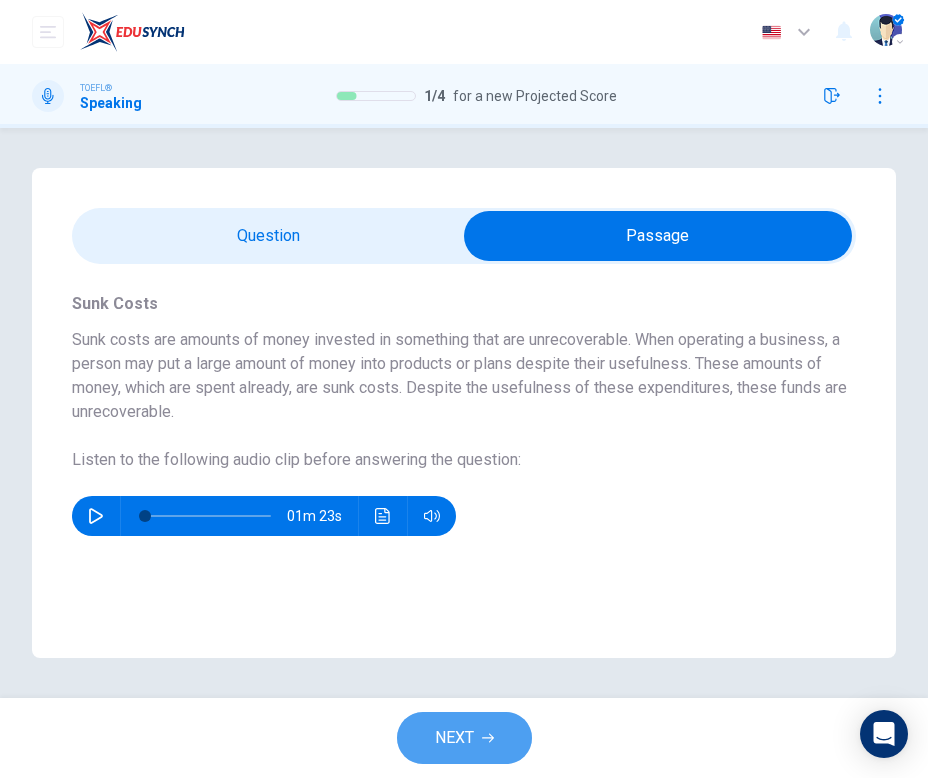 click at bounding box center [488, 738] 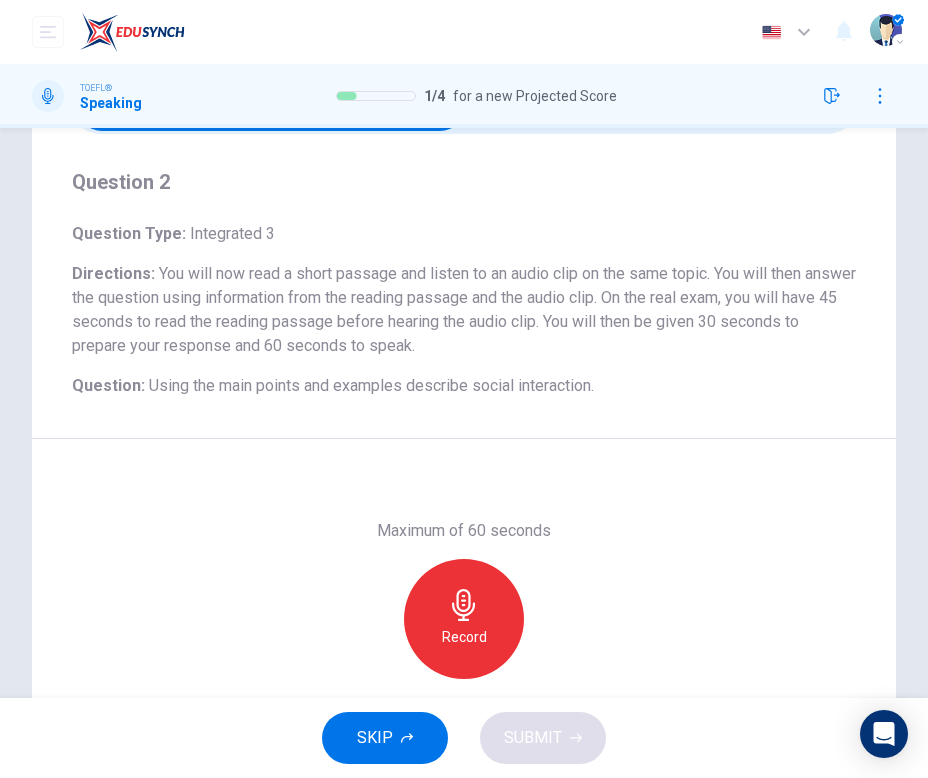 scroll, scrollTop: 0, scrollLeft: 0, axis: both 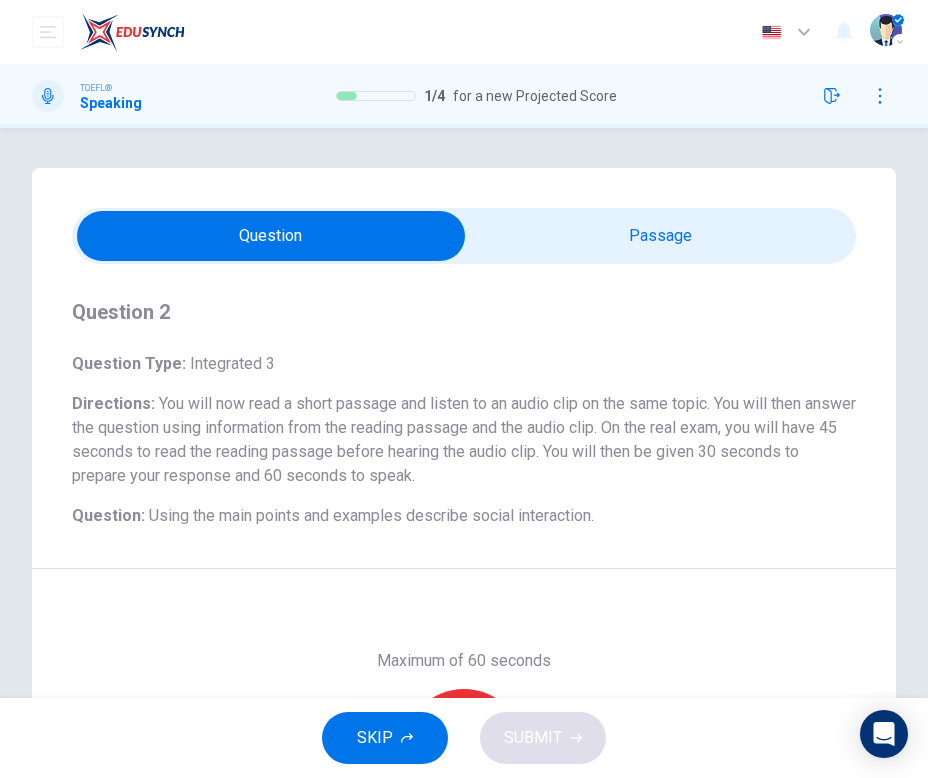 click at bounding box center (271, 236) 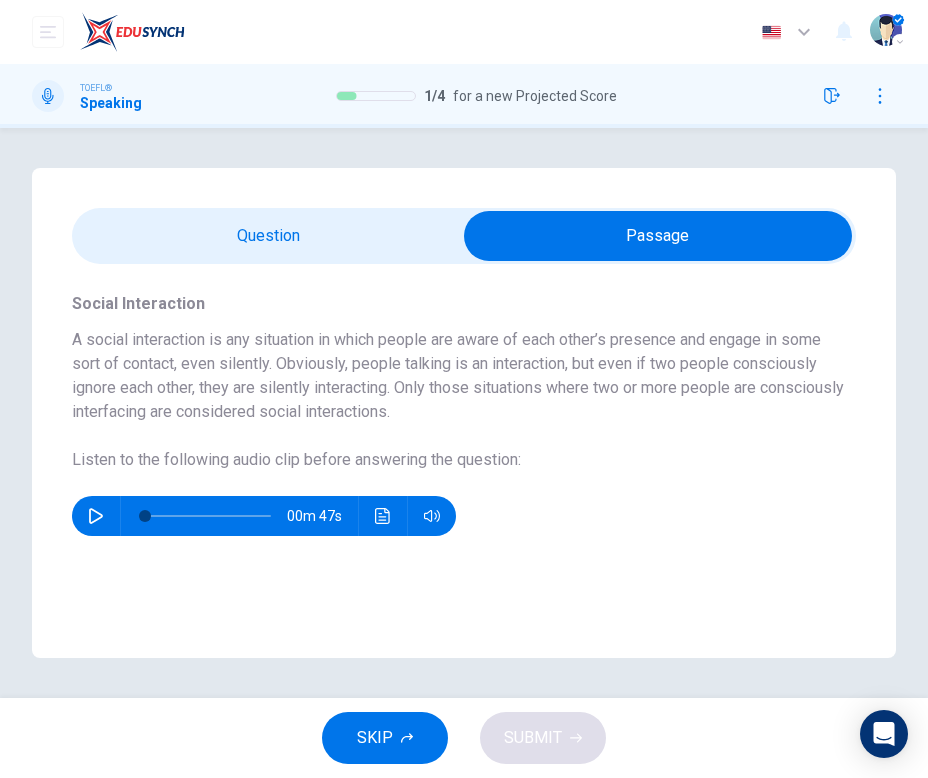 click at bounding box center [96, 516] 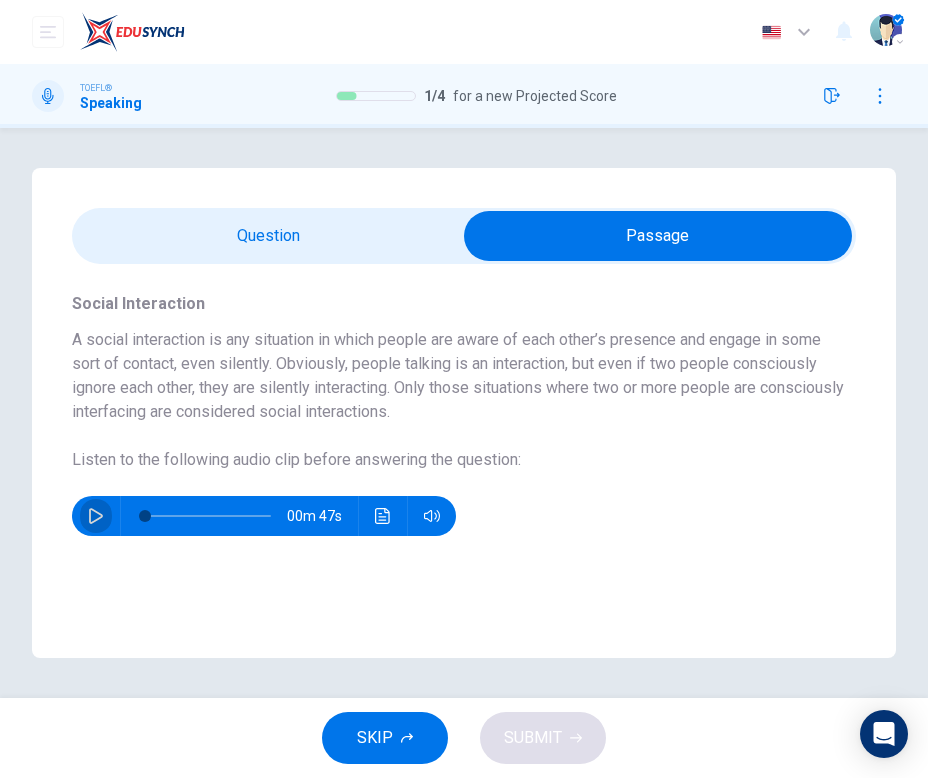 click at bounding box center [96, 516] 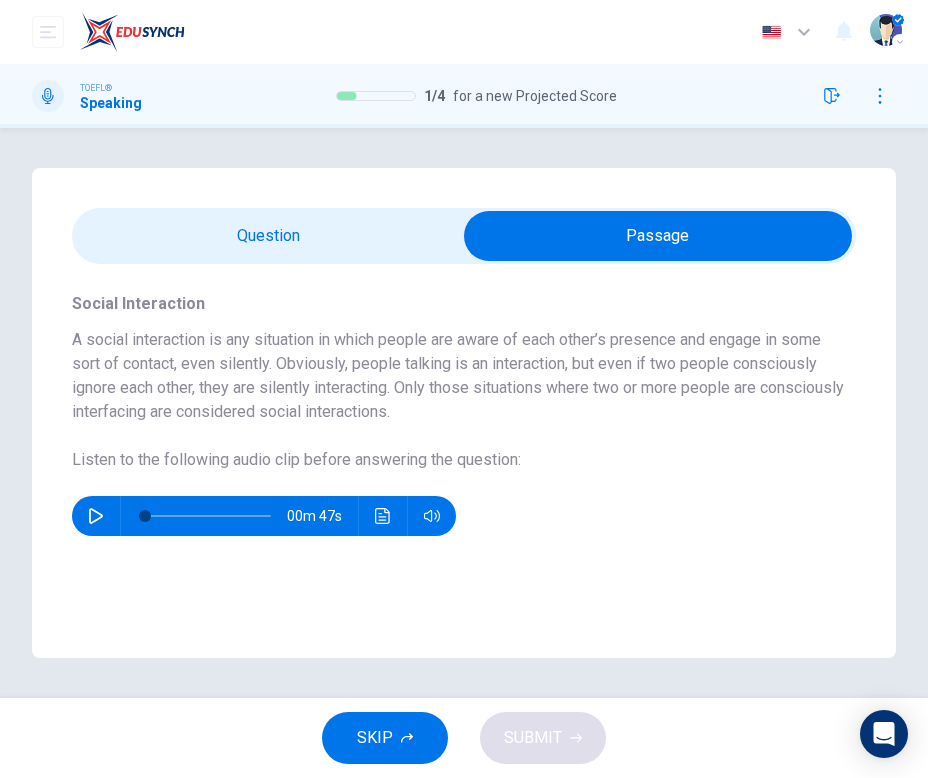 click at bounding box center (96, 516) 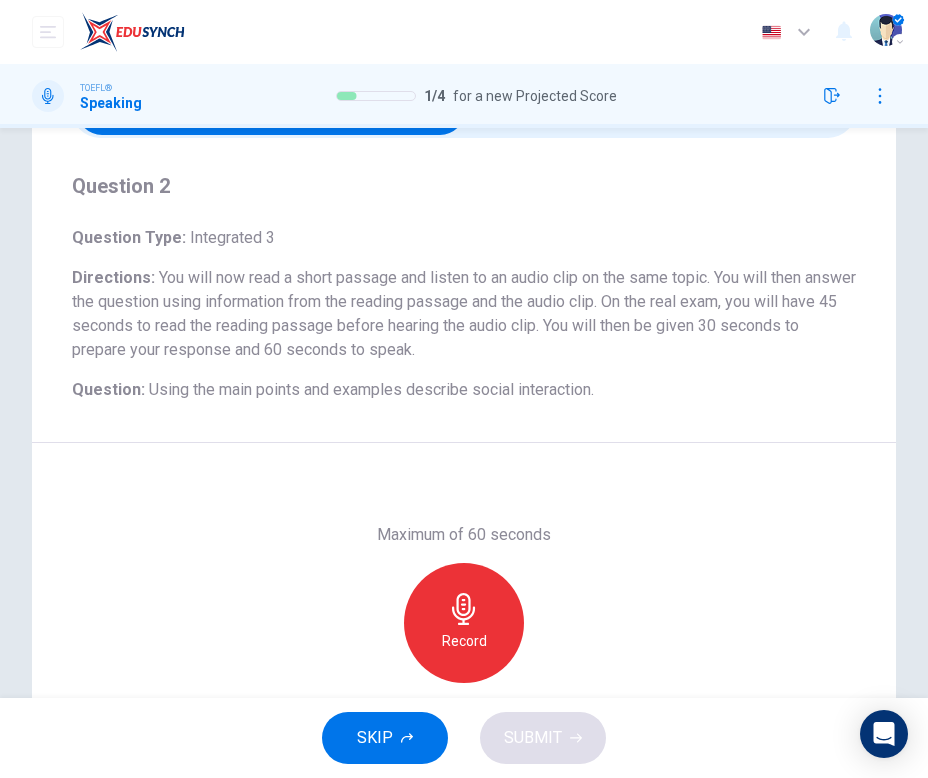 scroll, scrollTop: 147, scrollLeft: 0, axis: vertical 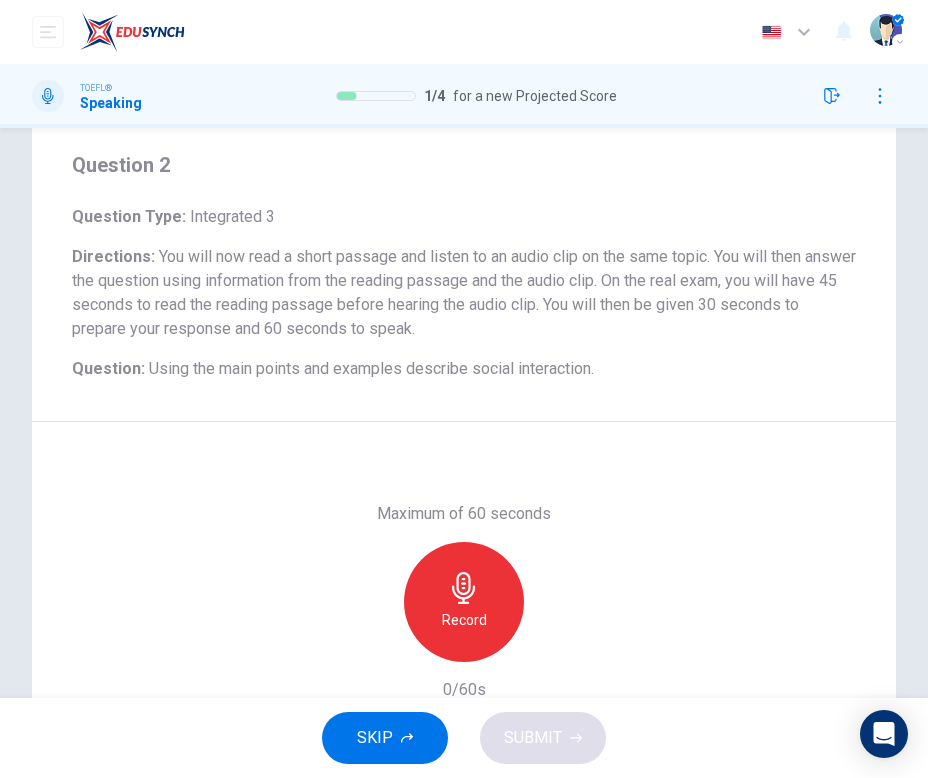 click on "Record" at bounding box center [464, 602] 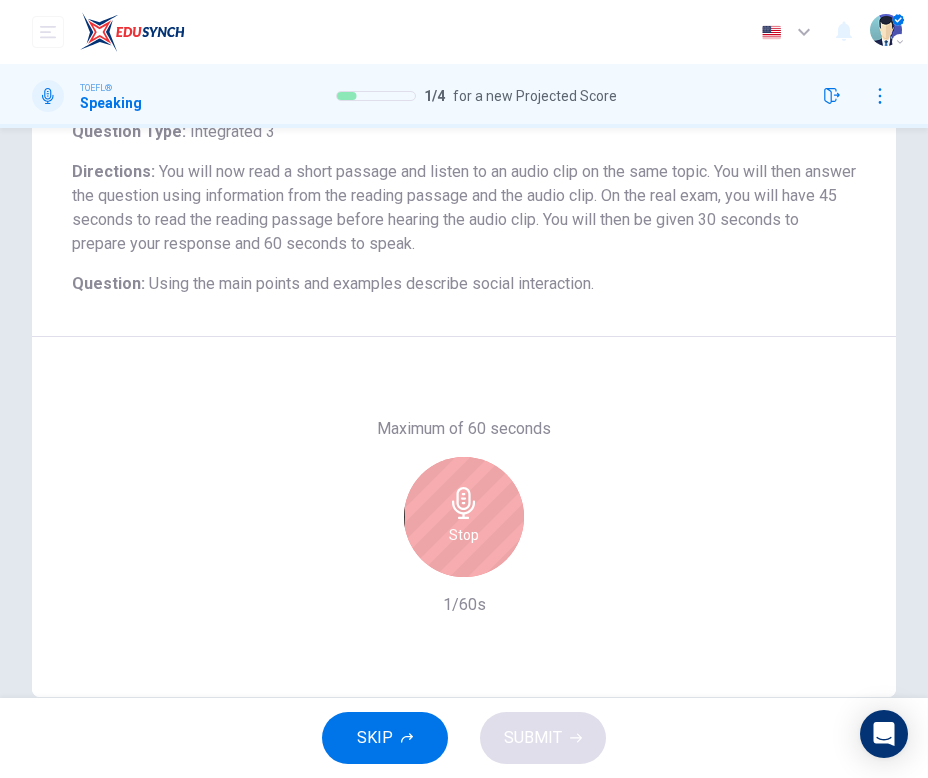 scroll, scrollTop: 233, scrollLeft: 0, axis: vertical 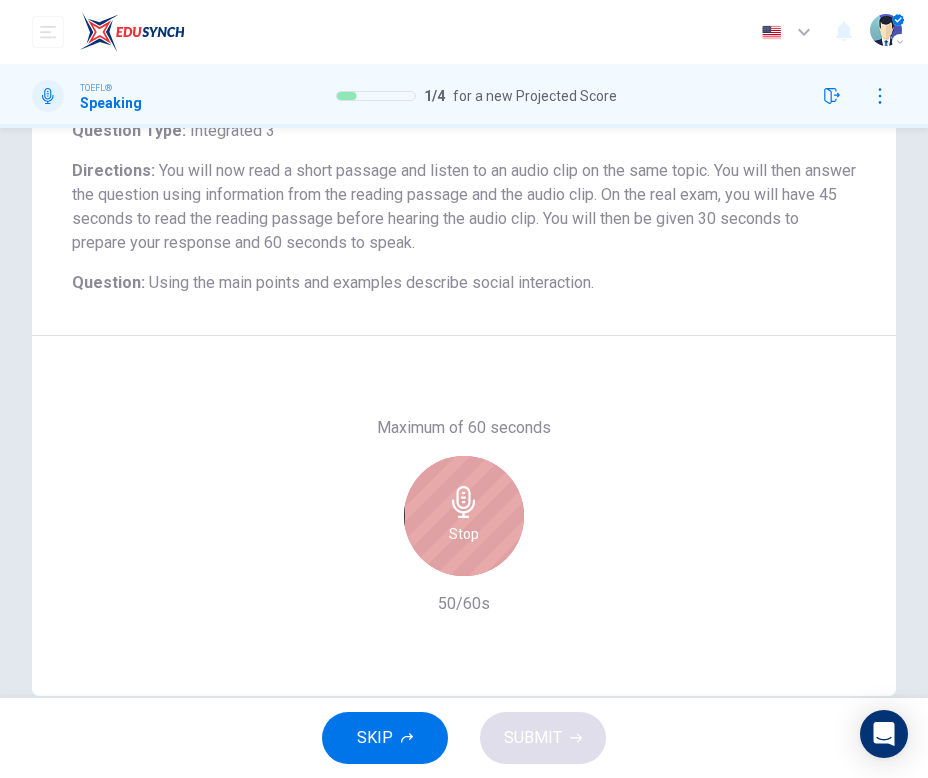 click on "Stop" at bounding box center [464, 516] 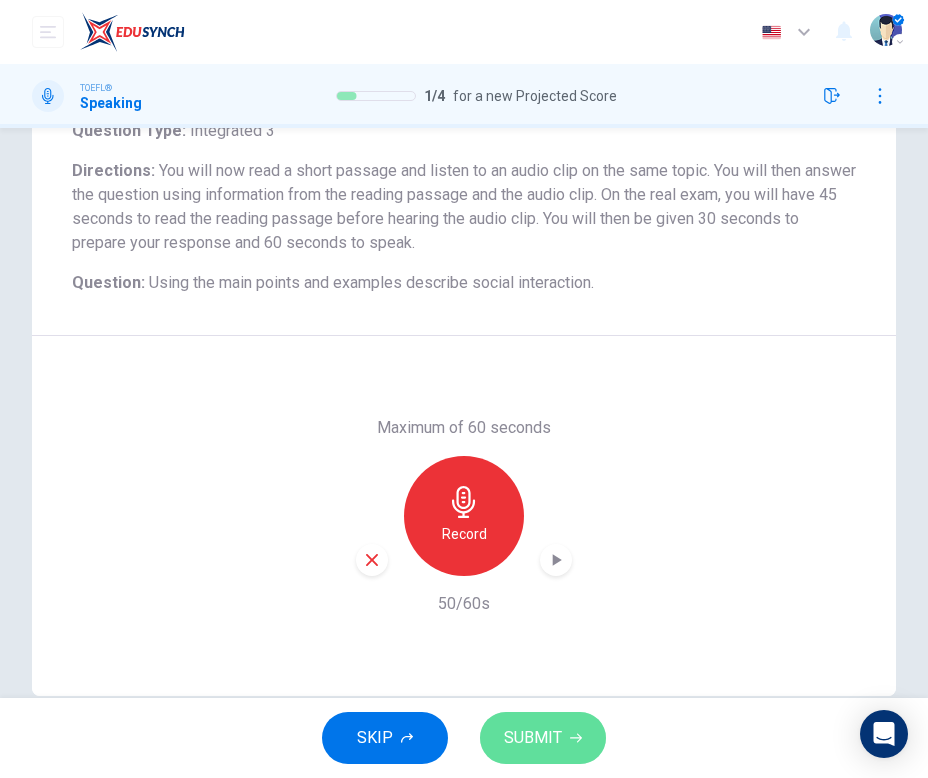 click on "SUBMIT" at bounding box center [533, 738] 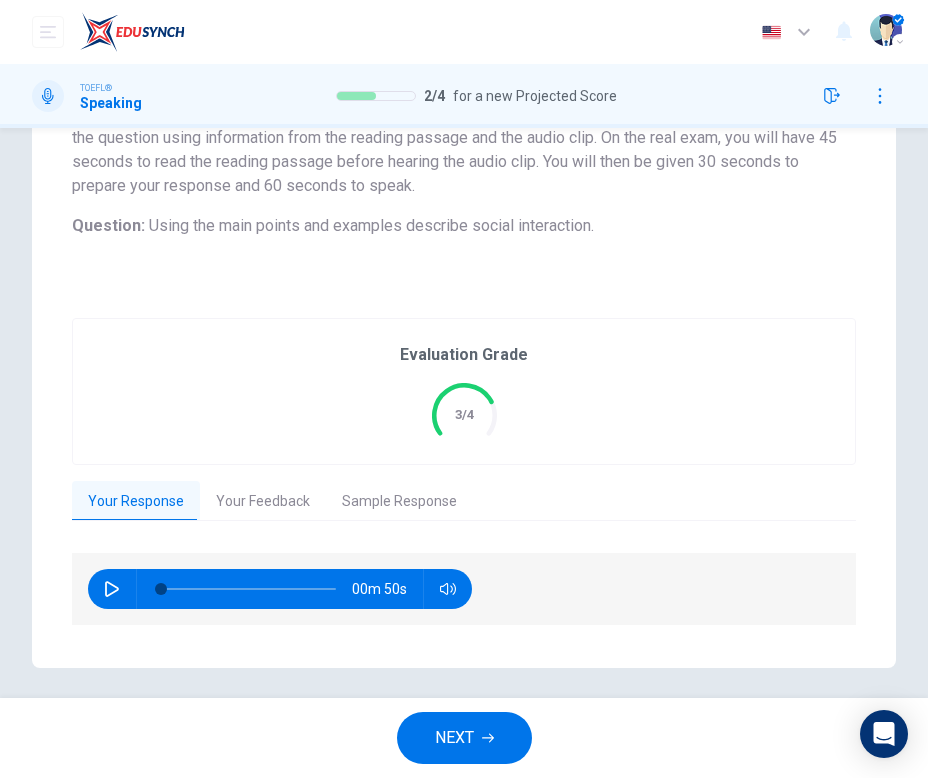 scroll, scrollTop: 299, scrollLeft: 0, axis: vertical 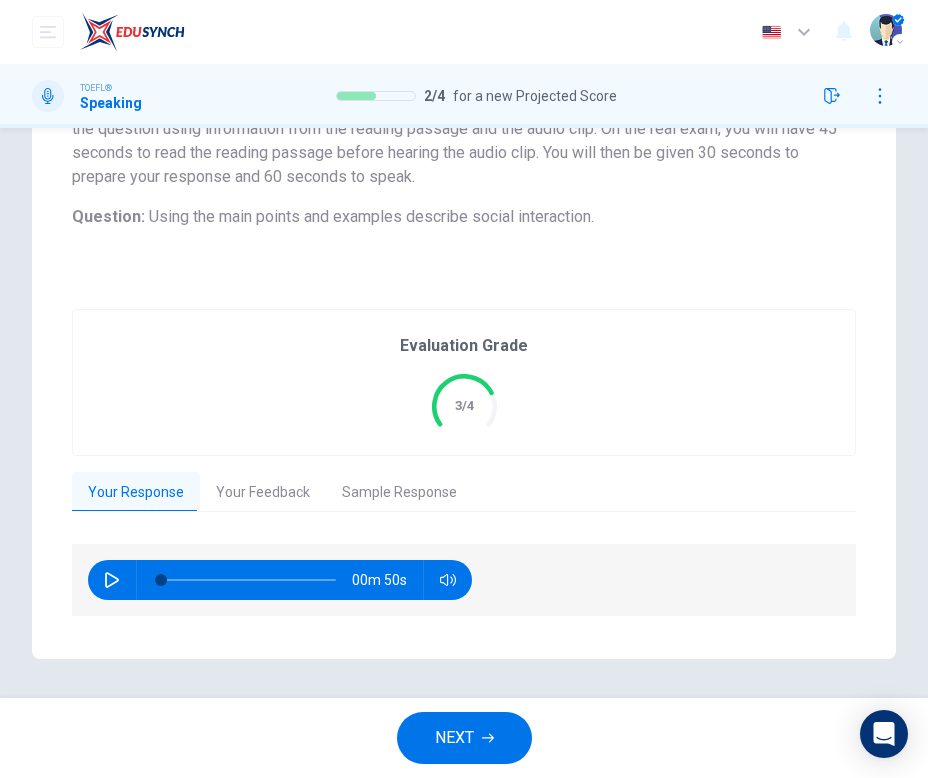 click on "Your Feedback" at bounding box center (263, 493) 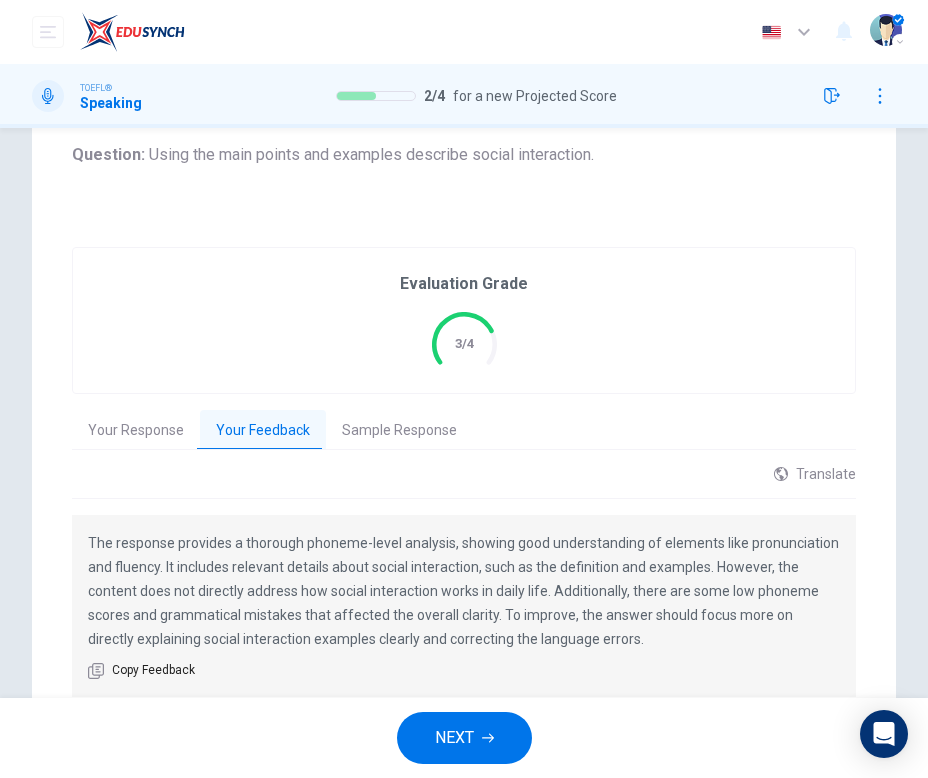 scroll, scrollTop: 443, scrollLeft: 0, axis: vertical 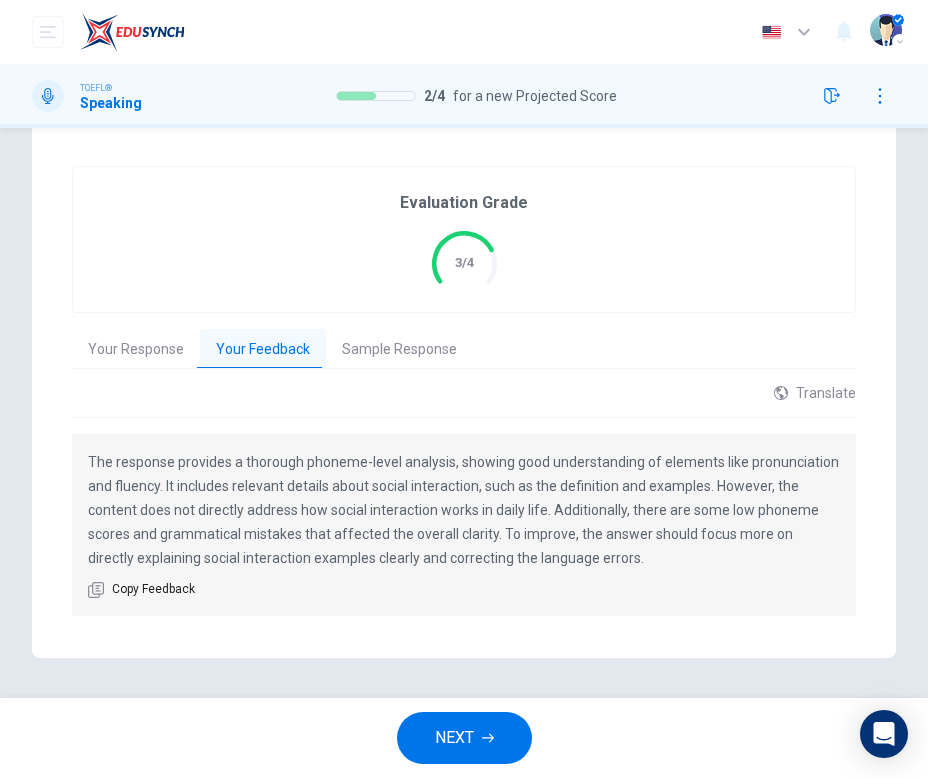 click on "NEXT" at bounding box center [454, 738] 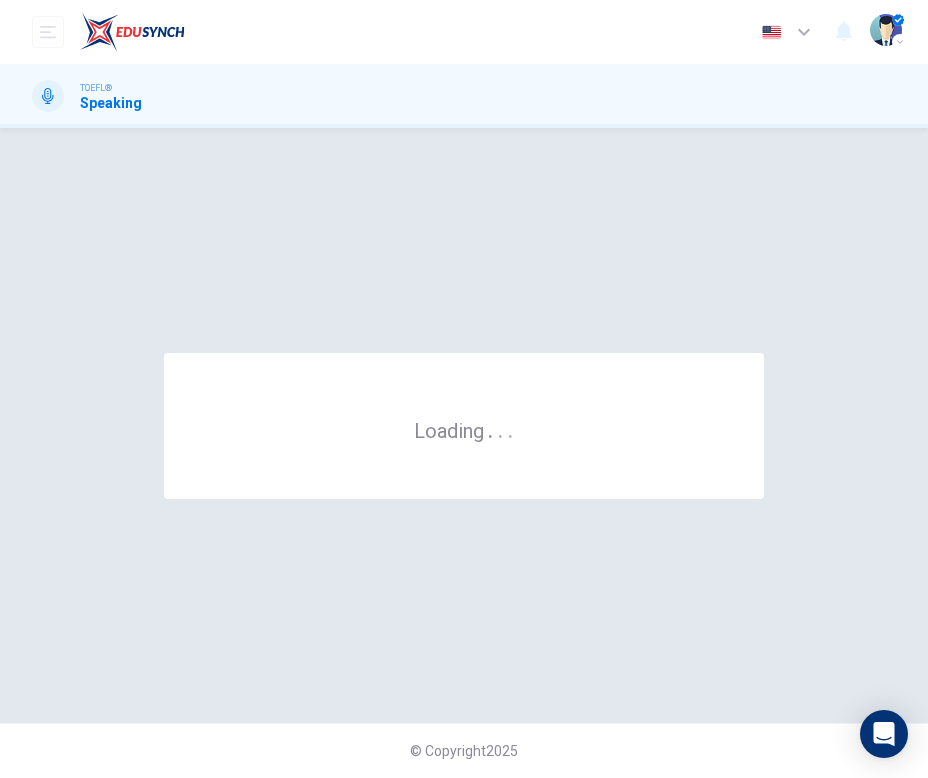 scroll, scrollTop: 0, scrollLeft: 0, axis: both 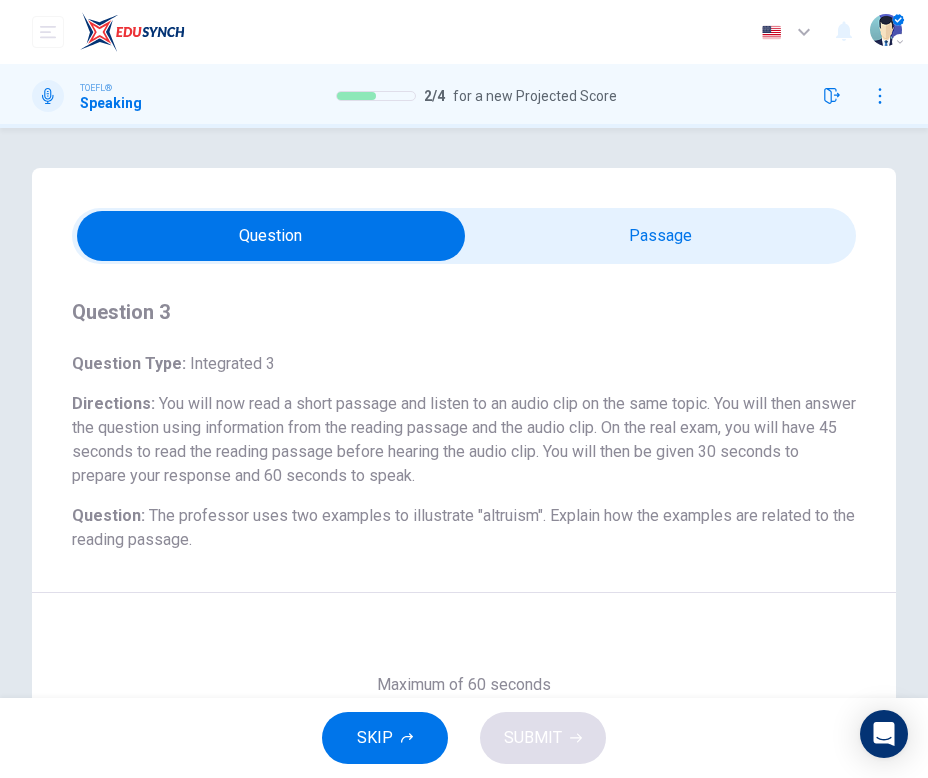 click at bounding box center [271, 236] 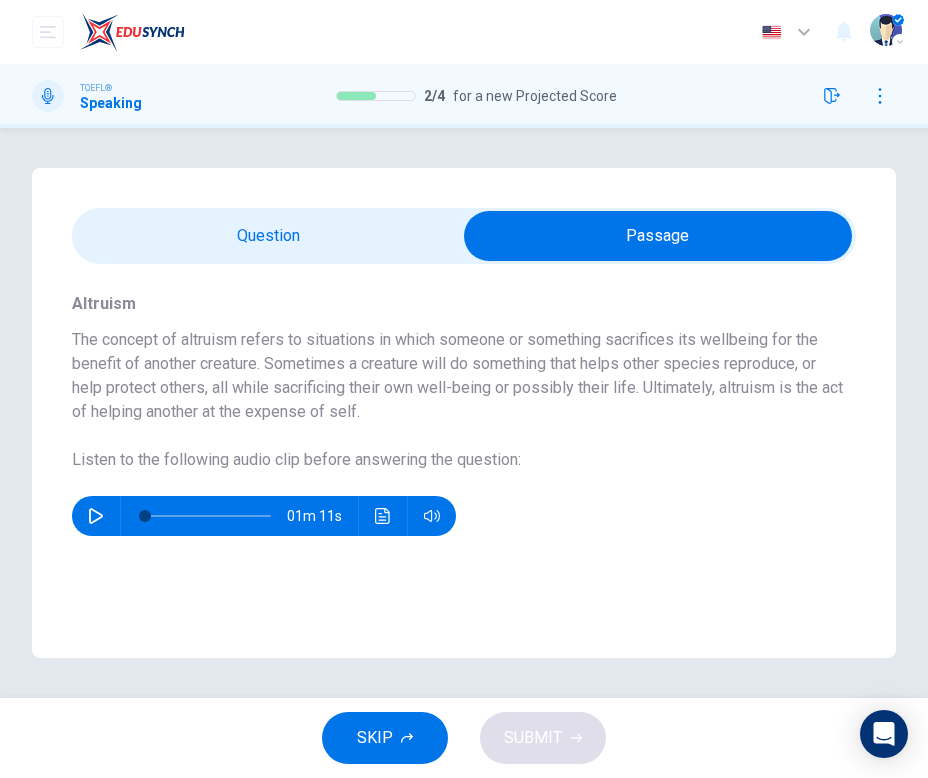 click at bounding box center [96, 516] 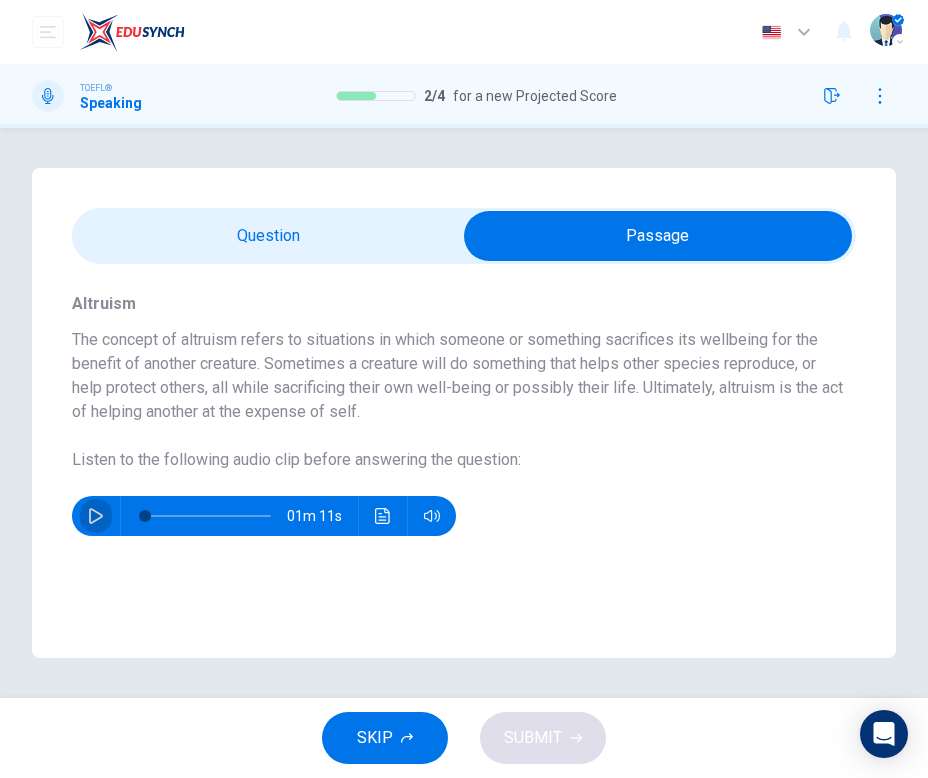 click at bounding box center (96, 516) 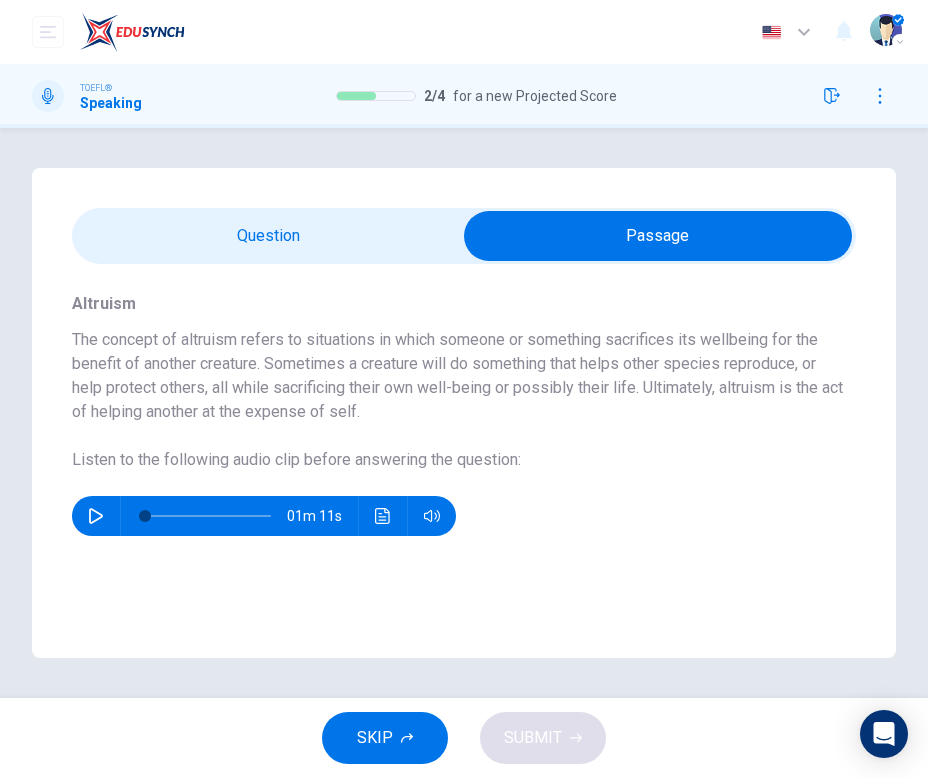 click at bounding box center (658, 236) 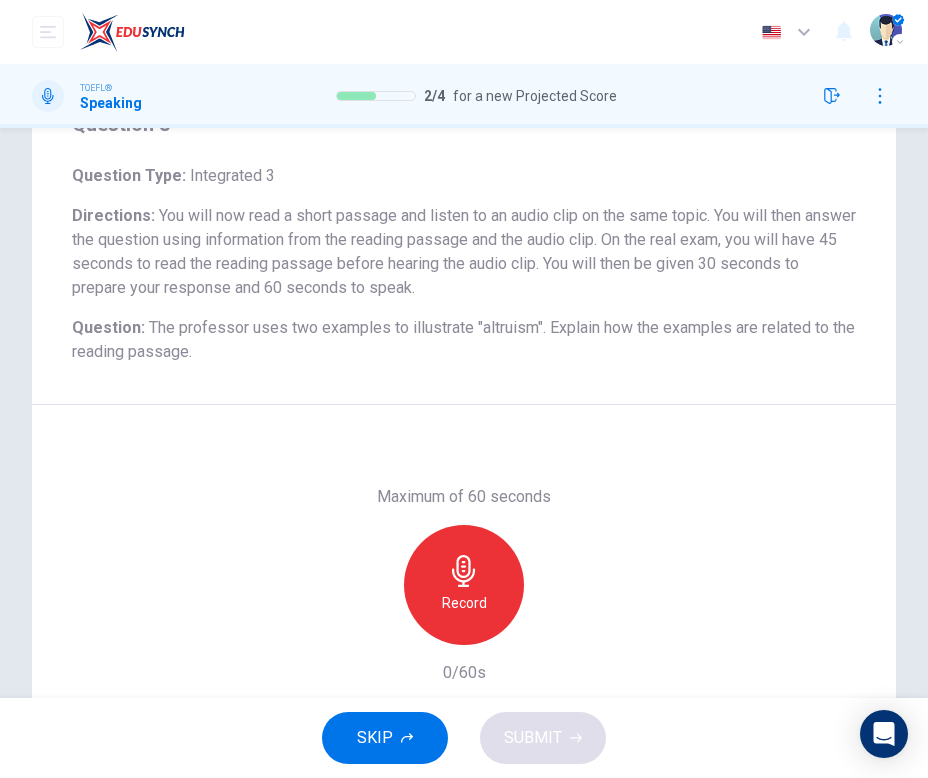 scroll, scrollTop: 295, scrollLeft: 0, axis: vertical 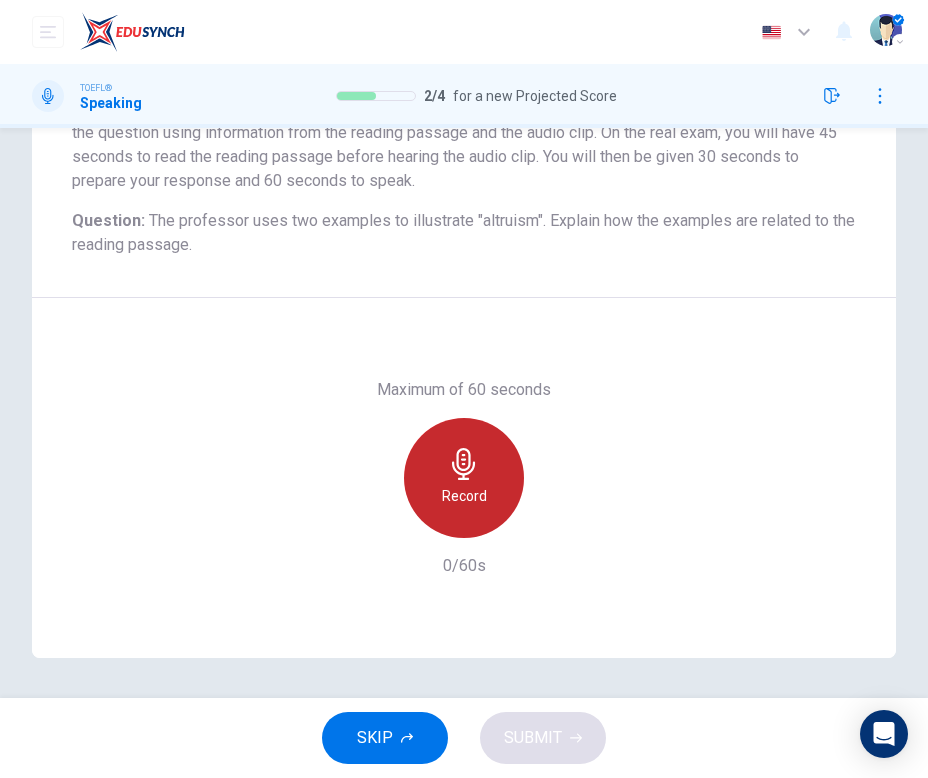 click on "Record" at bounding box center (464, 478) 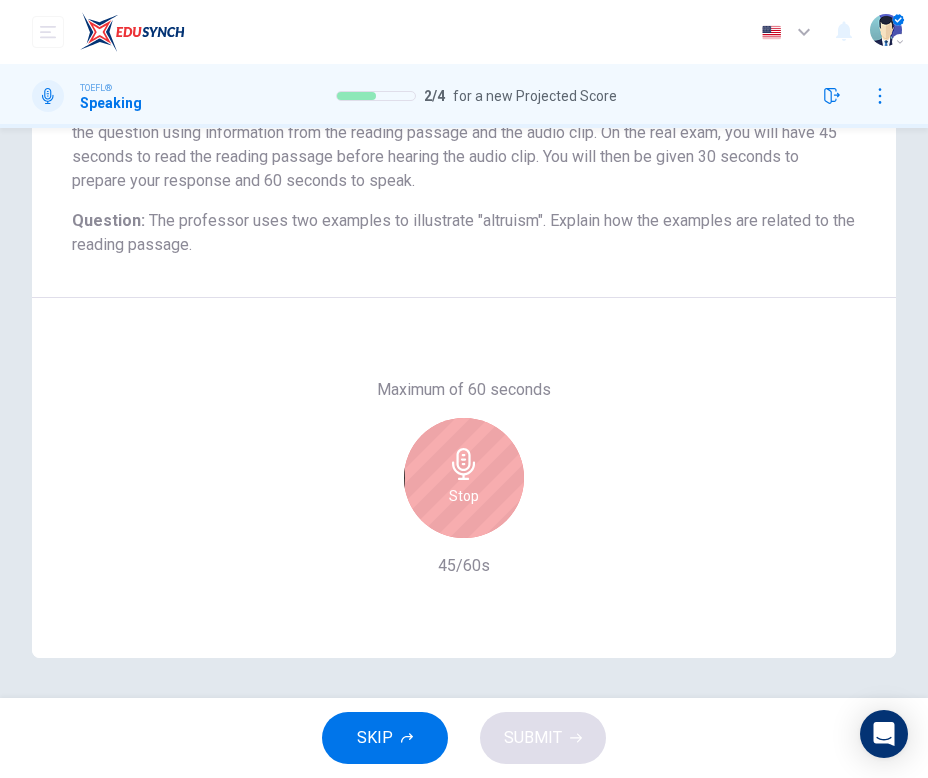 click on "Stop" at bounding box center (464, 478) 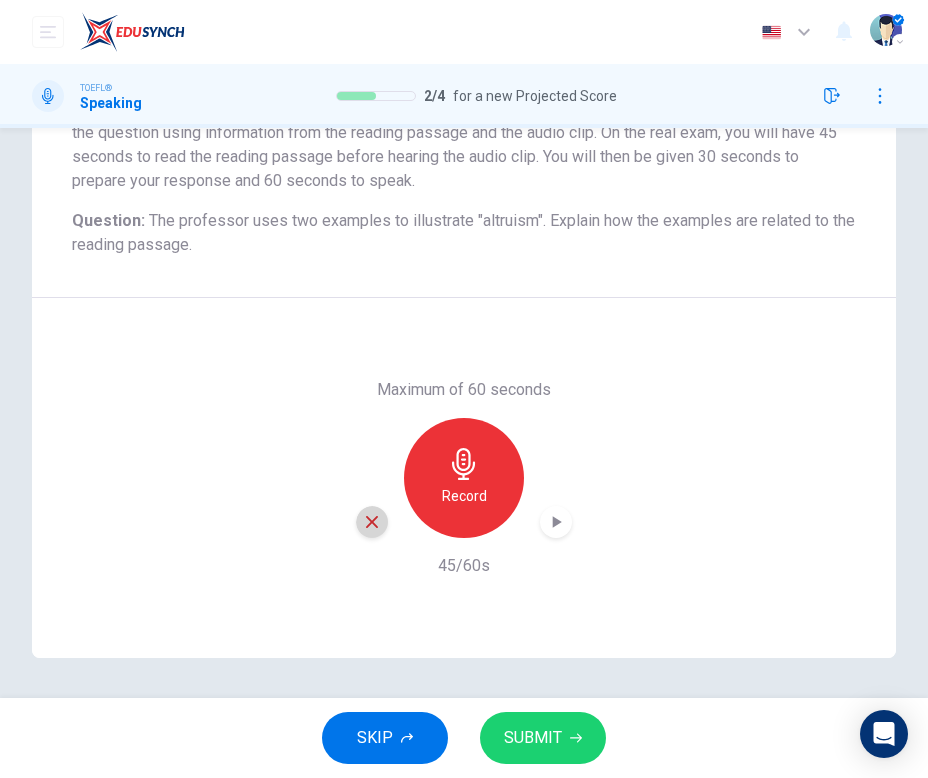 click at bounding box center (372, 522) 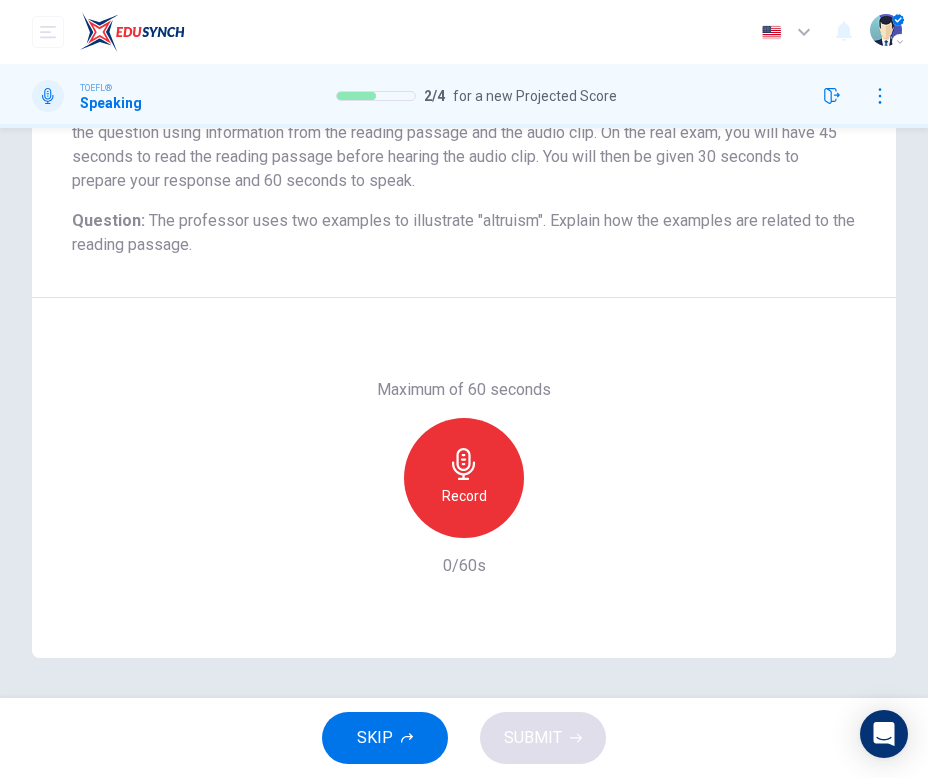 click on "Record" at bounding box center [464, 496] 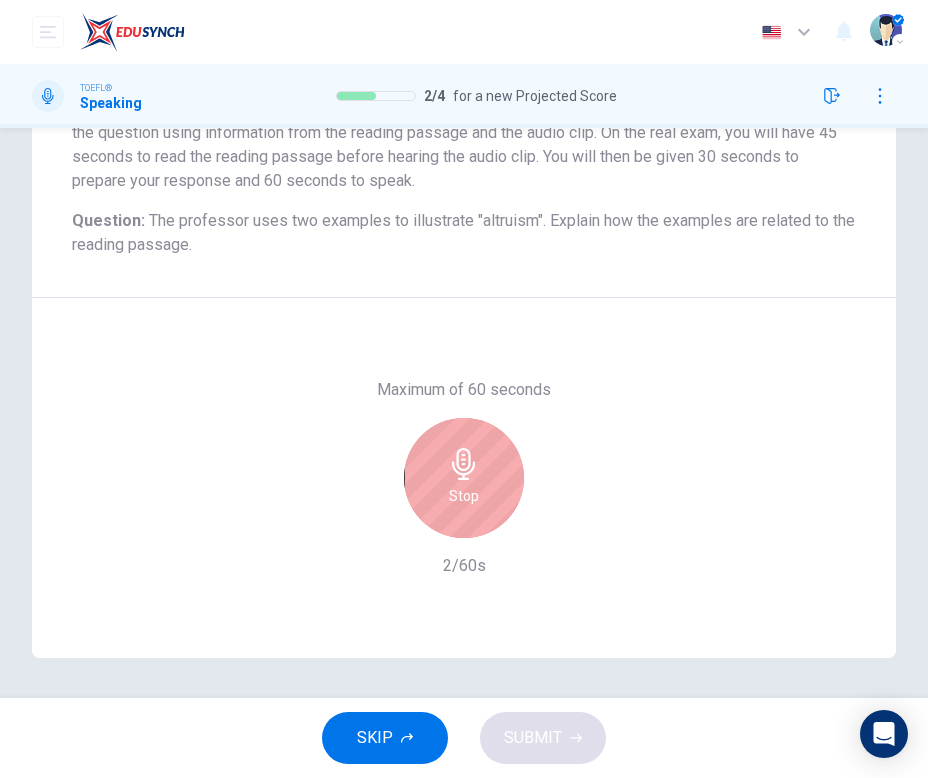 click on "Stop" at bounding box center [464, 478] 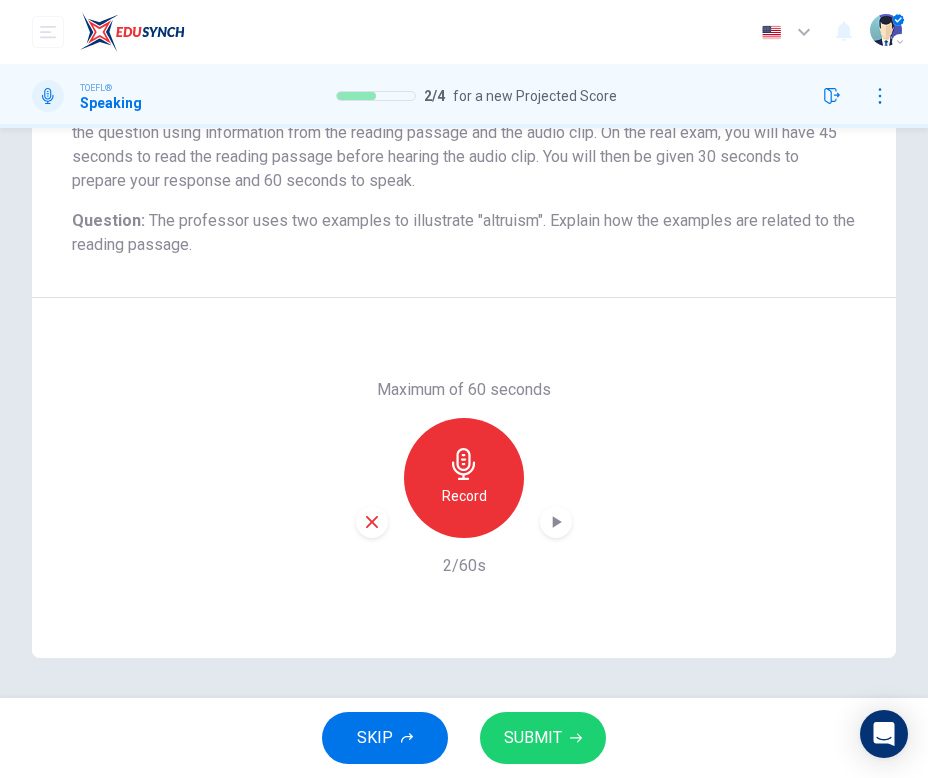 click on "Maximum of 60 seconds Record 2/60s" at bounding box center [464, 478] 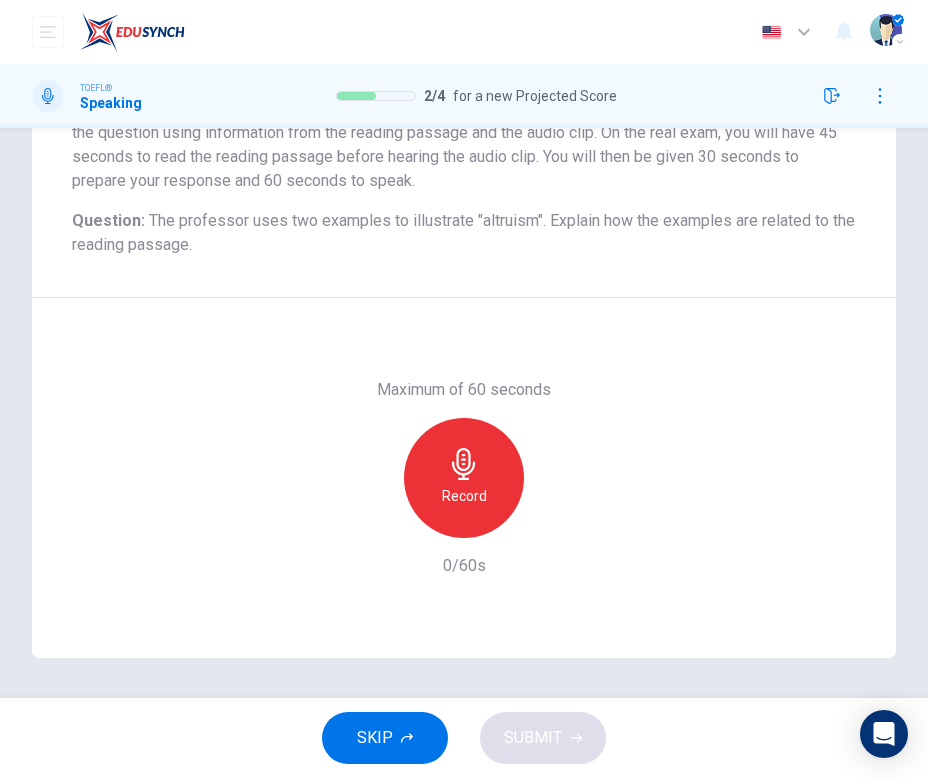 click on "Record" at bounding box center [464, 478] 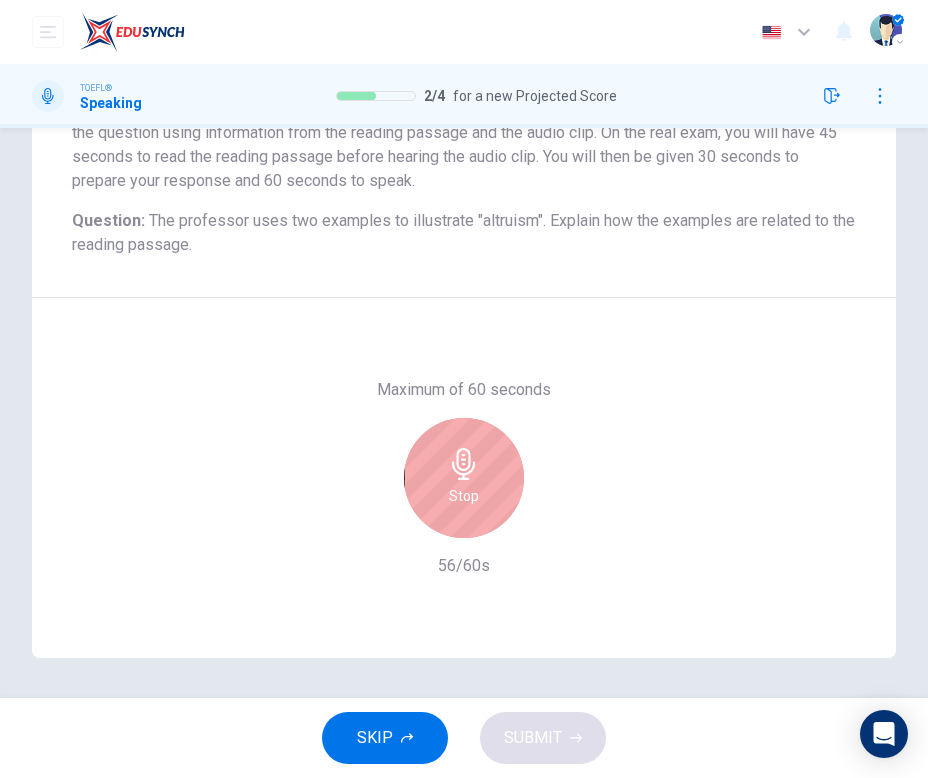click on "Stop" at bounding box center (464, 478) 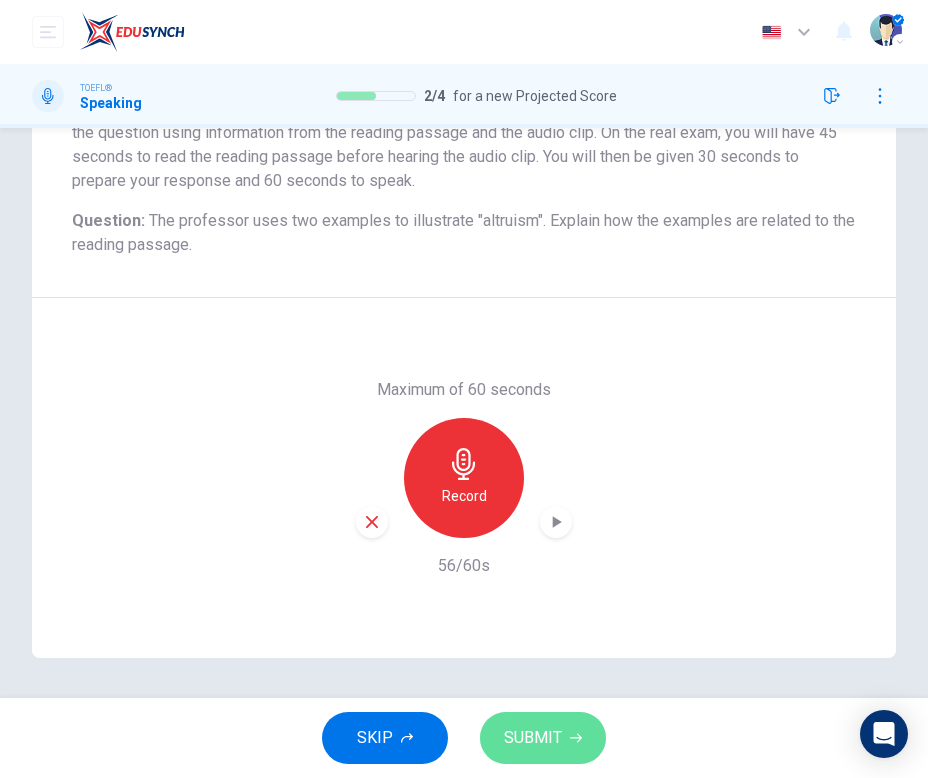 click on "SUBMIT" at bounding box center [543, 738] 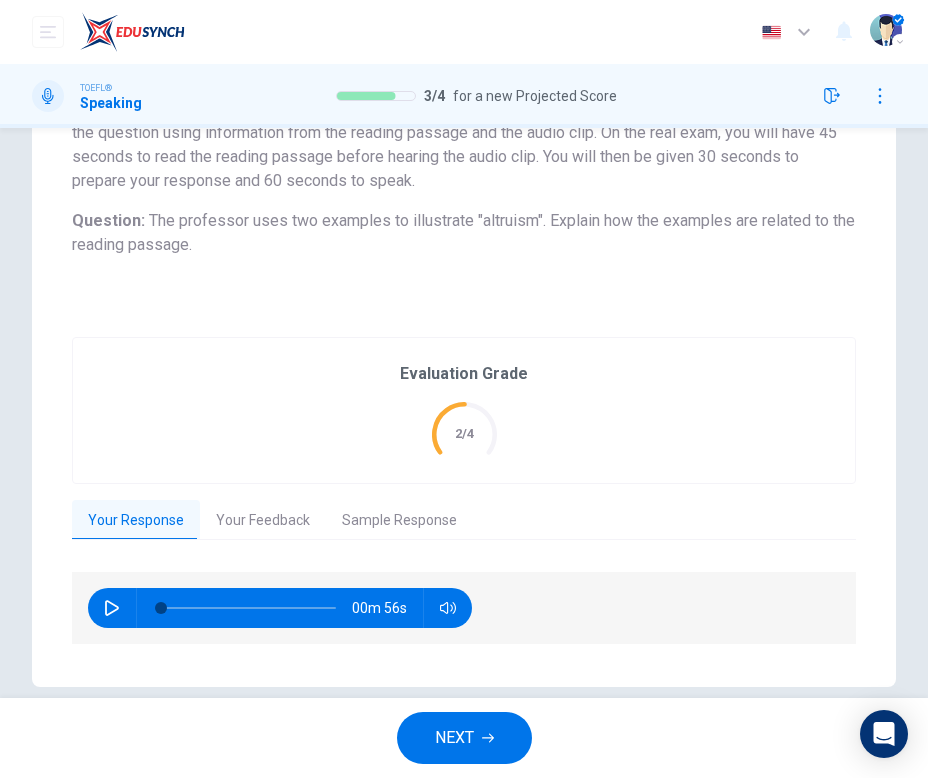 click on "Your Feedback" at bounding box center (263, 521) 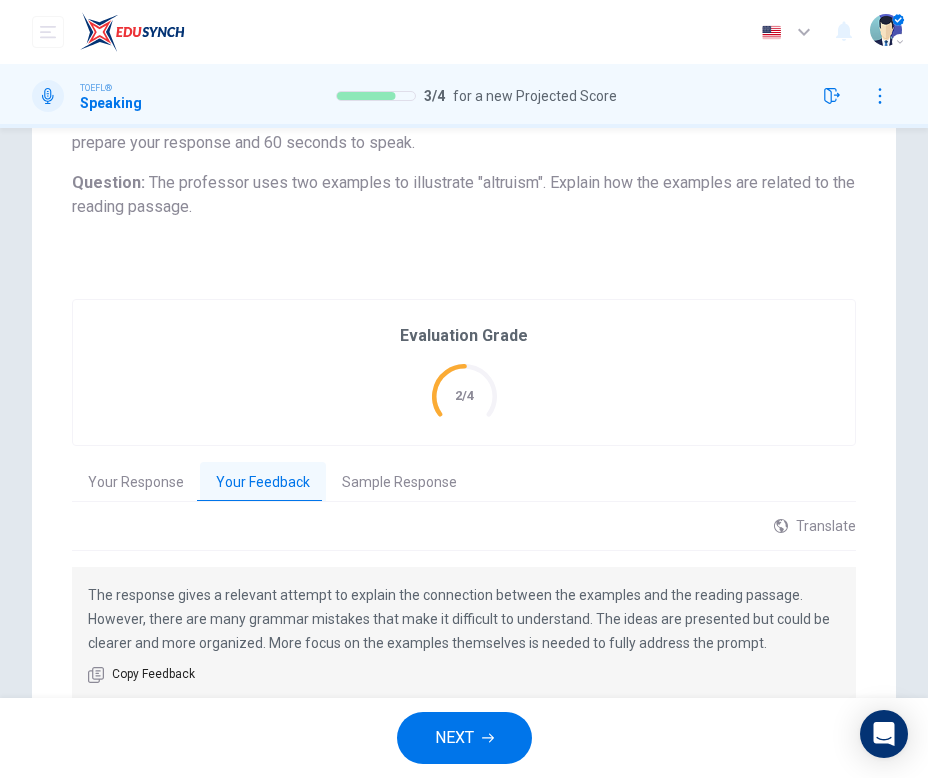 scroll, scrollTop: 378, scrollLeft: 0, axis: vertical 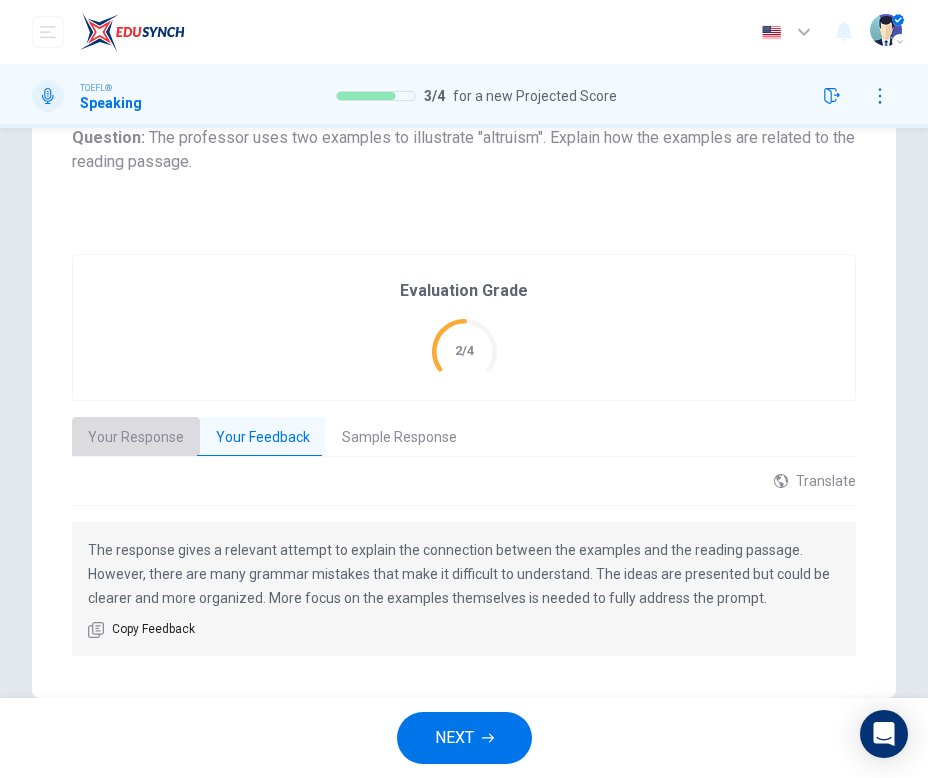 click on "Your Response" at bounding box center [136, 438] 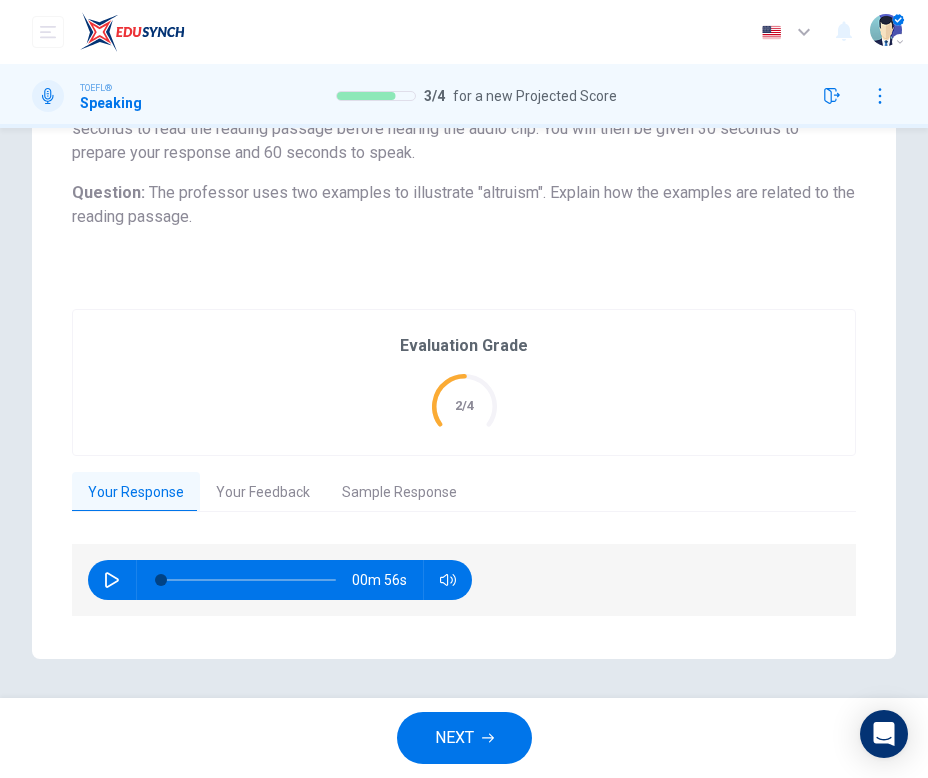 click at bounding box center (112, 580) 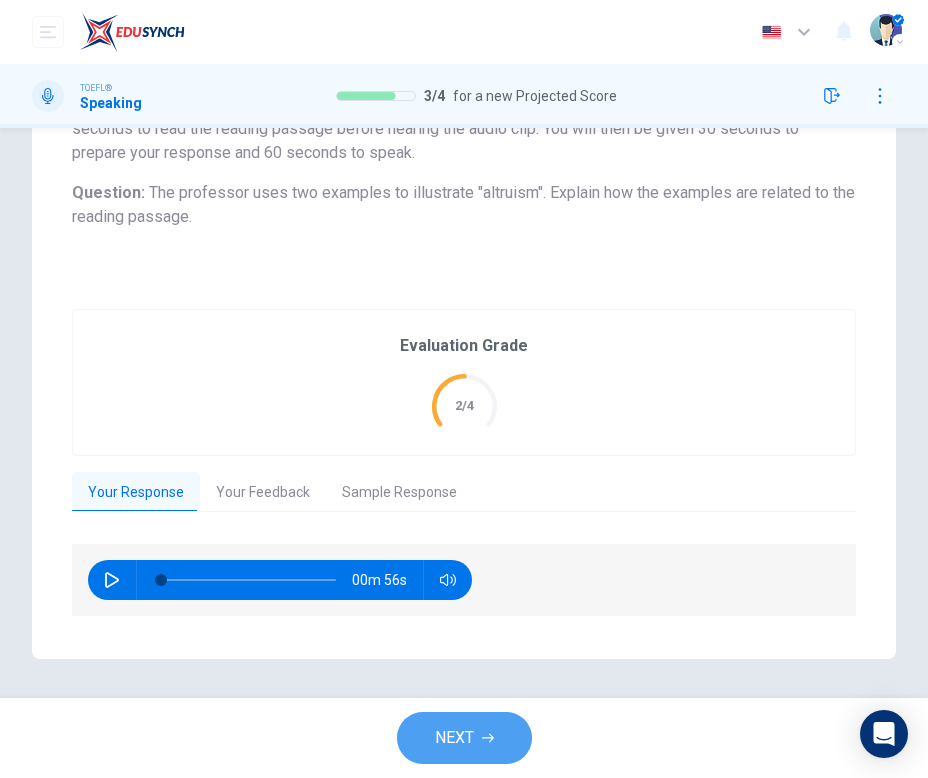 click at bounding box center [488, 738] 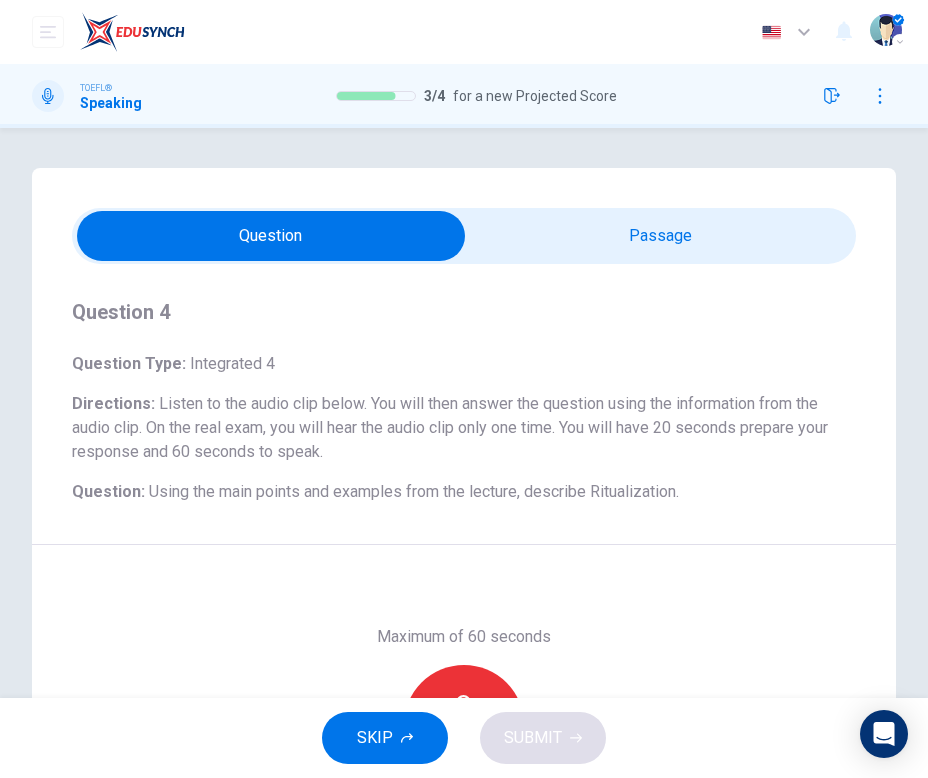 click at bounding box center (271, 236) 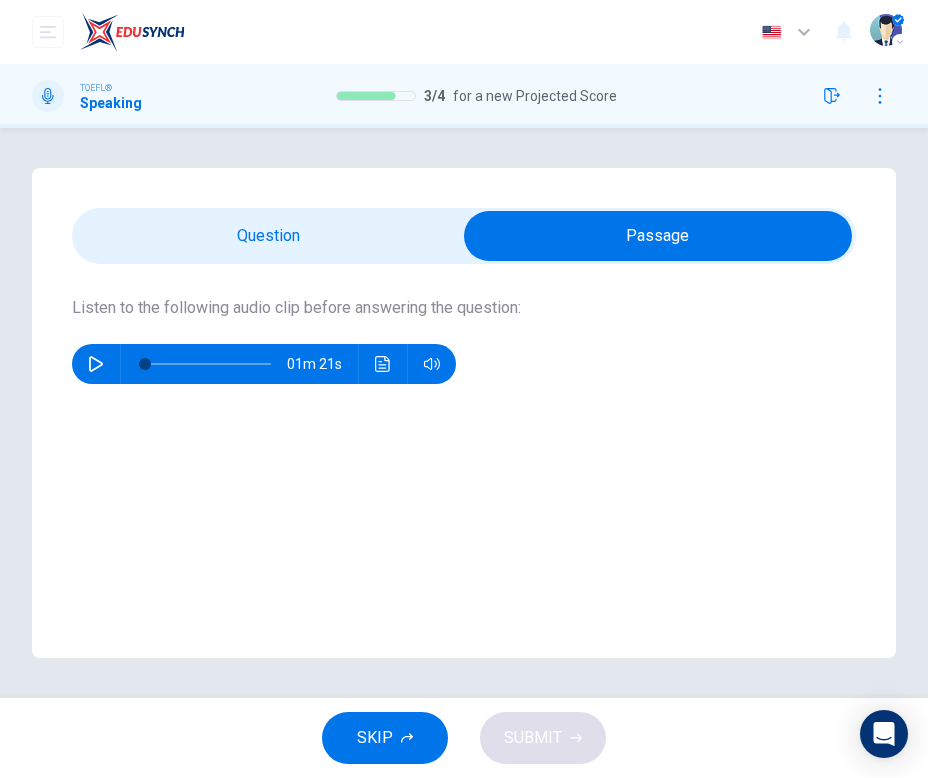click at bounding box center [658, 236] 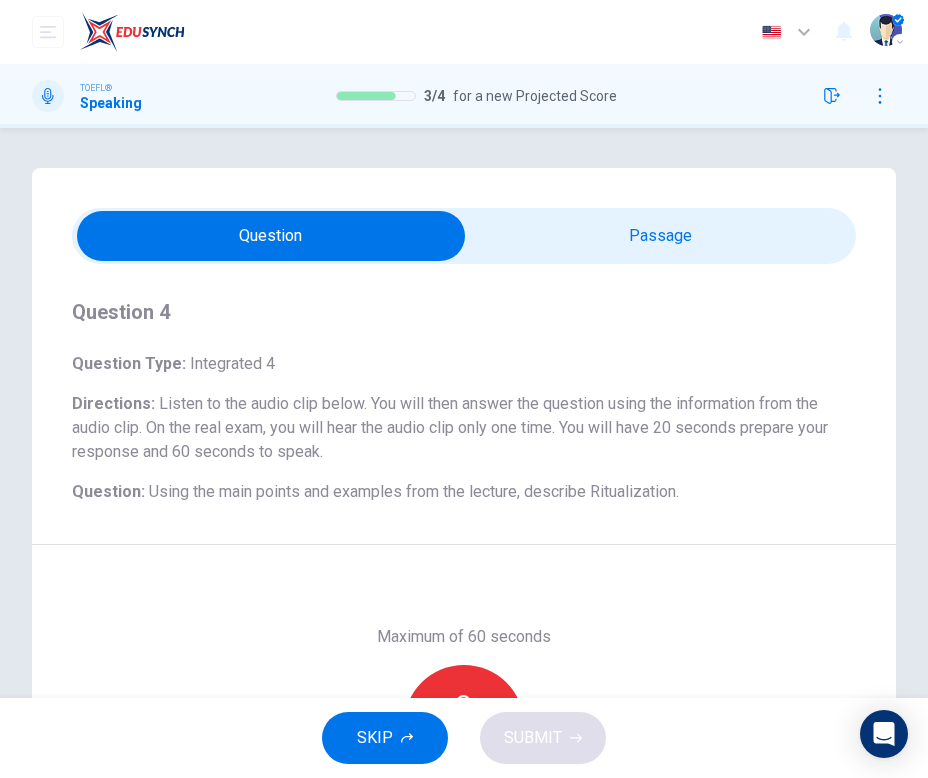 click at bounding box center [271, 236] 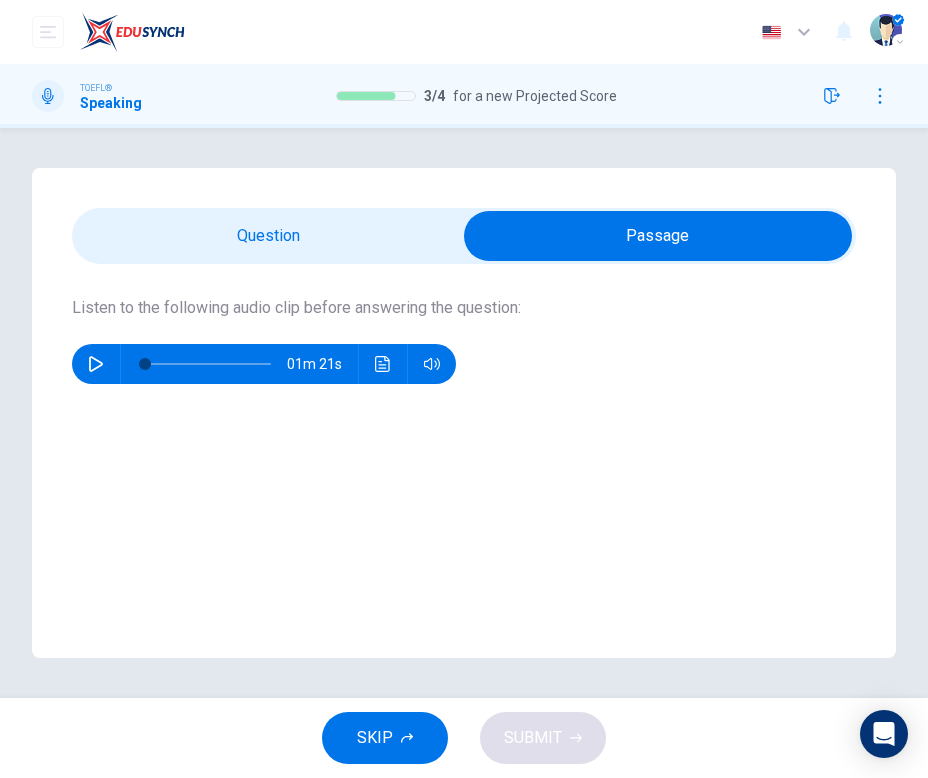 click at bounding box center (658, 236) 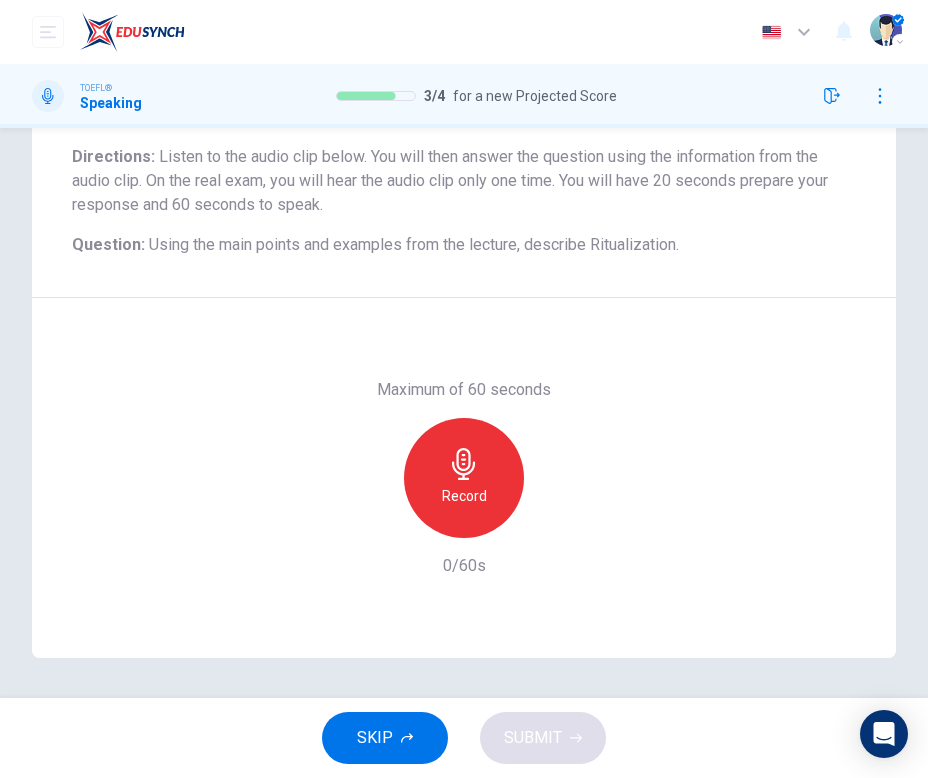 scroll, scrollTop: 0, scrollLeft: 0, axis: both 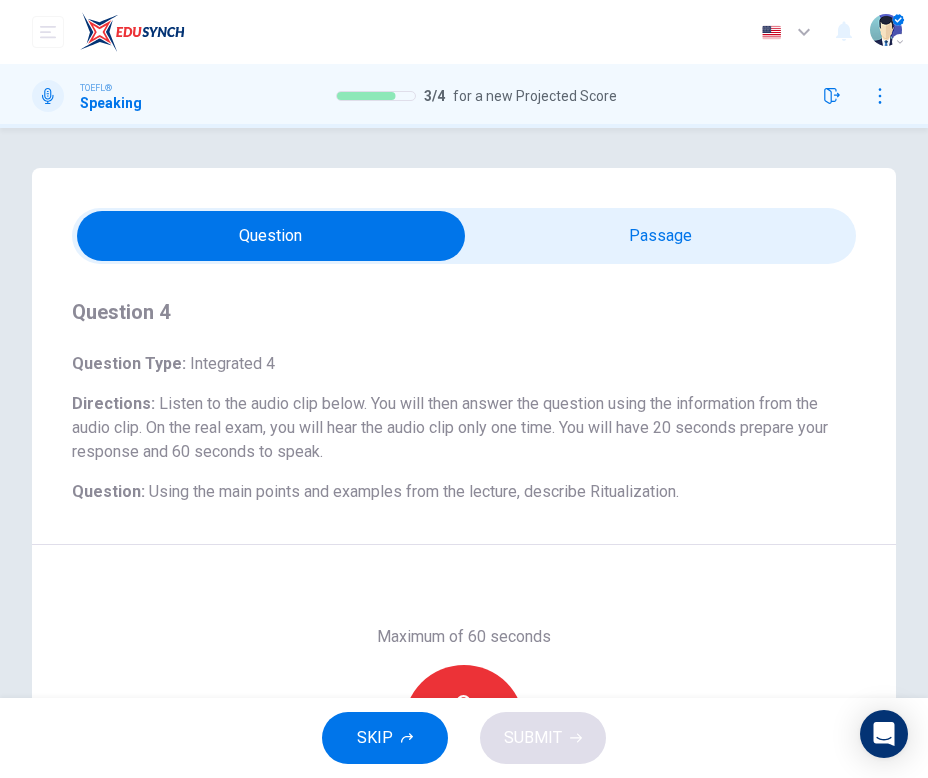 click at bounding box center (271, 236) 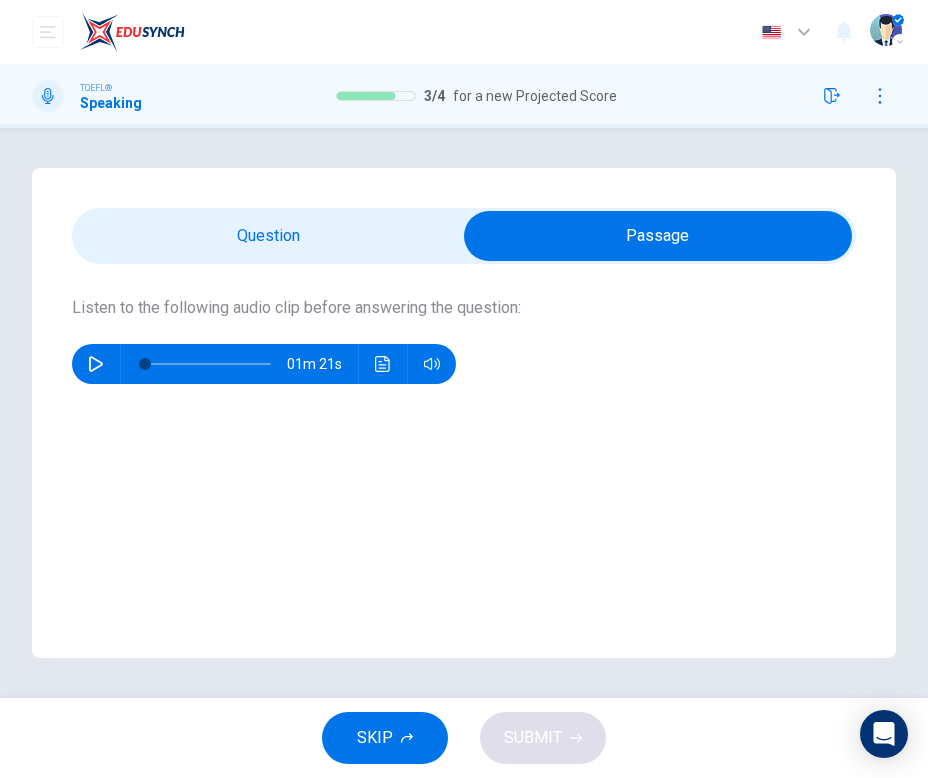 click at bounding box center (96, 364) 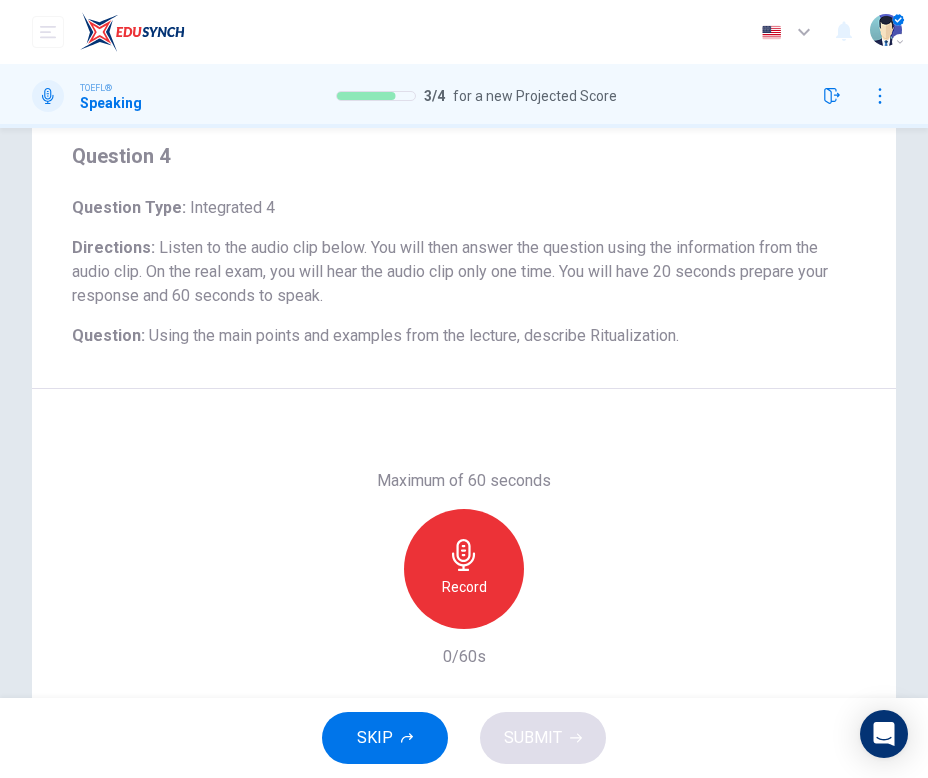 scroll, scrollTop: 247, scrollLeft: 0, axis: vertical 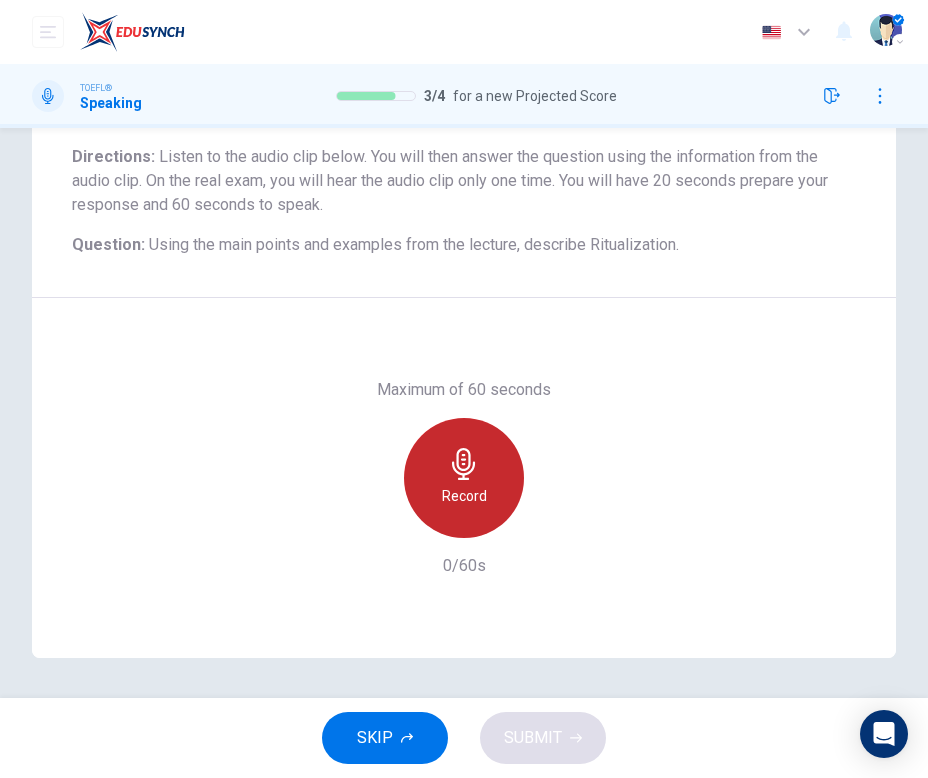 click on "Record" at bounding box center (464, 496) 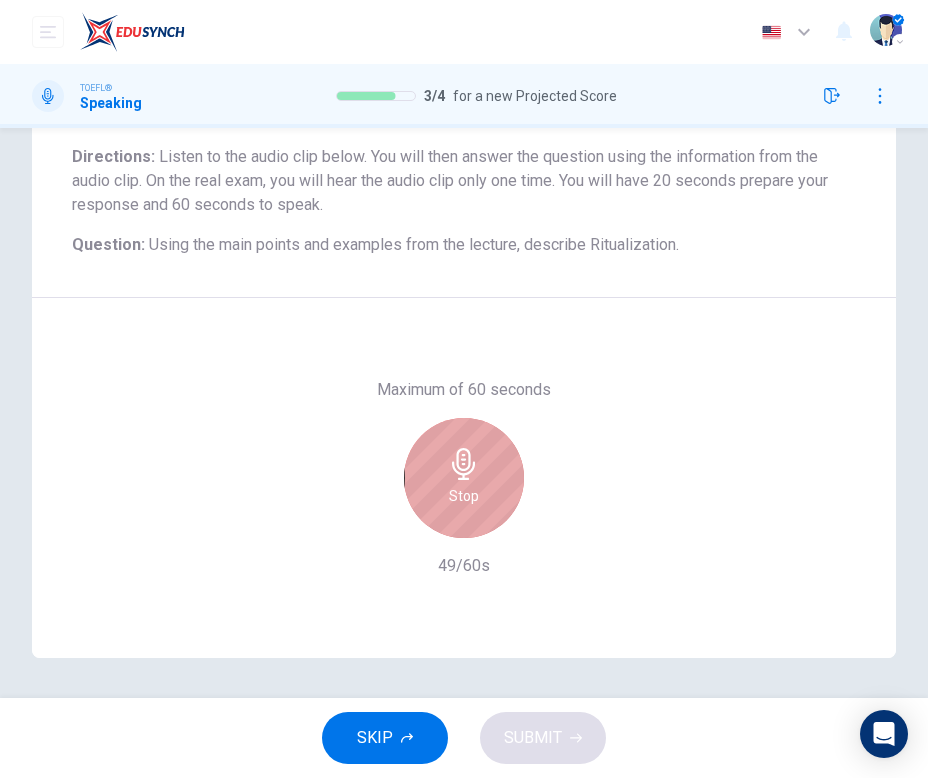 click on "Stop" at bounding box center [464, 496] 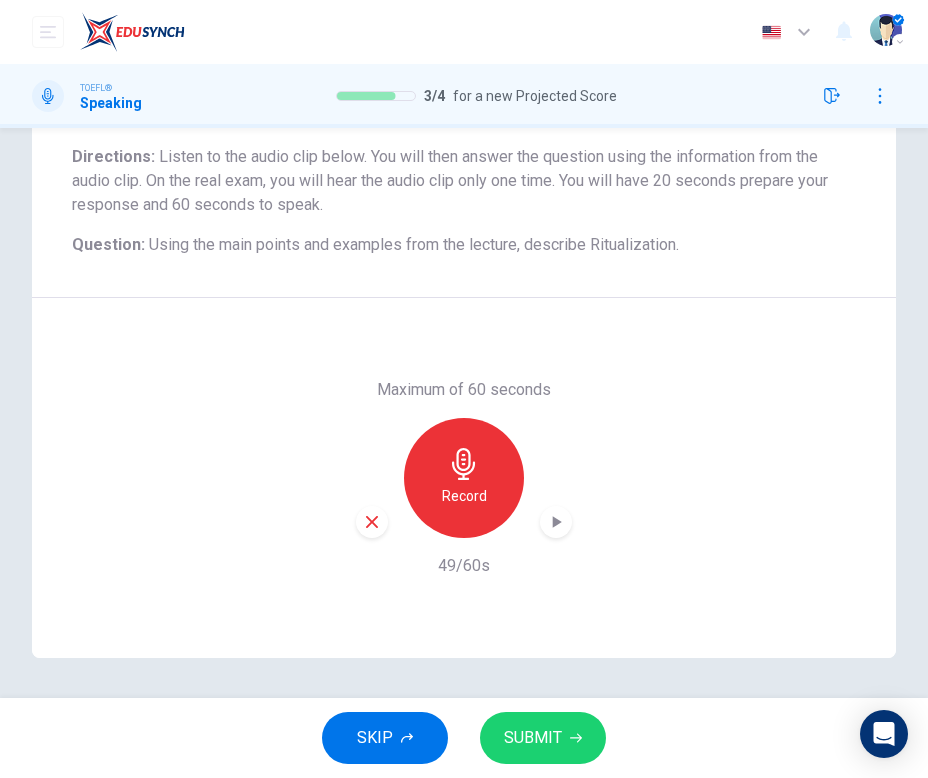click on "SUBMIT" at bounding box center [543, 738] 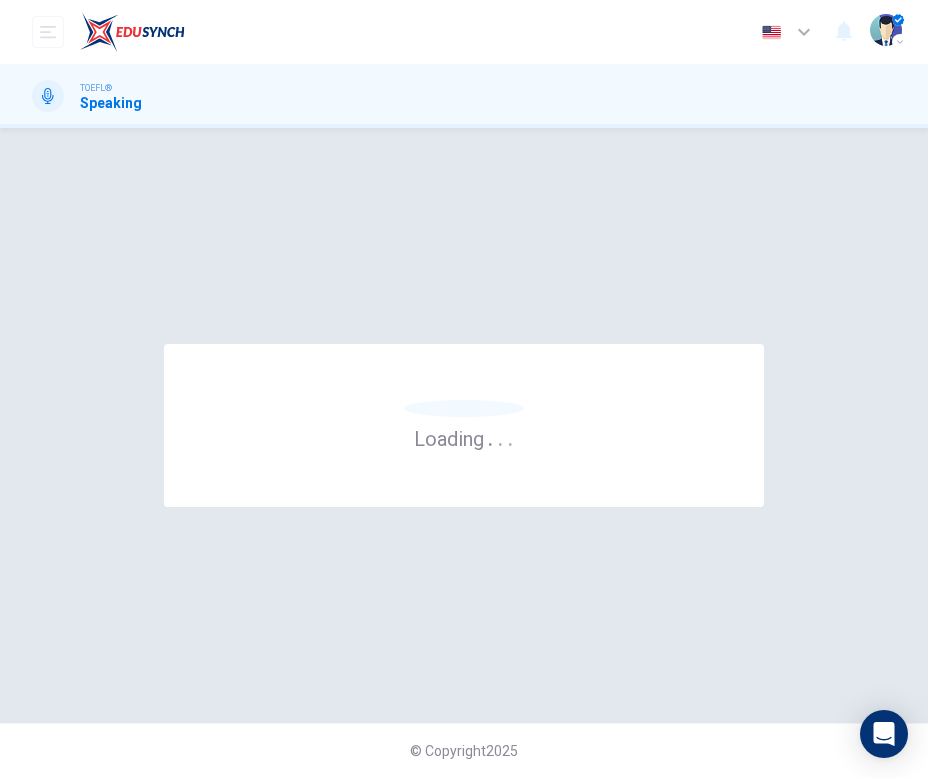 scroll, scrollTop: 0, scrollLeft: 0, axis: both 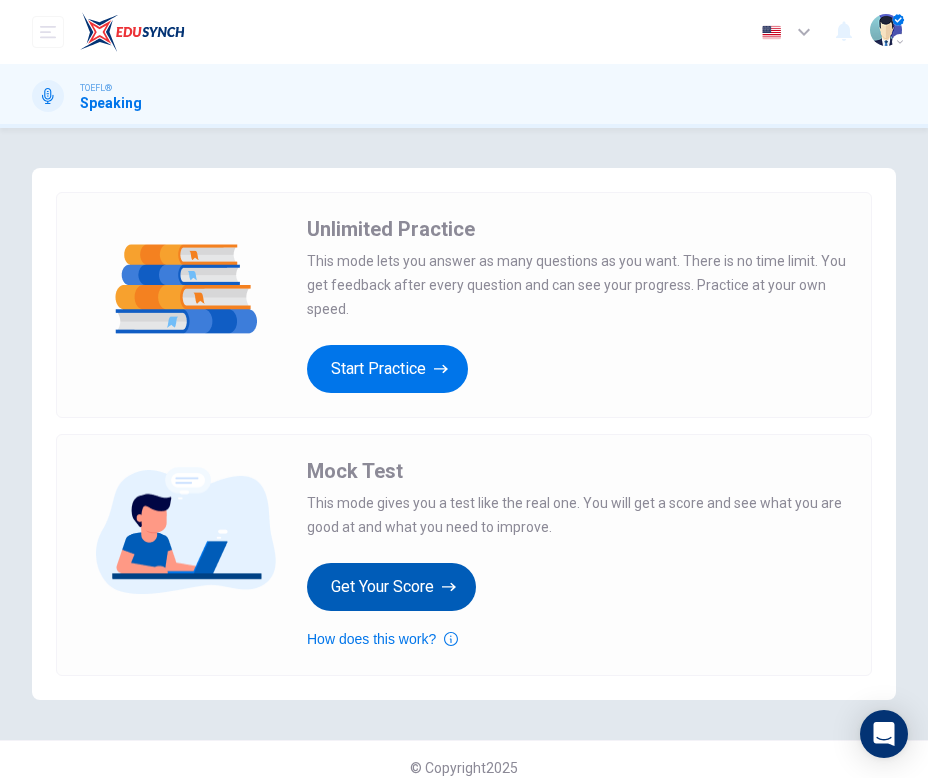 click on "Get Your Score" at bounding box center [387, 369] 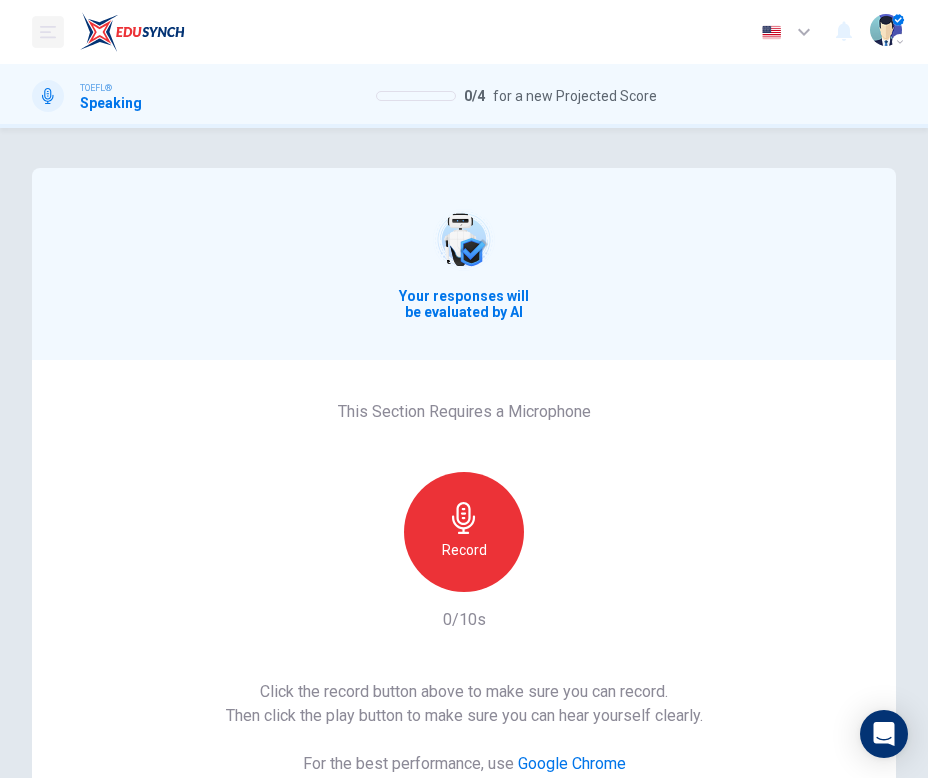 click at bounding box center (48, 32) 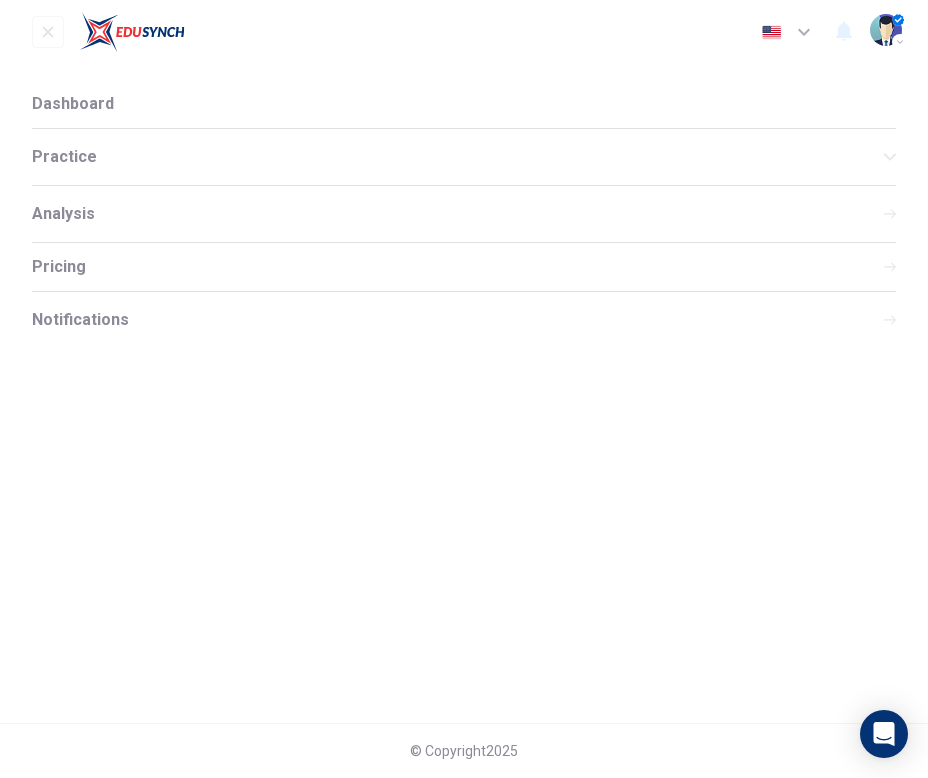 click on "Practice" at bounding box center (458, 157) 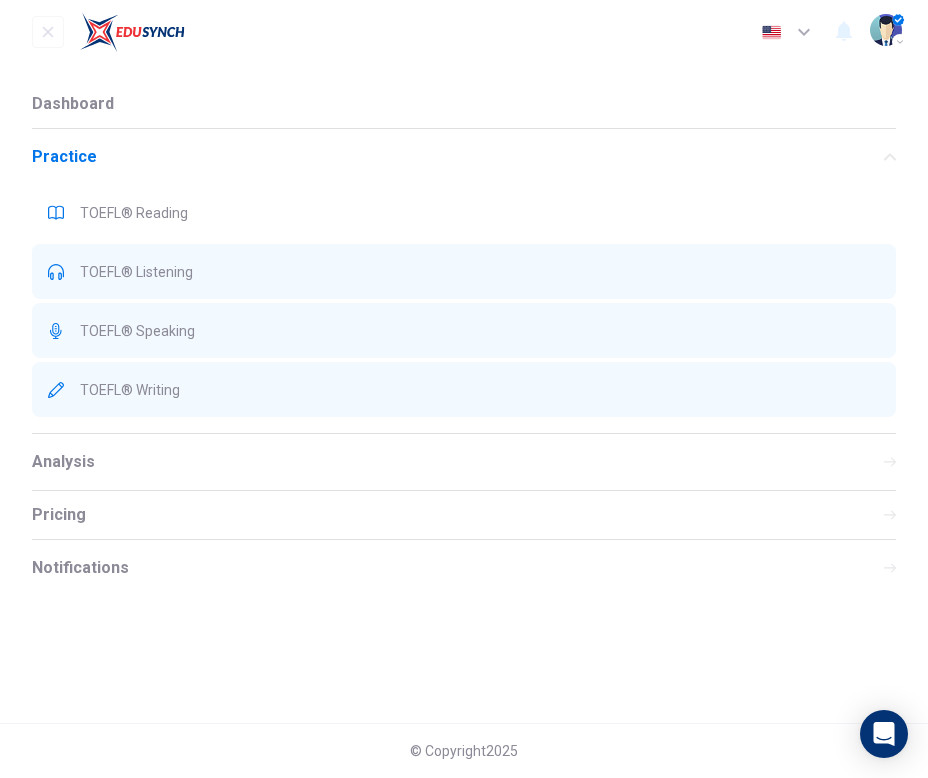 click on "TOEFL® Reading" at bounding box center (464, 212) 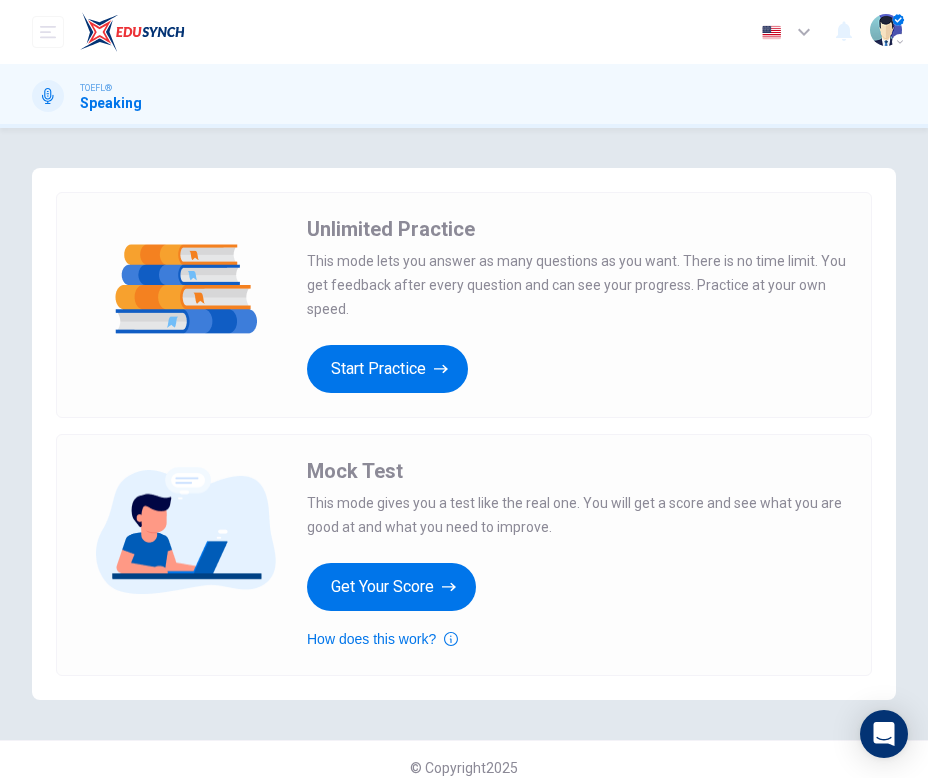 scroll, scrollTop: 0, scrollLeft: 0, axis: both 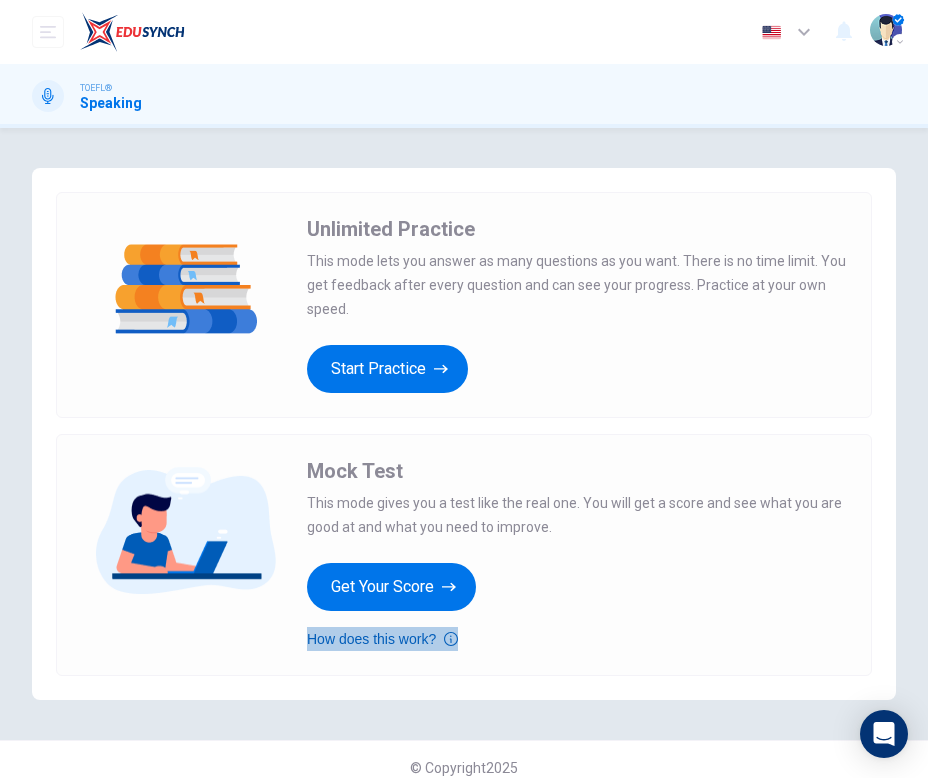 click at bounding box center (451, 639) 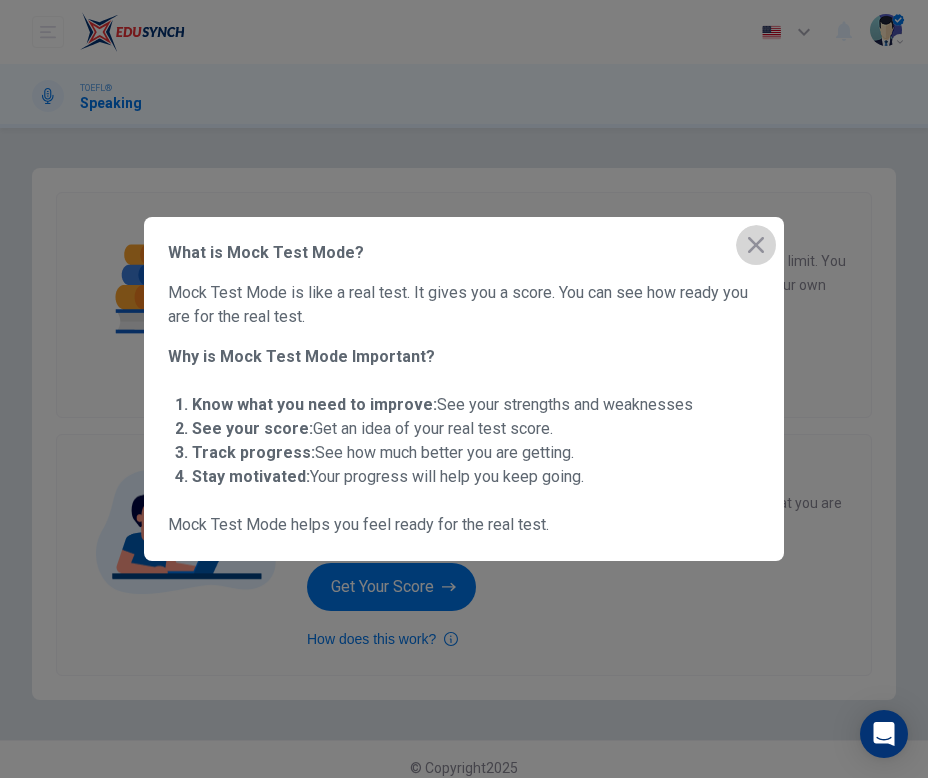 click at bounding box center [756, 245] 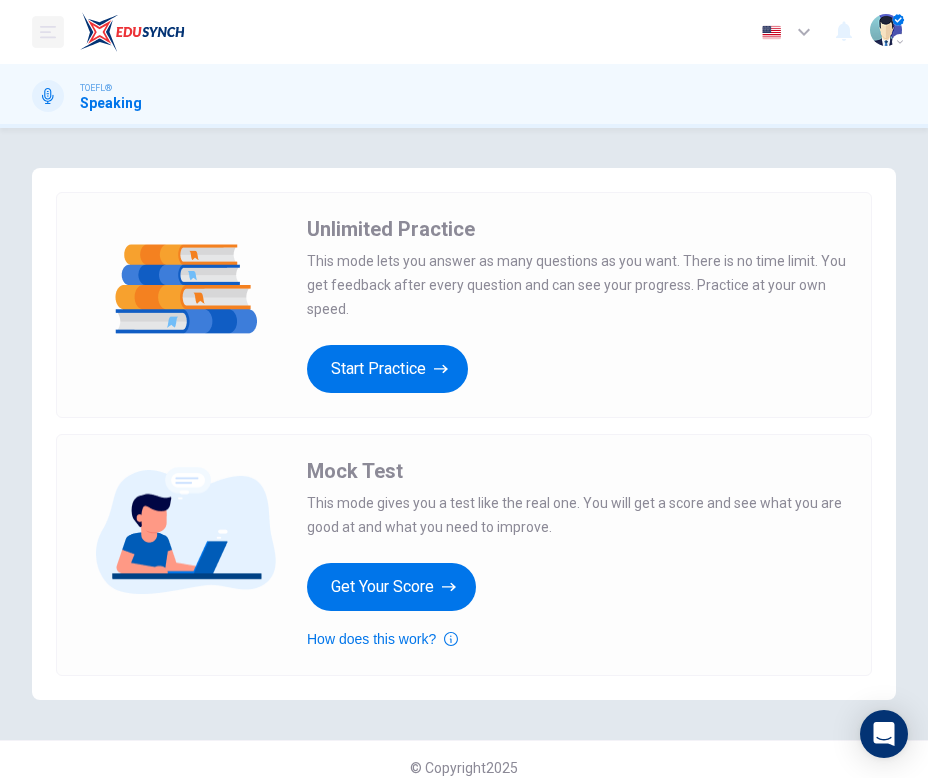 click at bounding box center (48, 32) 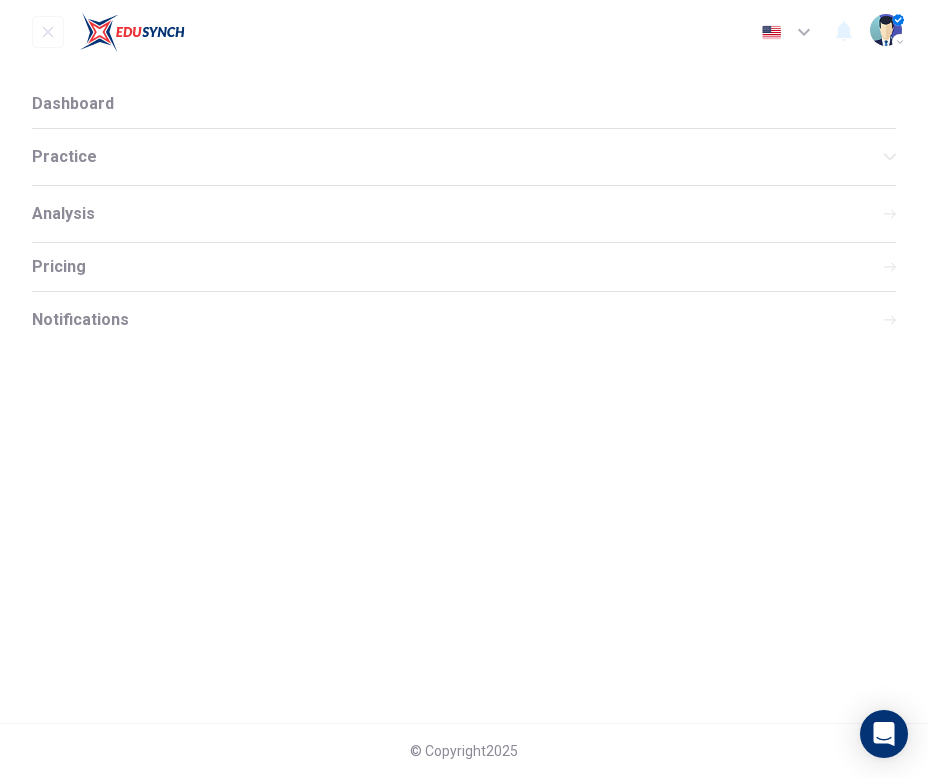click on "Dashboard Practice Analysis Pricing   Notifications" at bounding box center [464, 393] 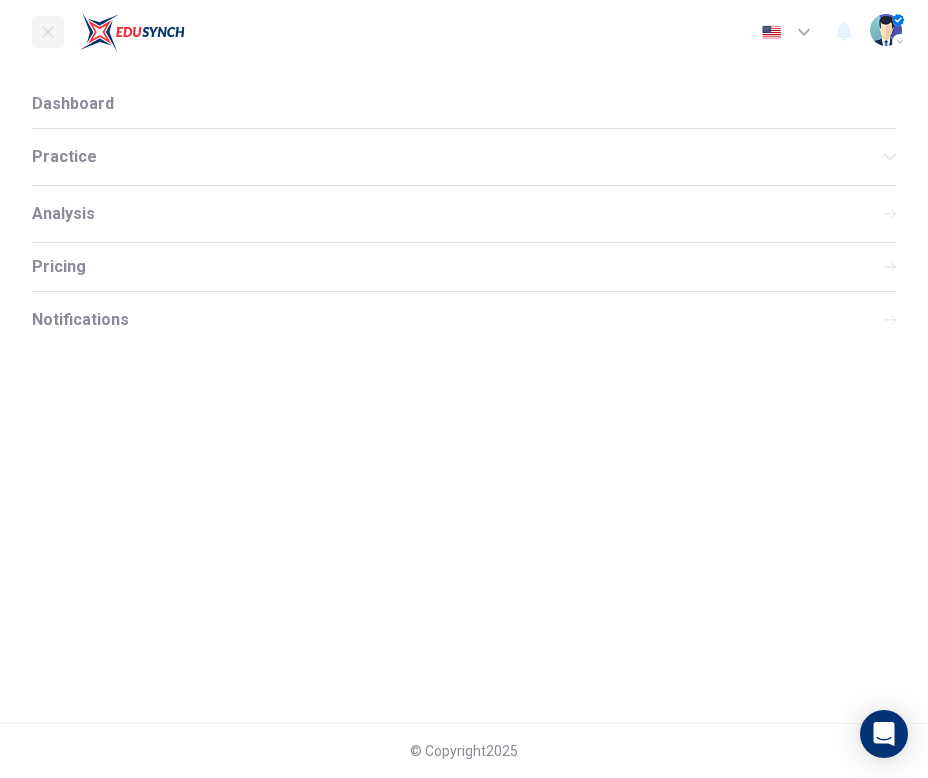 click at bounding box center (48, 32) 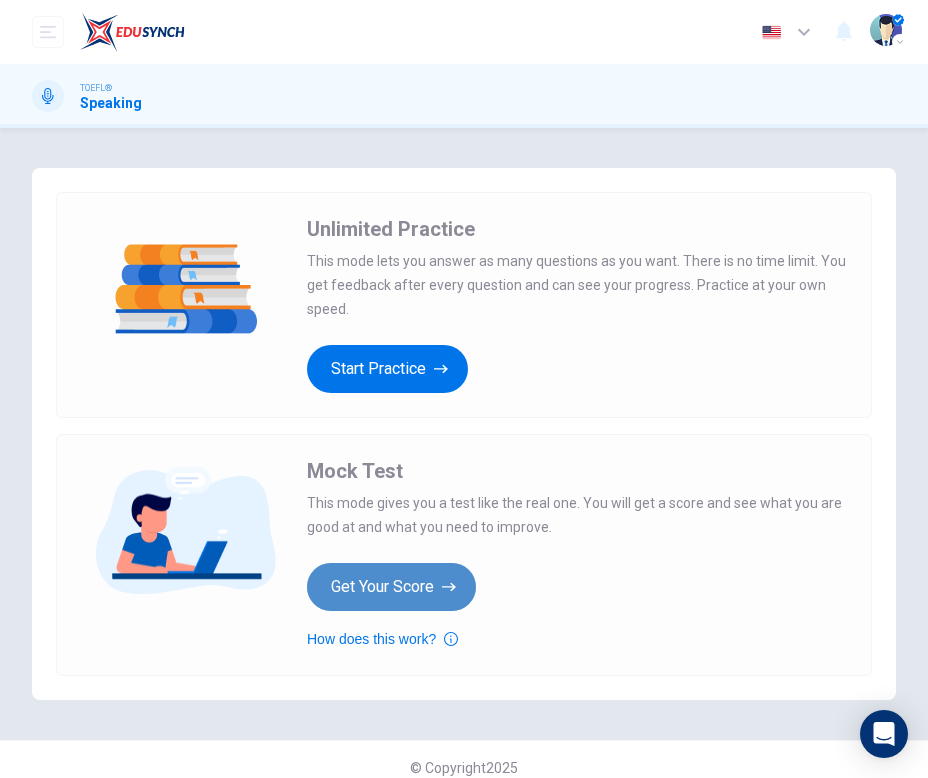 click on "Get Your Score" at bounding box center (387, 369) 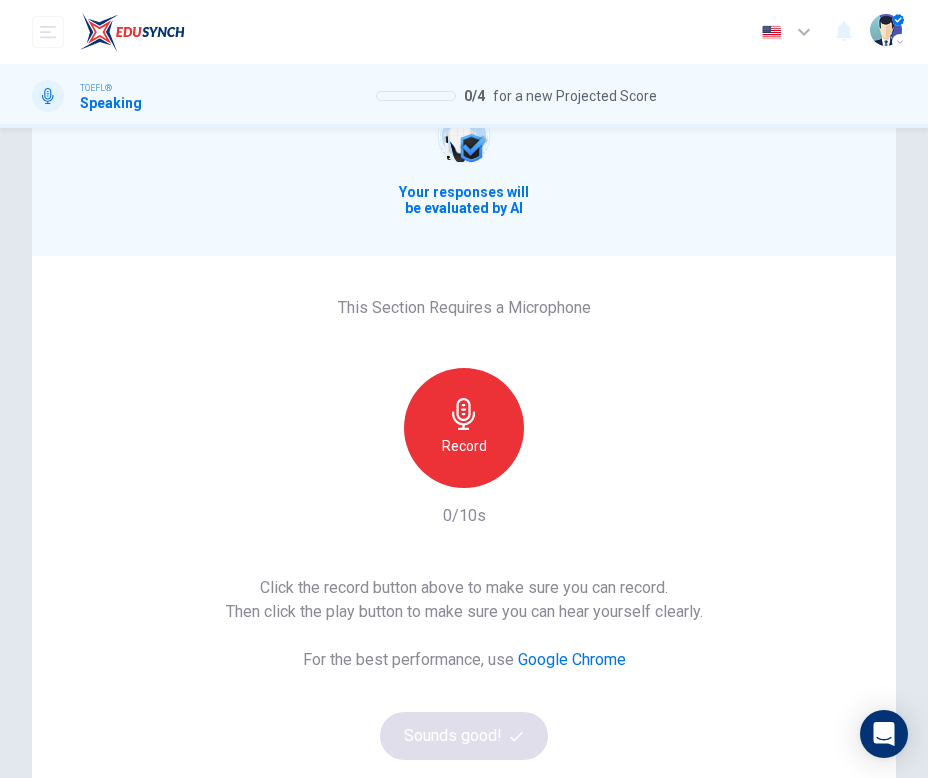 scroll, scrollTop: 122, scrollLeft: 0, axis: vertical 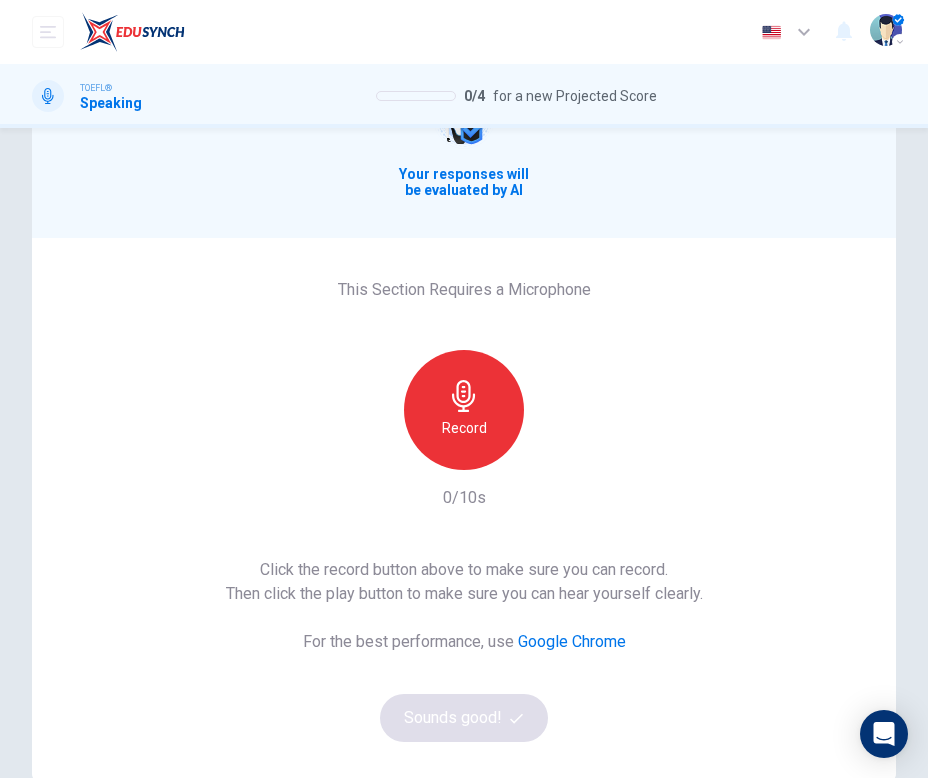 click on "Record" at bounding box center (464, 410) 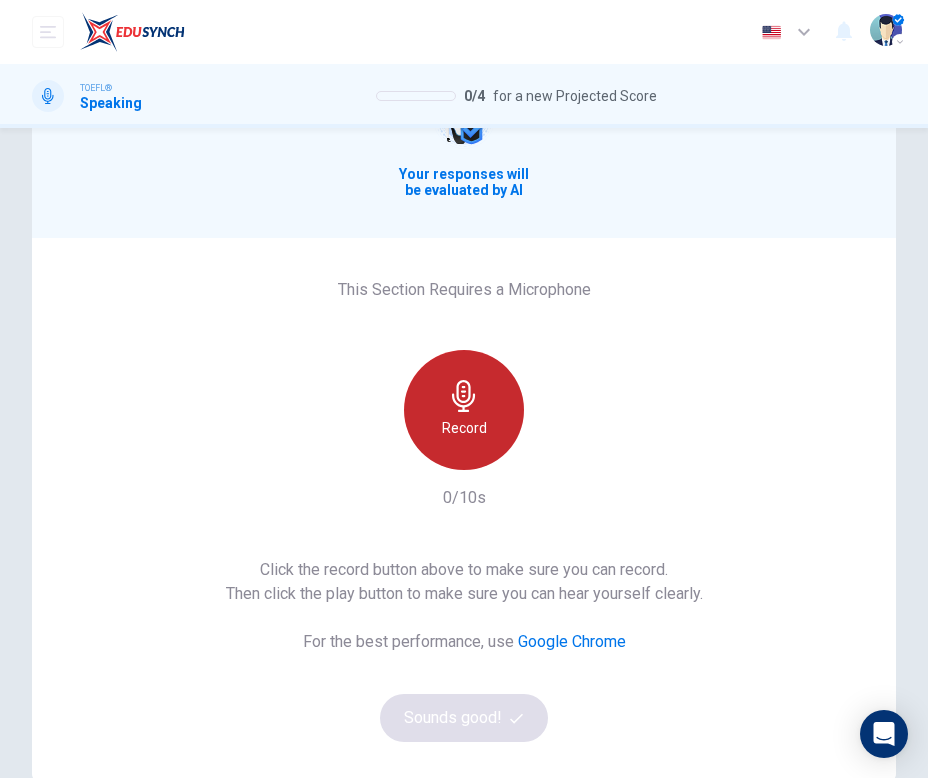 click on "Record" at bounding box center [464, 428] 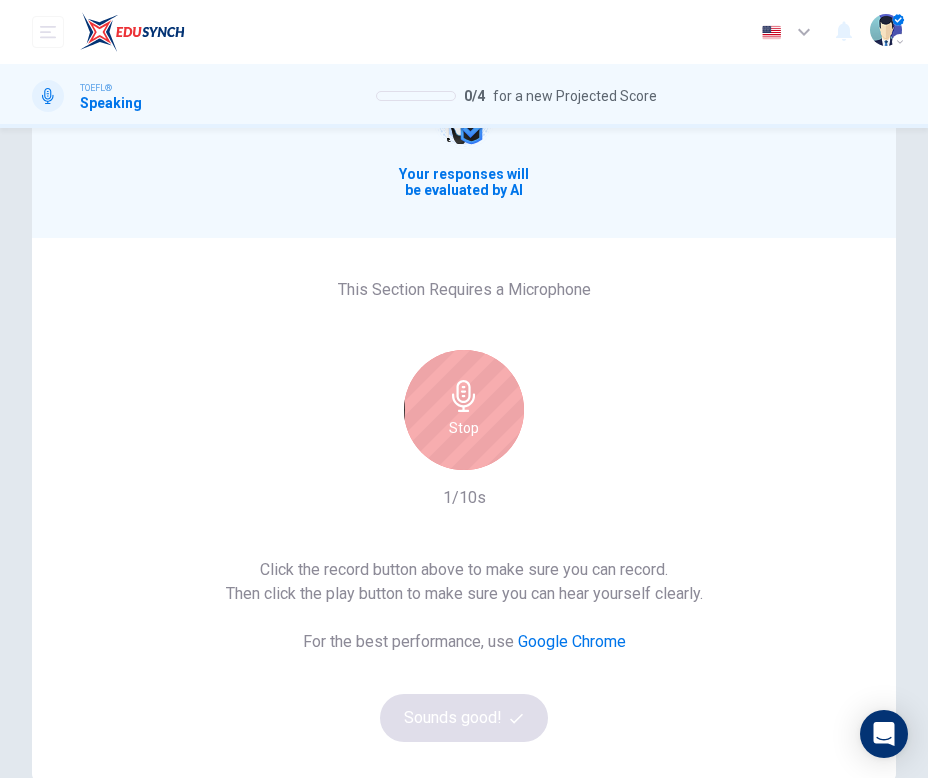 click on "Stop" at bounding box center (464, 428) 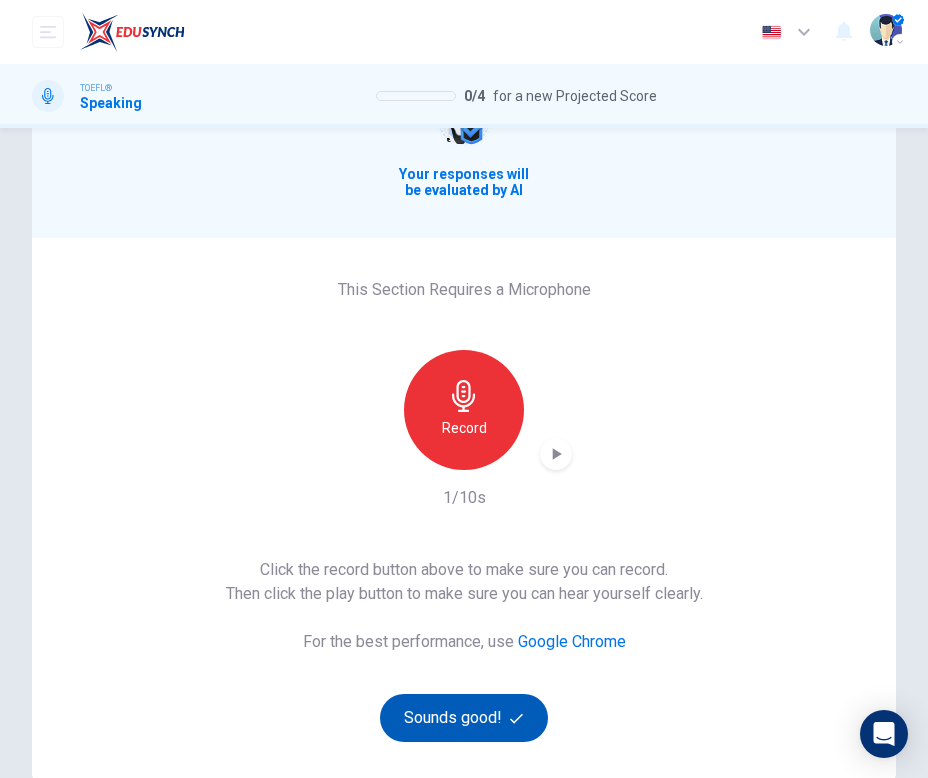 click on "Sounds good!" at bounding box center (464, 718) 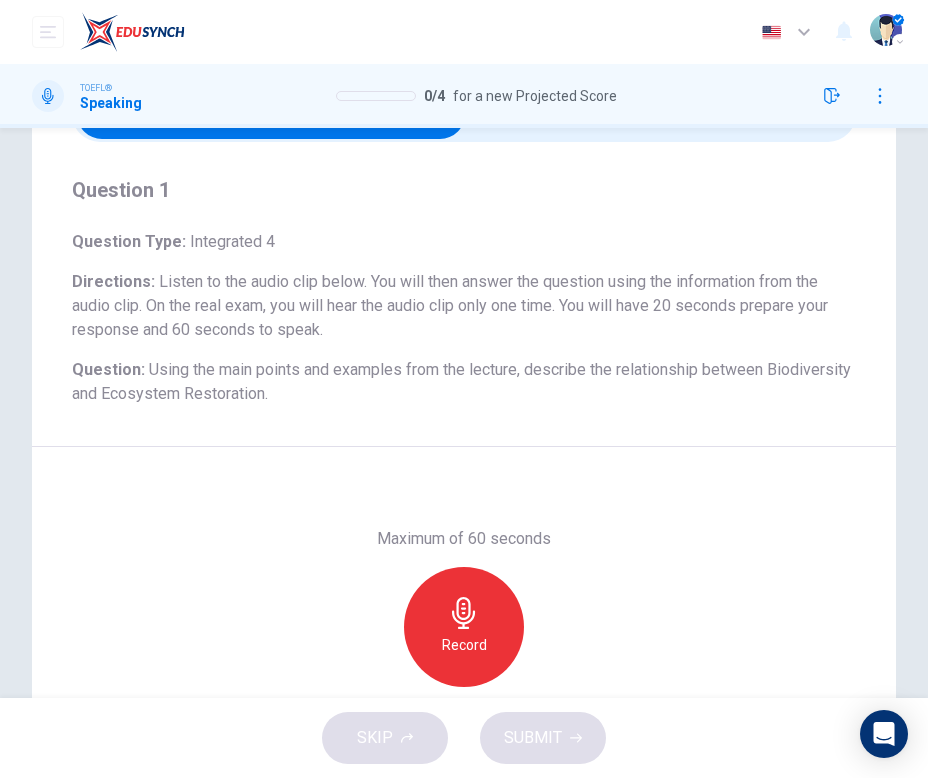 scroll, scrollTop: 0, scrollLeft: 0, axis: both 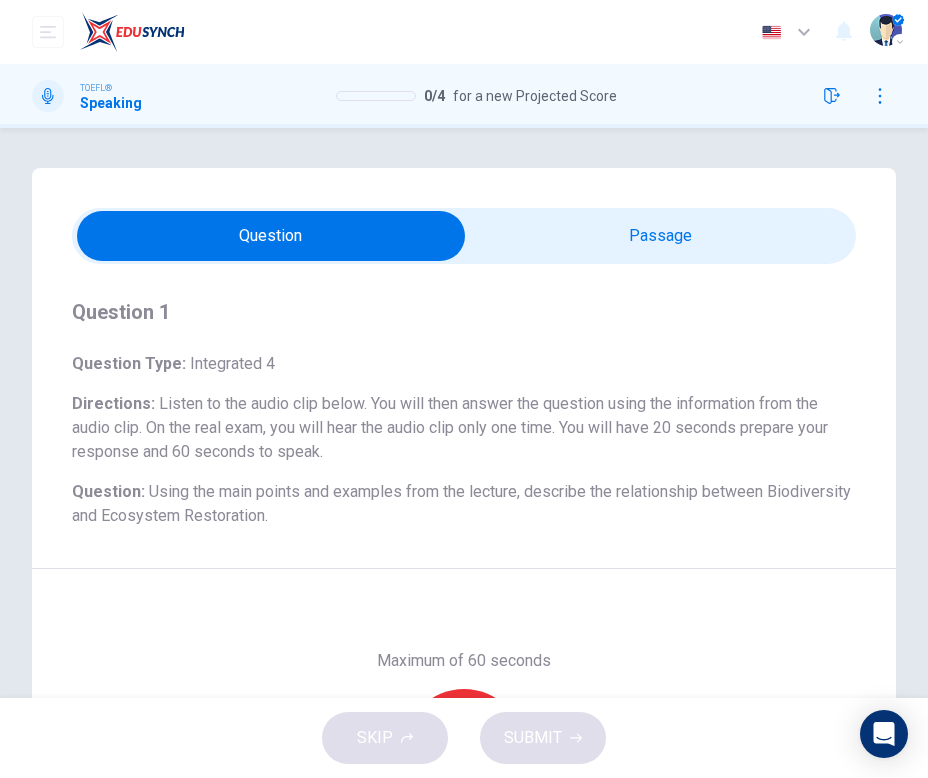 click at bounding box center [271, 236] 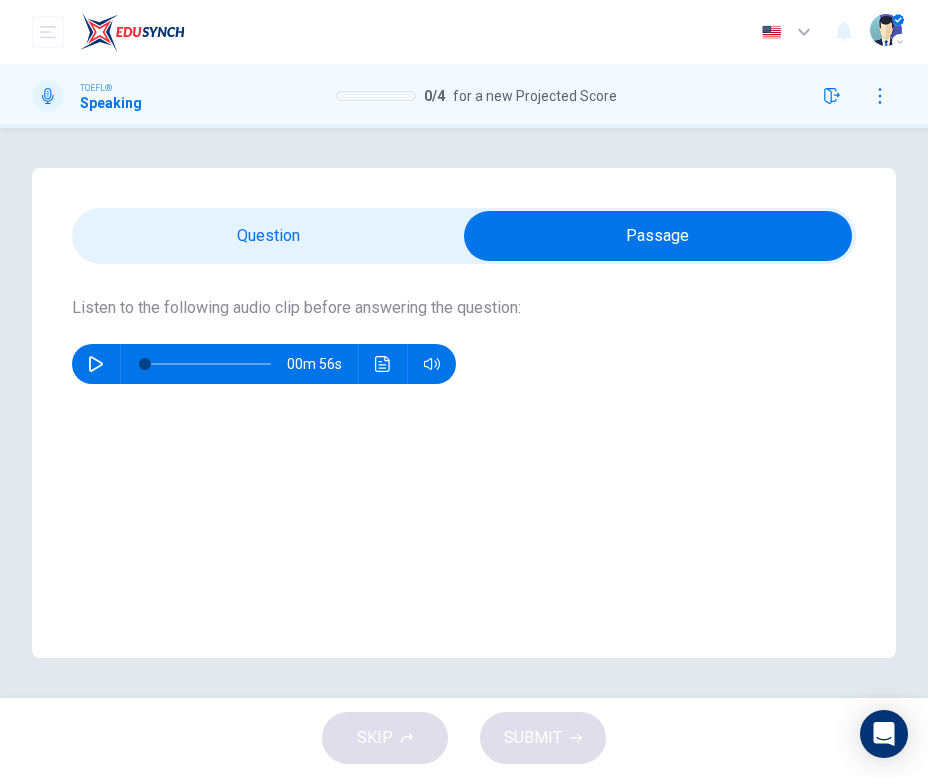 click at bounding box center [96, 364] 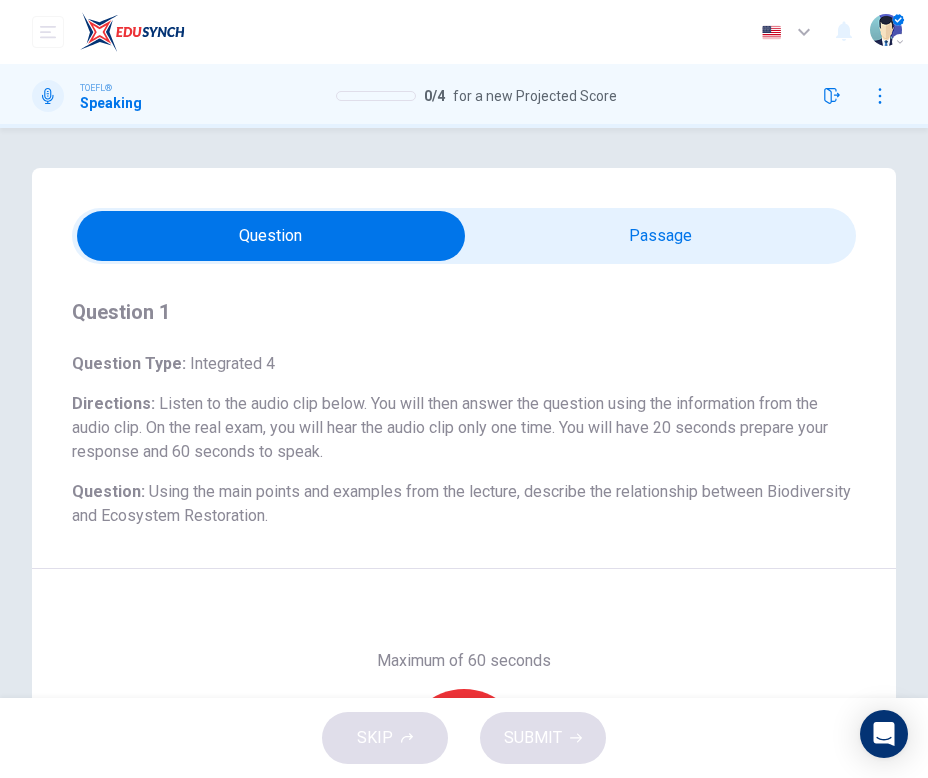 scroll, scrollTop: 271, scrollLeft: 0, axis: vertical 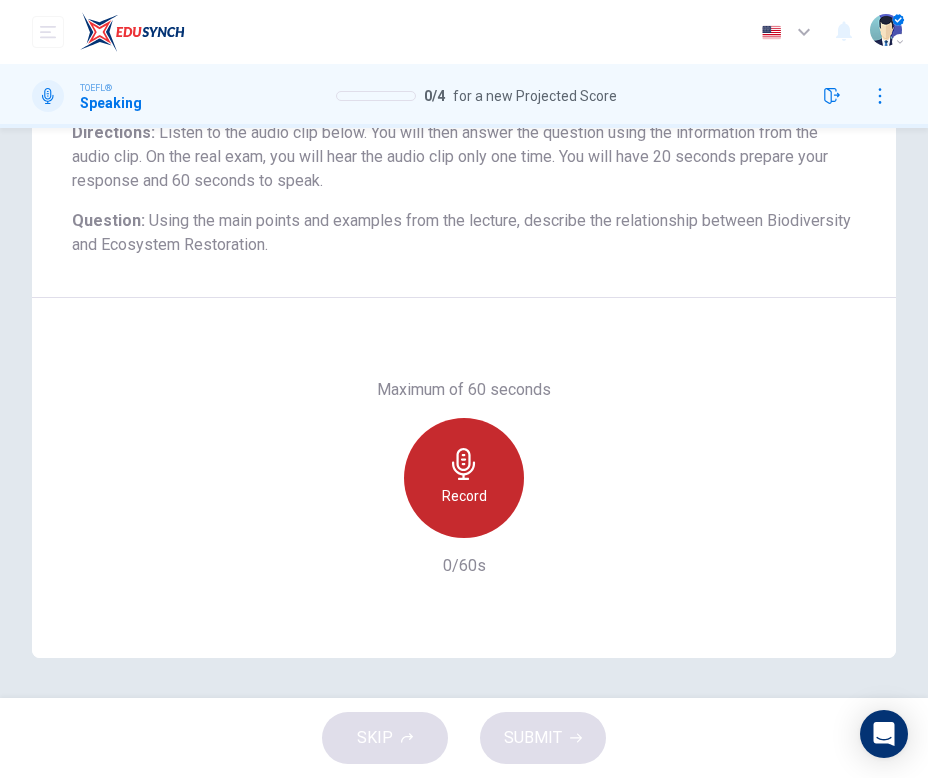 click at bounding box center (464, 464) 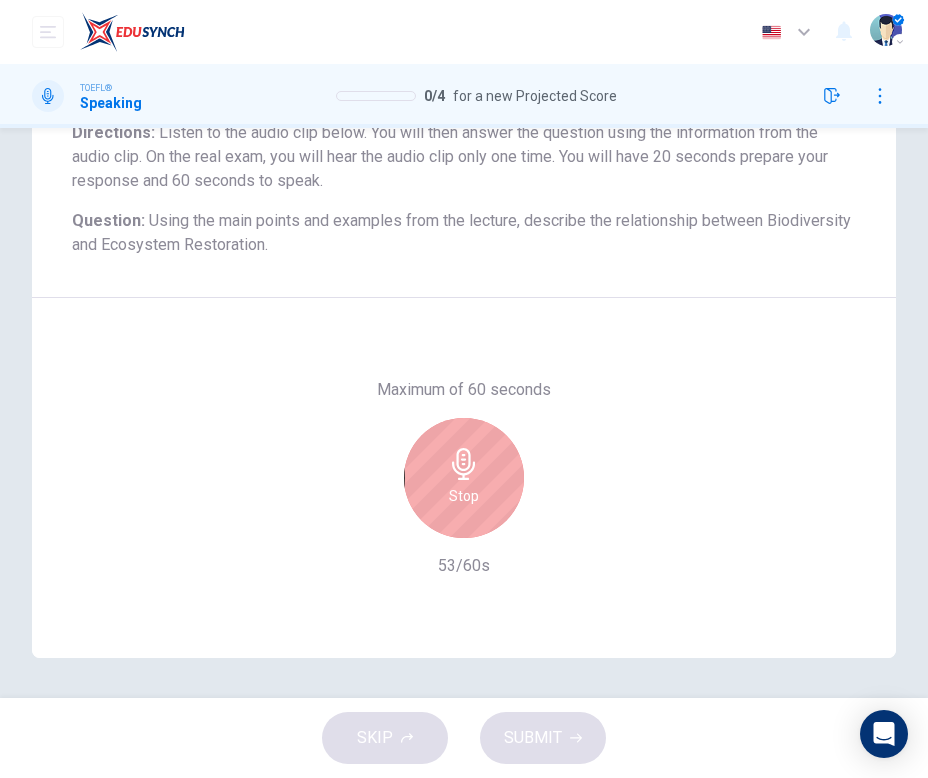 click at bounding box center (464, 464) 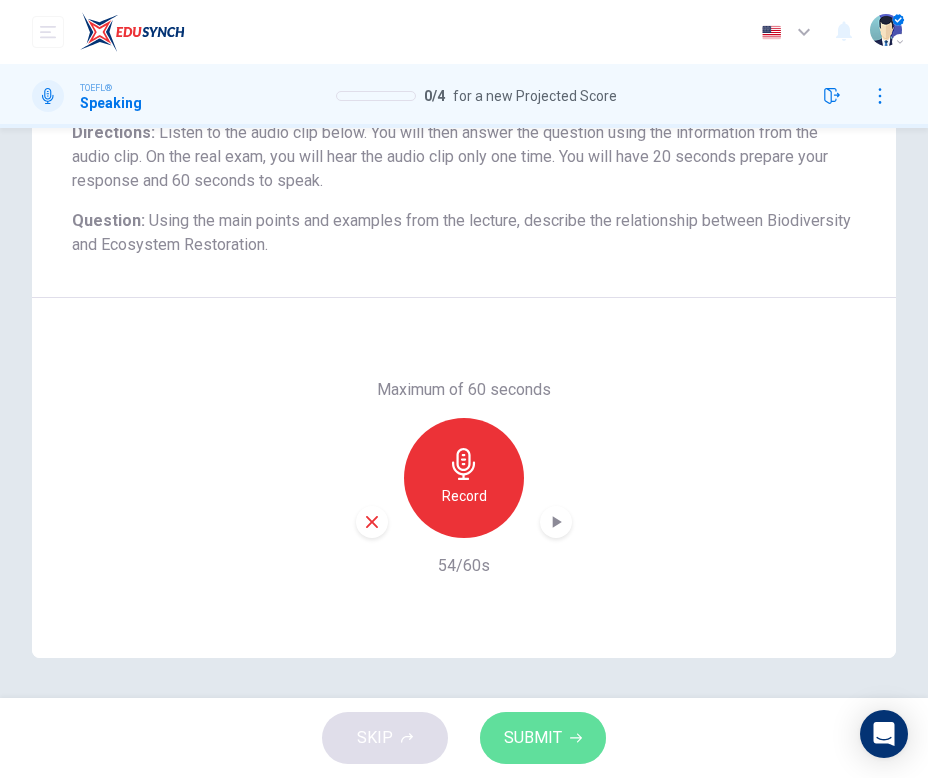 click on "SUBMIT" at bounding box center (533, 738) 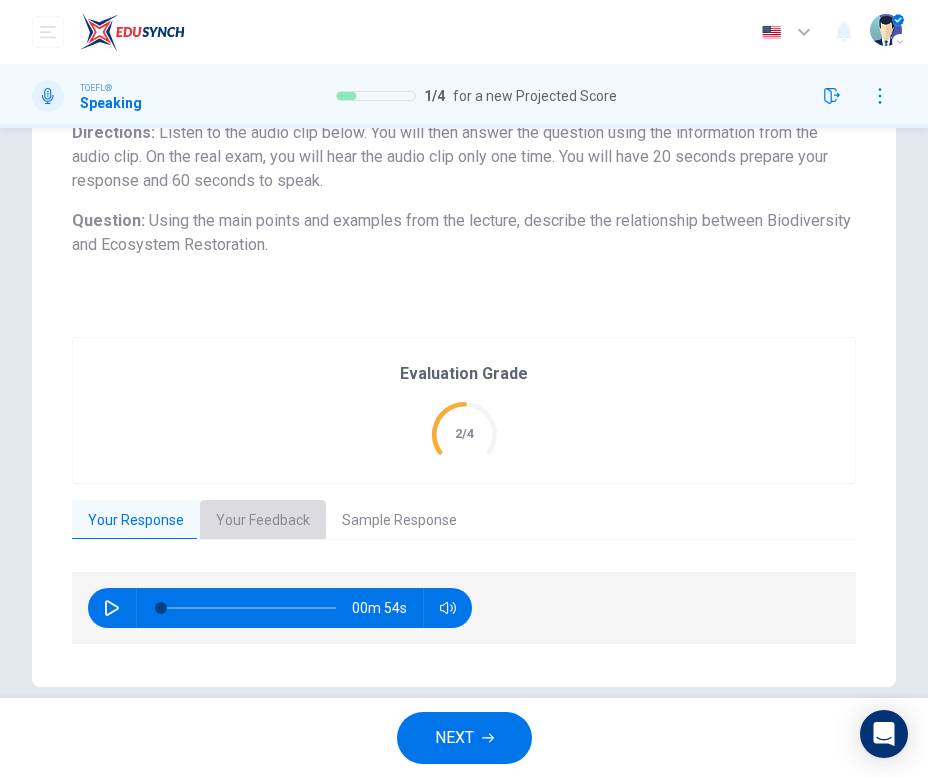 click on "Your Feedback" at bounding box center (263, 521) 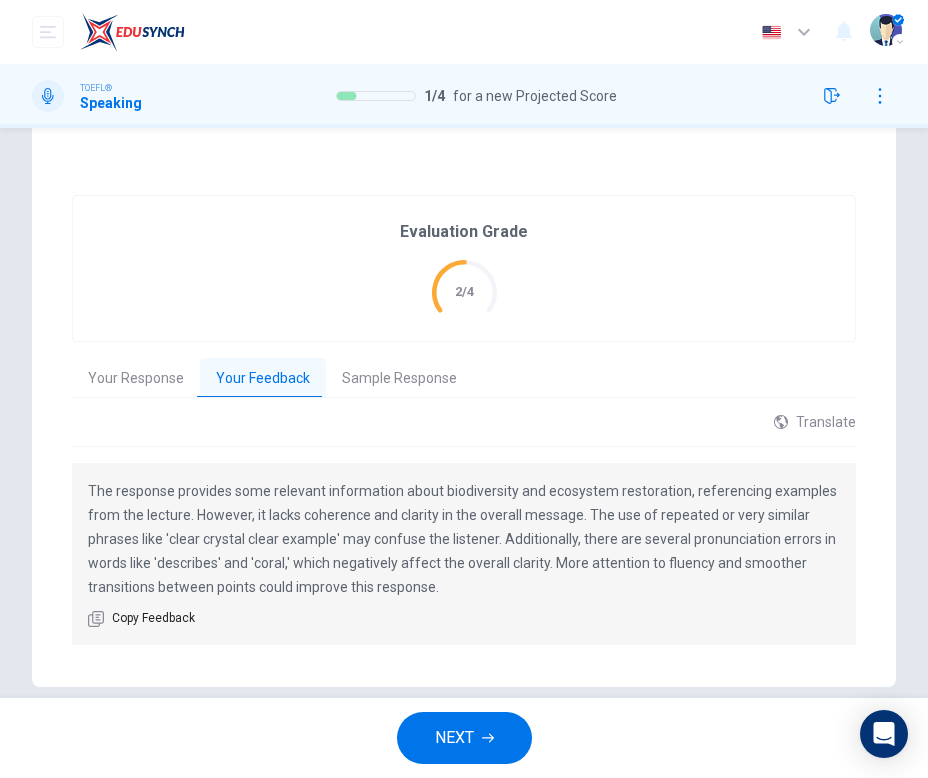 scroll, scrollTop: 443, scrollLeft: 0, axis: vertical 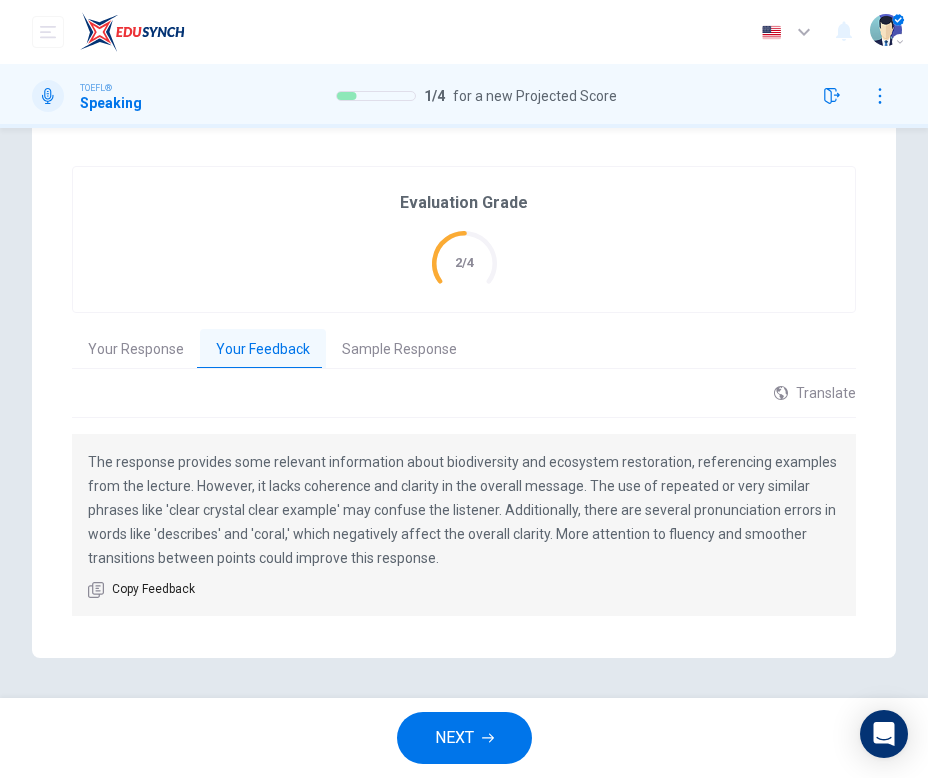 click on "Your Response" at bounding box center (136, 350) 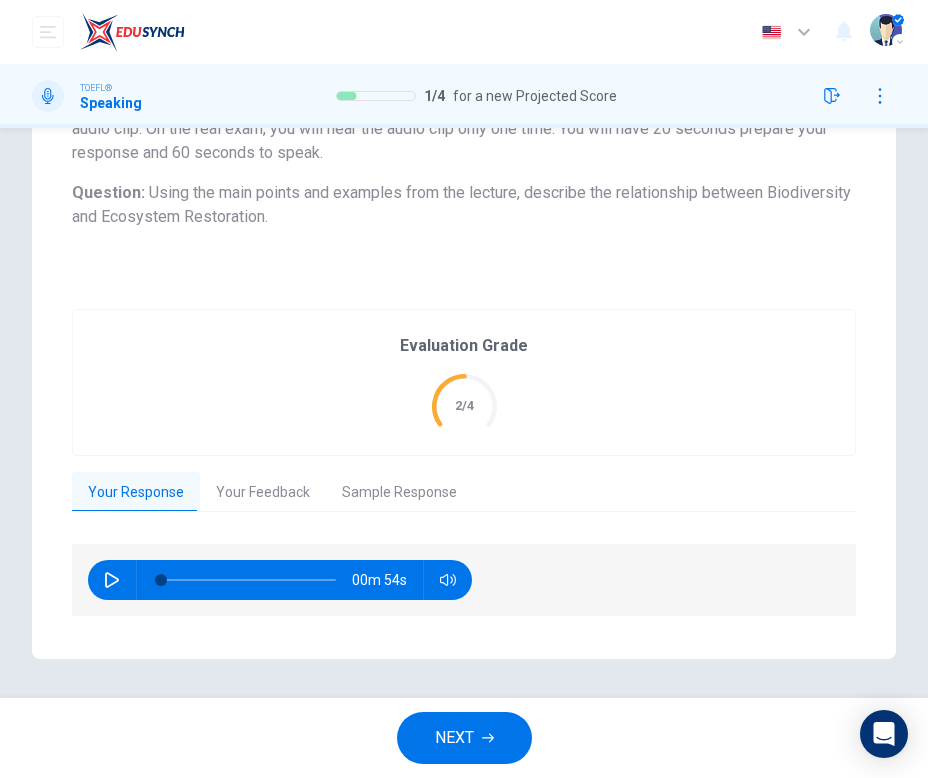 click at bounding box center [112, 580] 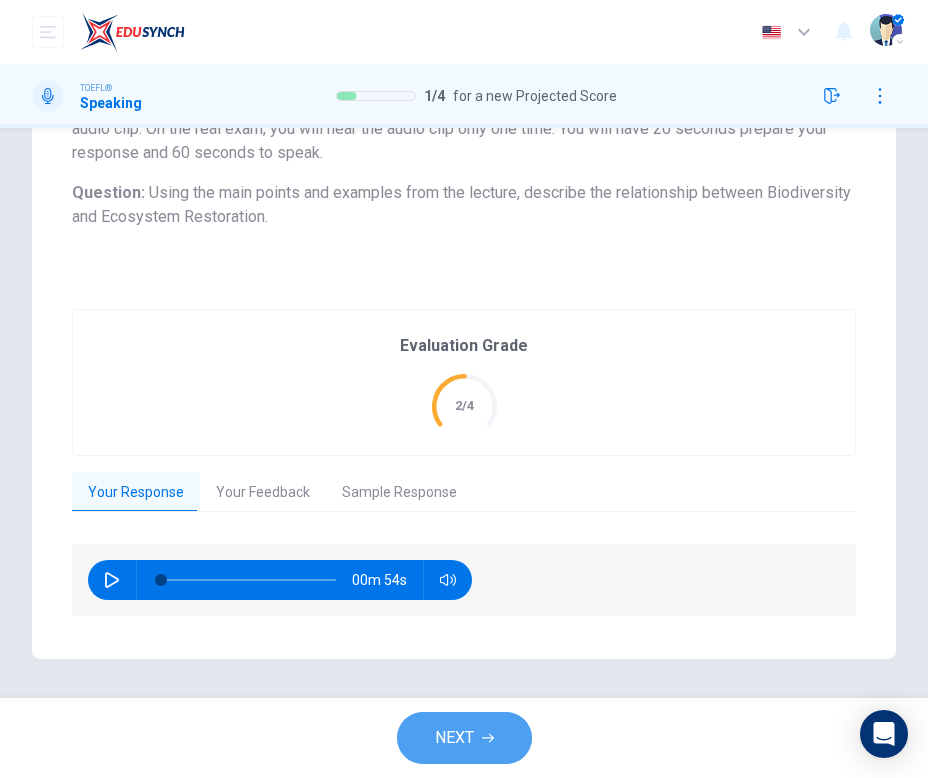 click on "NEXT" at bounding box center [464, 738] 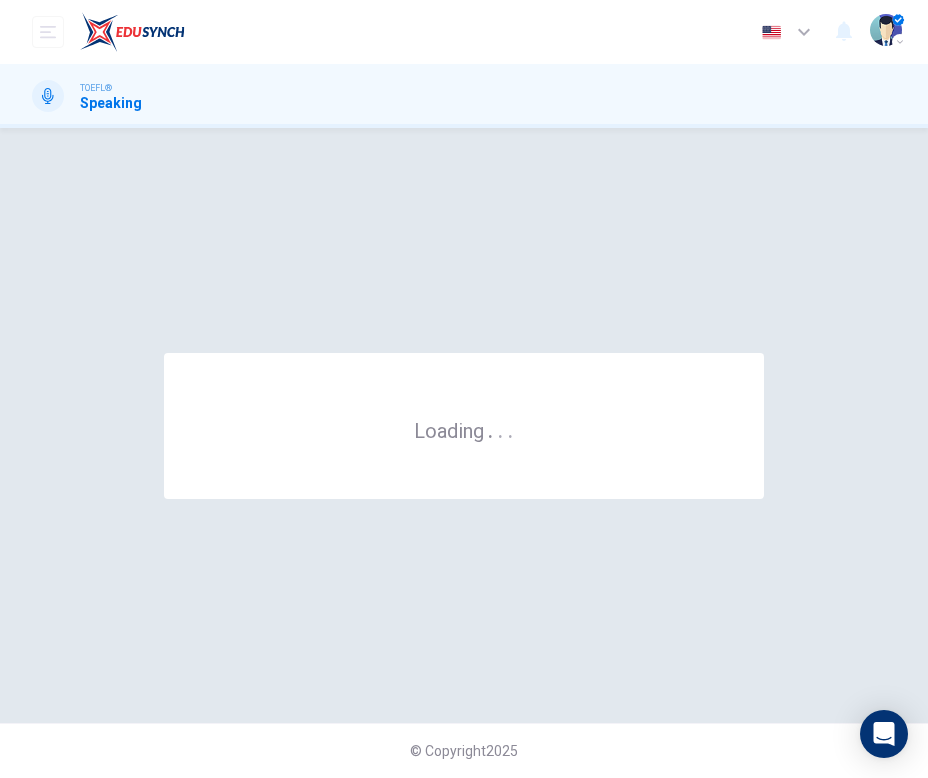 scroll, scrollTop: 0, scrollLeft: 0, axis: both 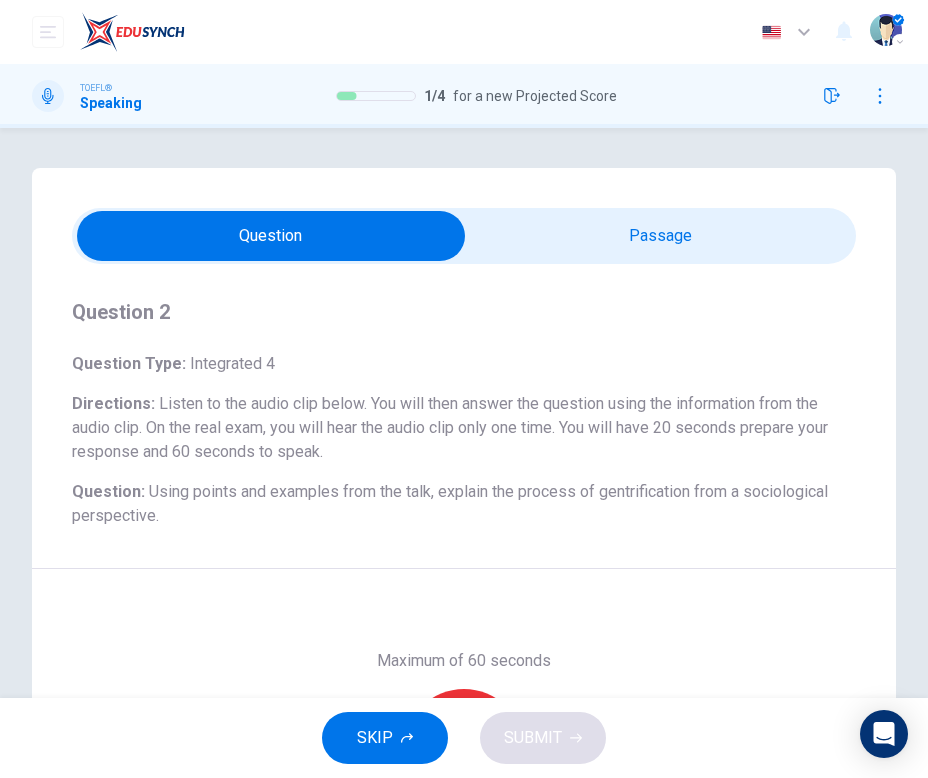 click at bounding box center [271, 236] 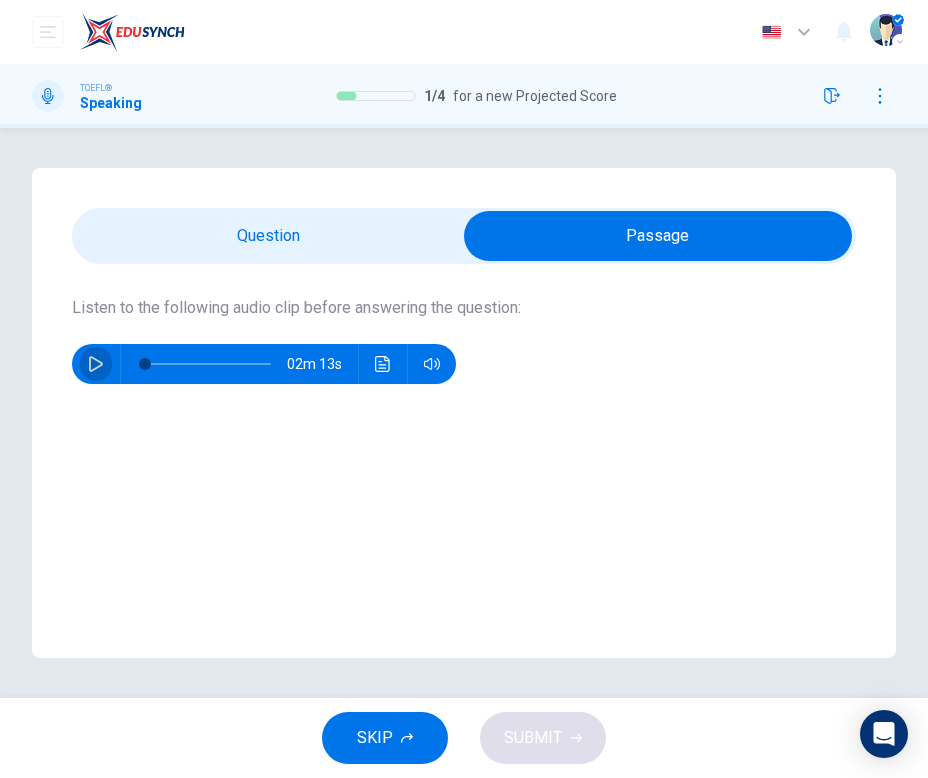 click at bounding box center [96, 364] 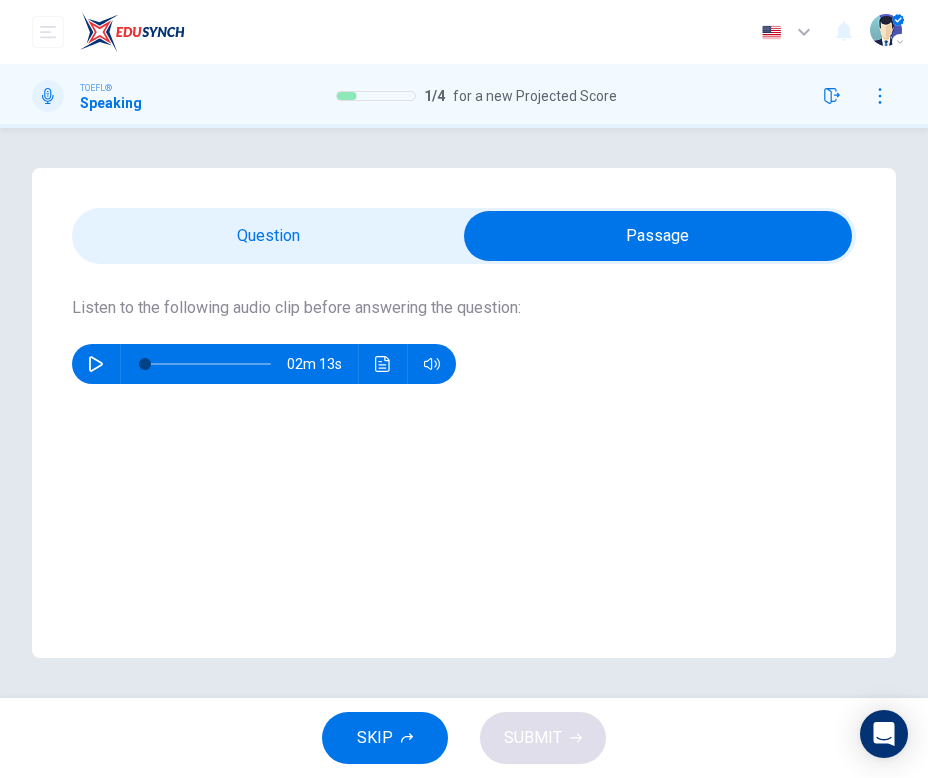click at bounding box center [658, 236] 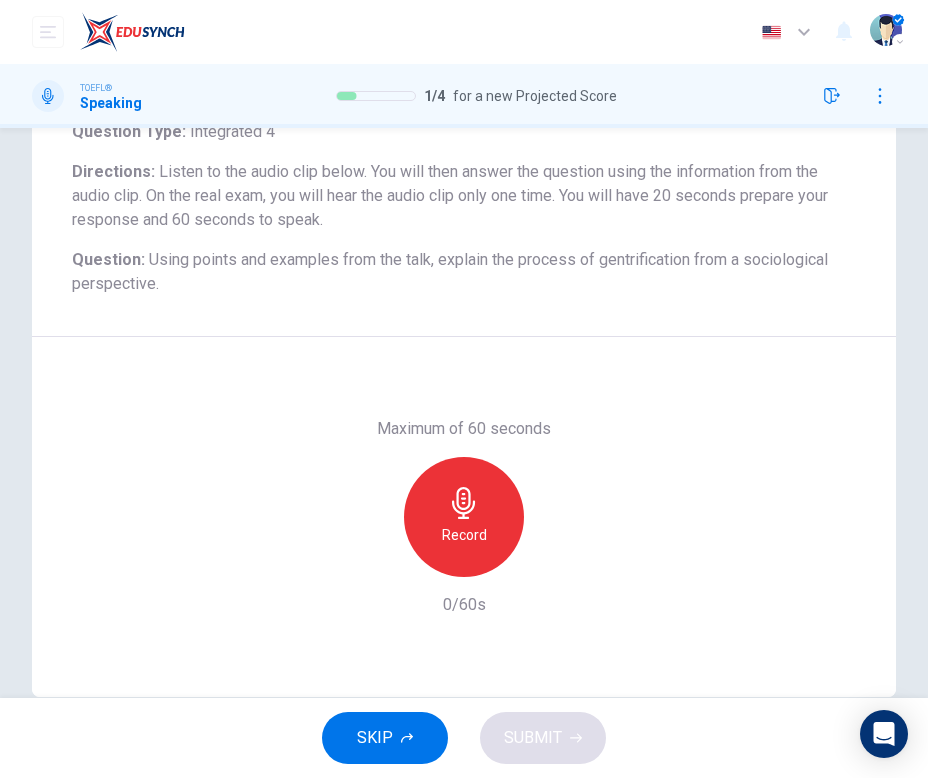 scroll, scrollTop: 271, scrollLeft: 0, axis: vertical 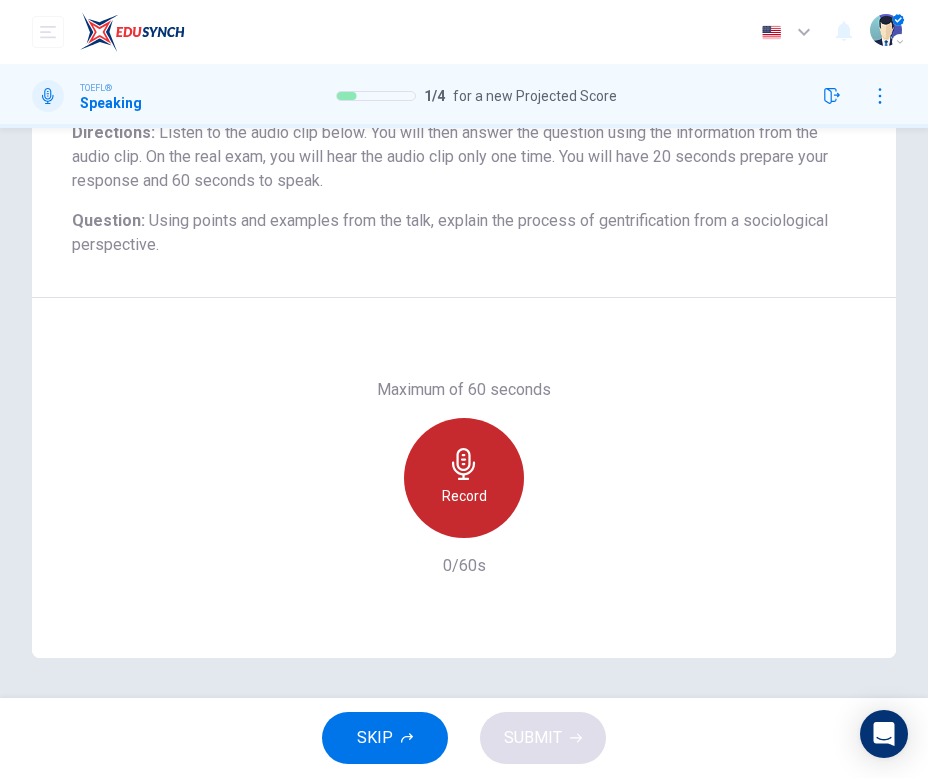 click on "Record" at bounding box center [464, 496] 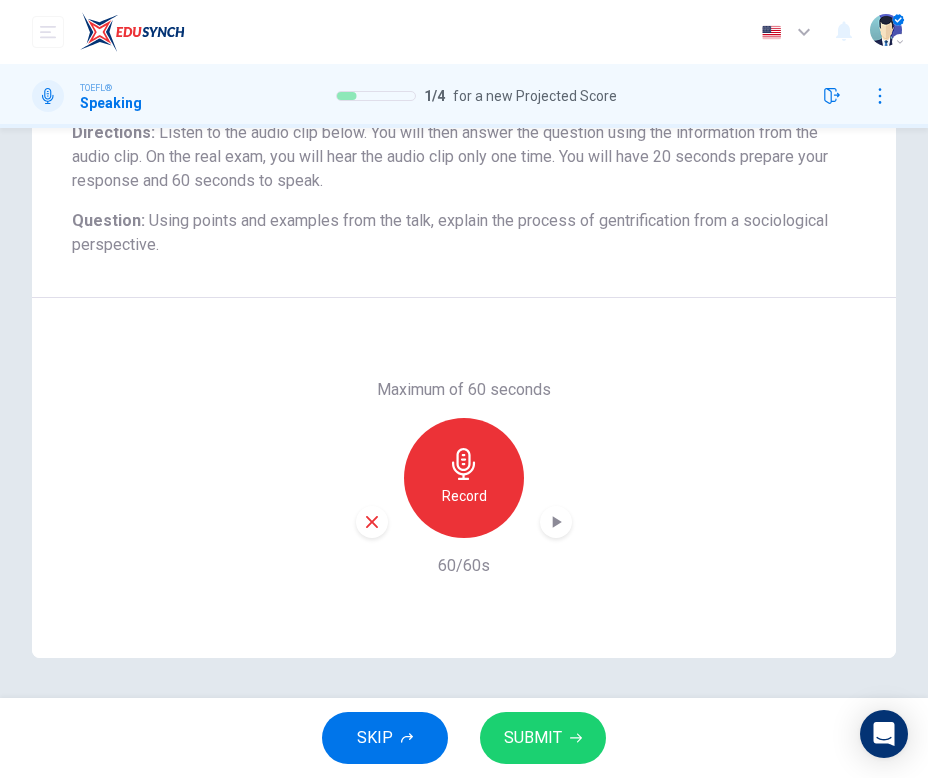 click on "SUBMIT" at bounding box center (543, 738) 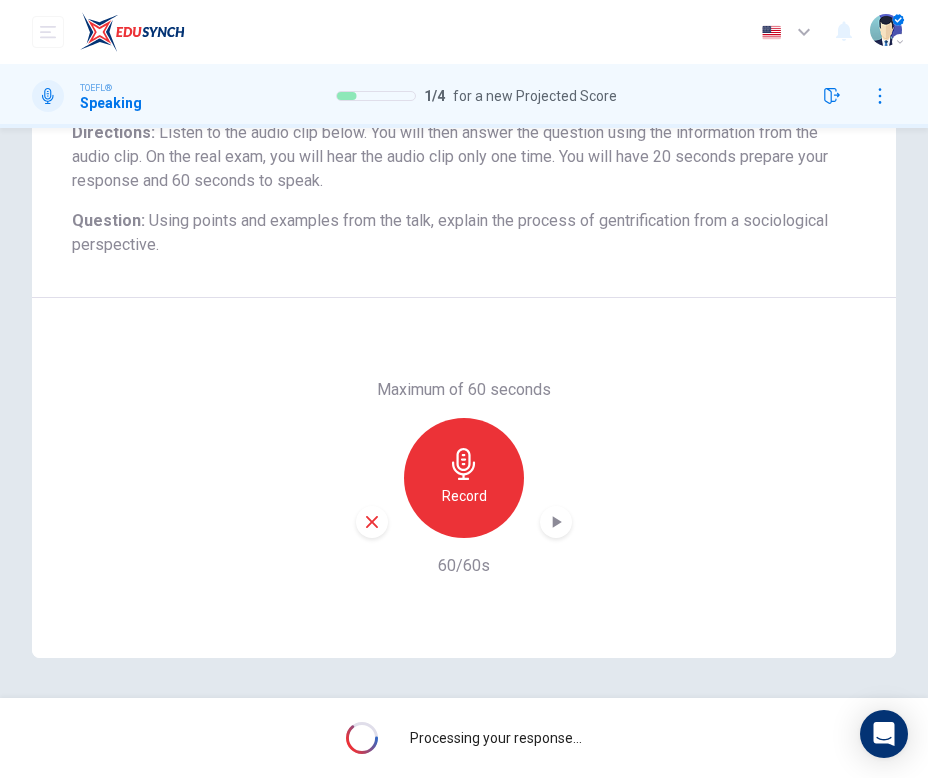 scroll, scrollTop: 0, scrollLeft: 0, axis: both 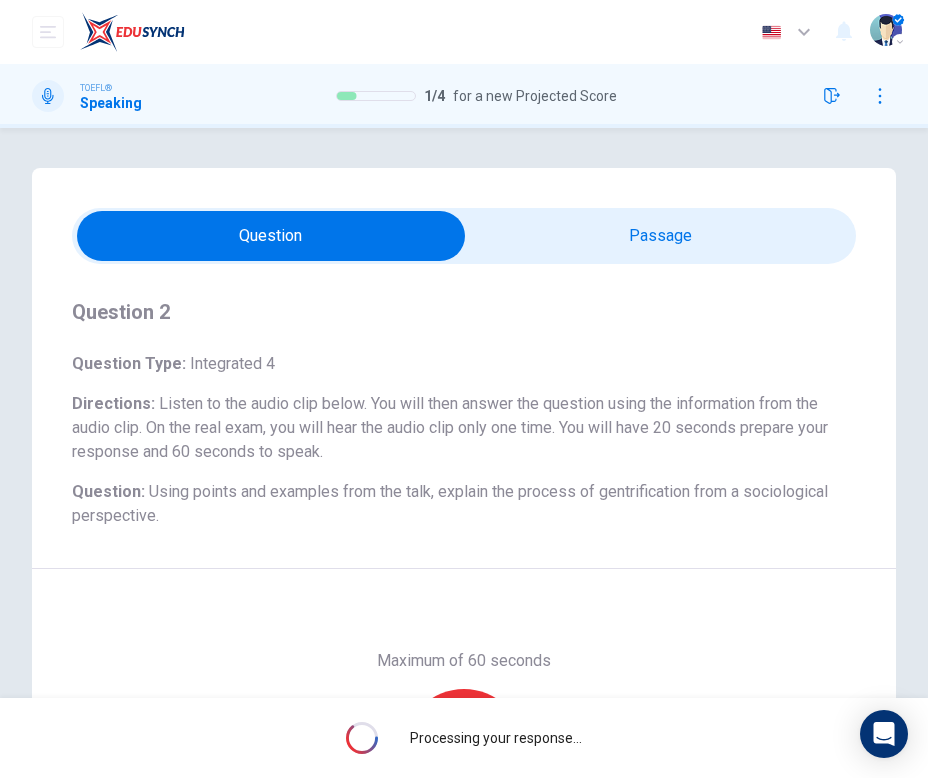 click at bounding box center (271, 236) 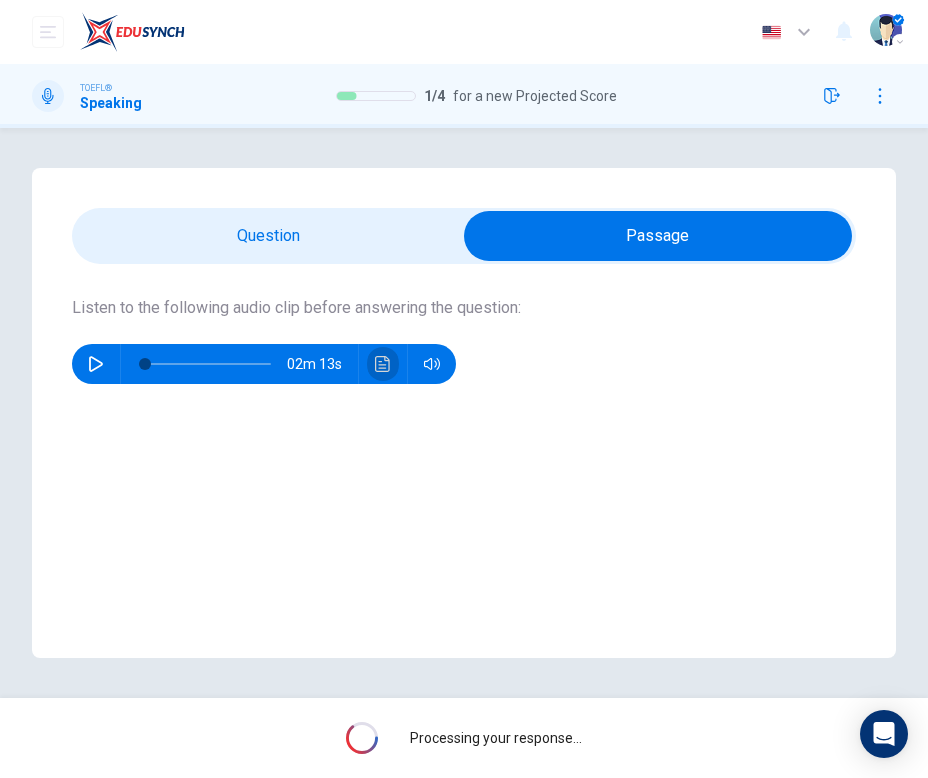 click at bounding box center (383, 364) 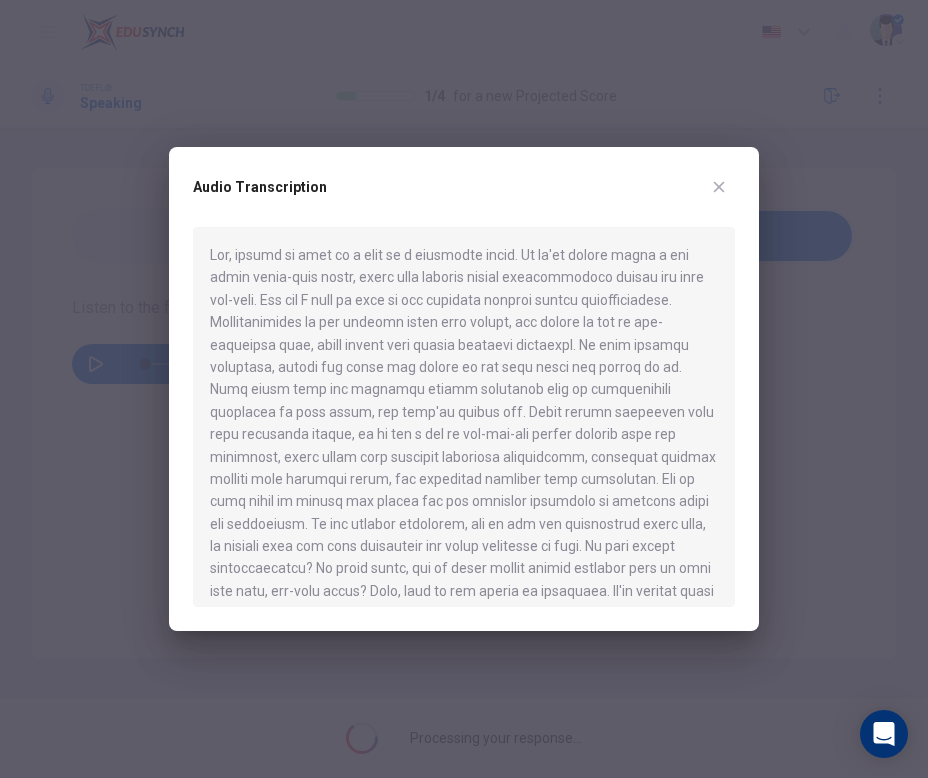 drag, startPoint x: 210, startPoint y: 252, endPoint x: 383, endPoint y: 425, distance: 244.65895 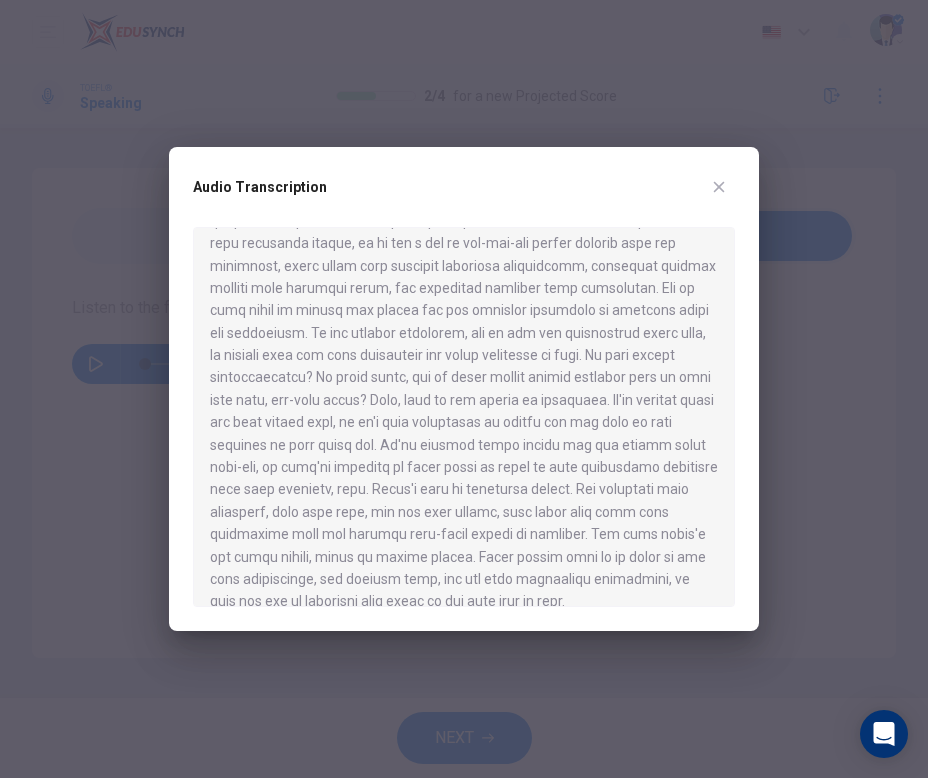 scroll, scrollTop: 191, scrollLeft: 0, axis: vertical 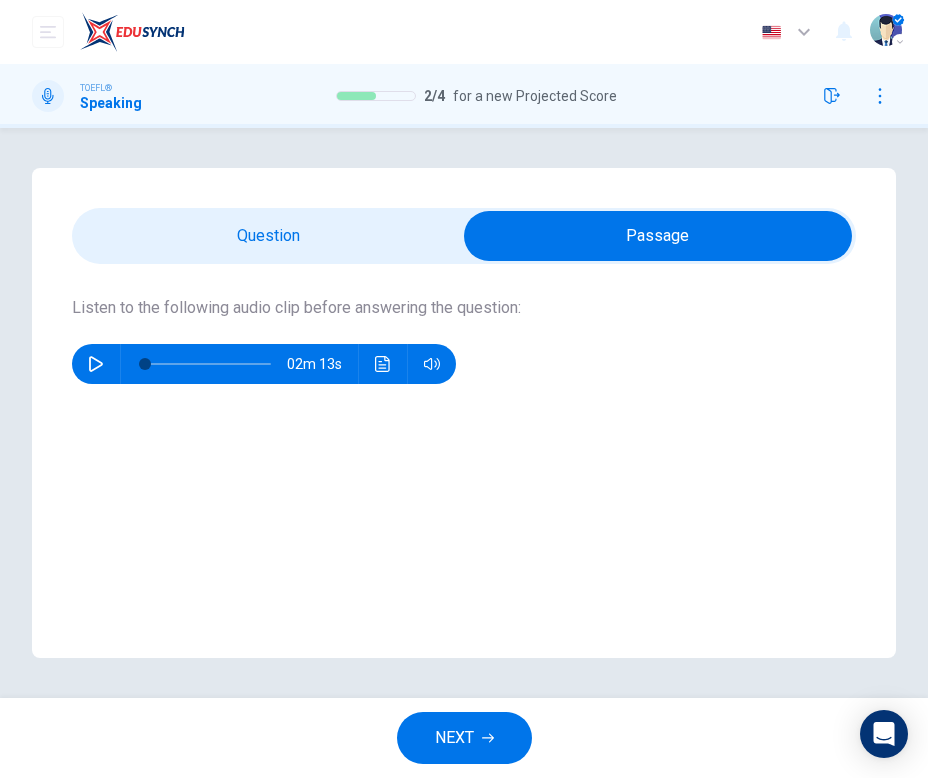 click at bounding box center [658, 236] 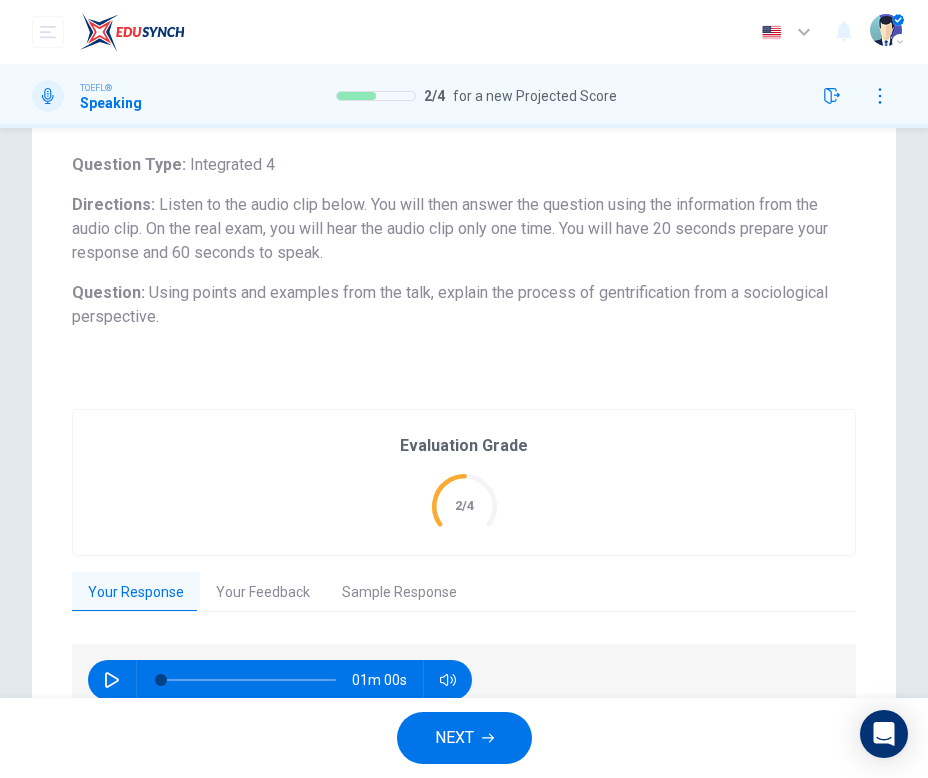 scroll, scrollTop: 269, scrollLeft: 0, axis: vertical 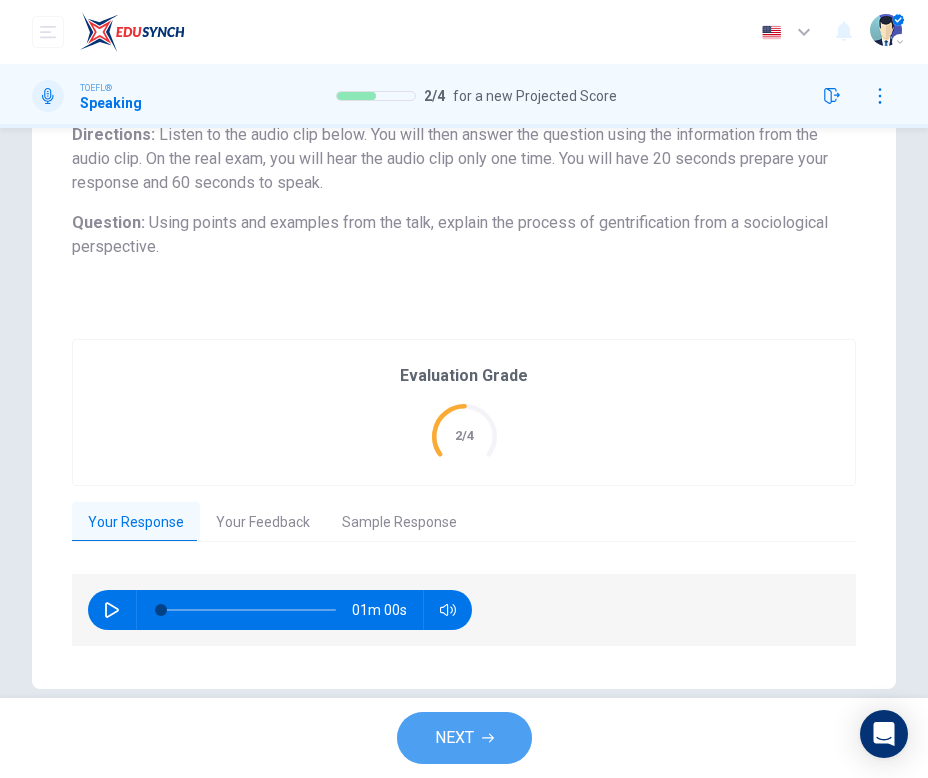 click on "NEXT" at bounding box center (454, 738) 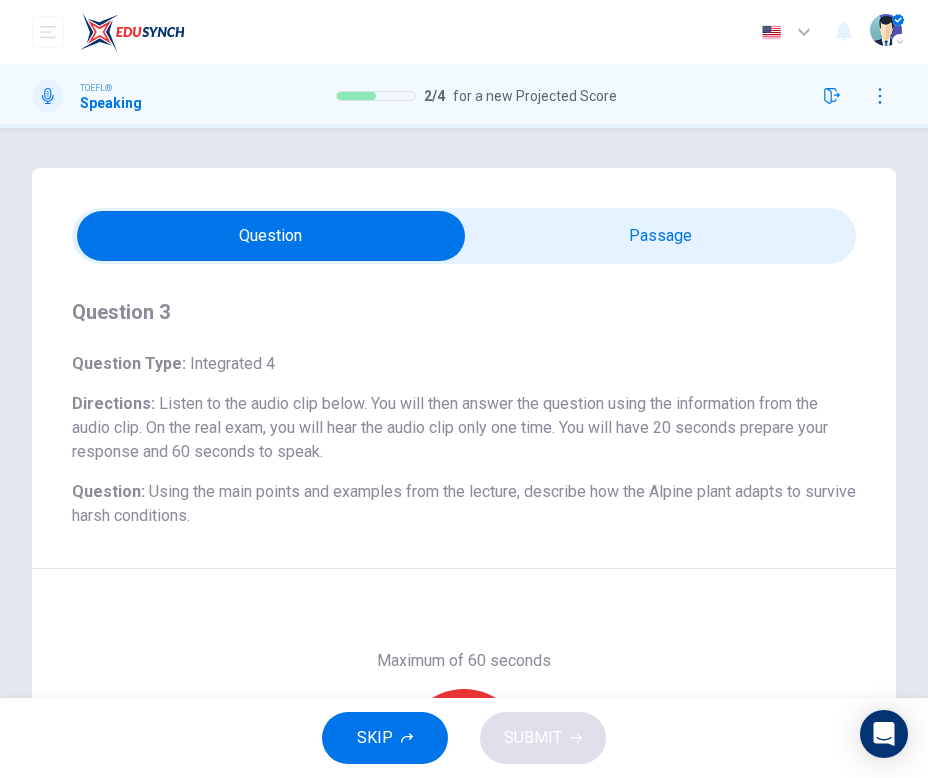 click at bounding box center [271, 236] 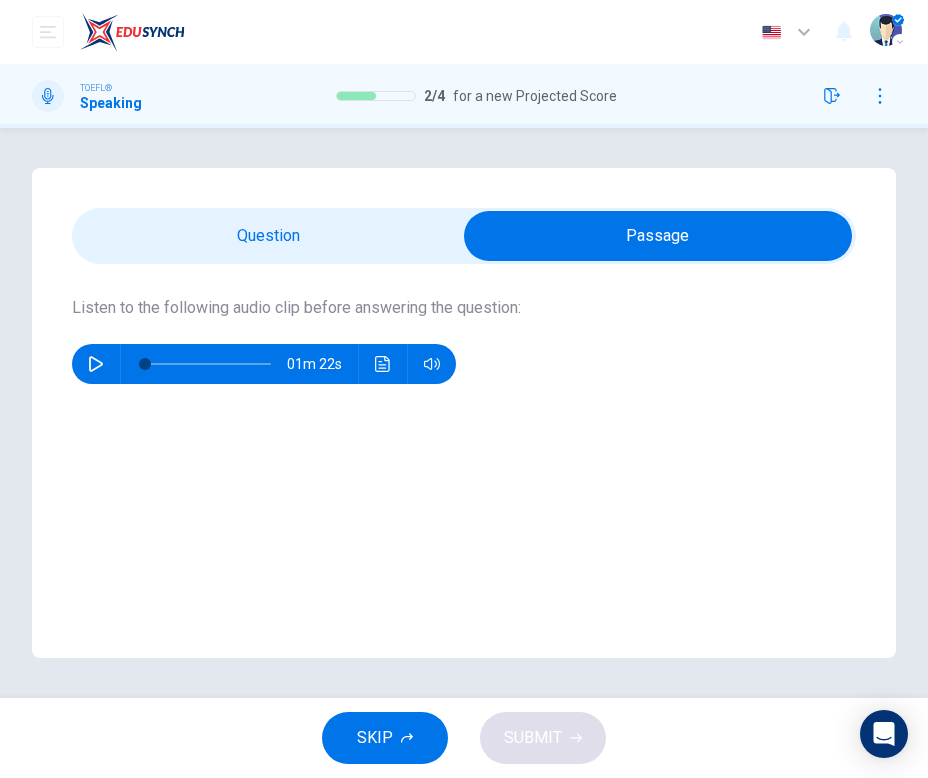 click at bounding box center [658, 236] 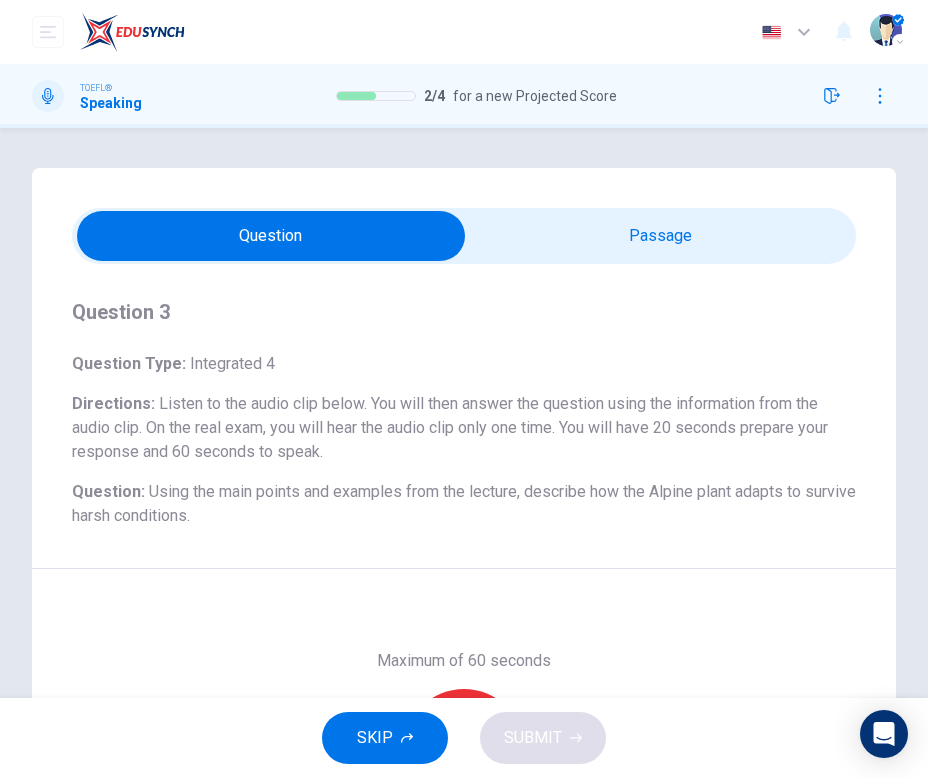 click at bounding box center (271, 236) 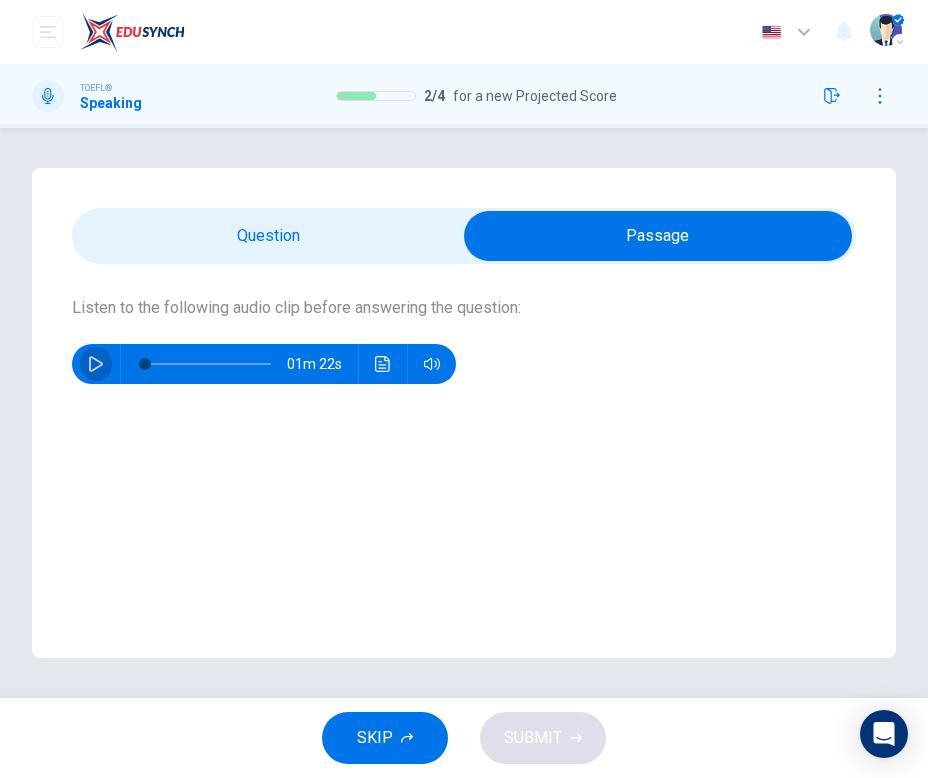 click at bounding box center [96, 364] 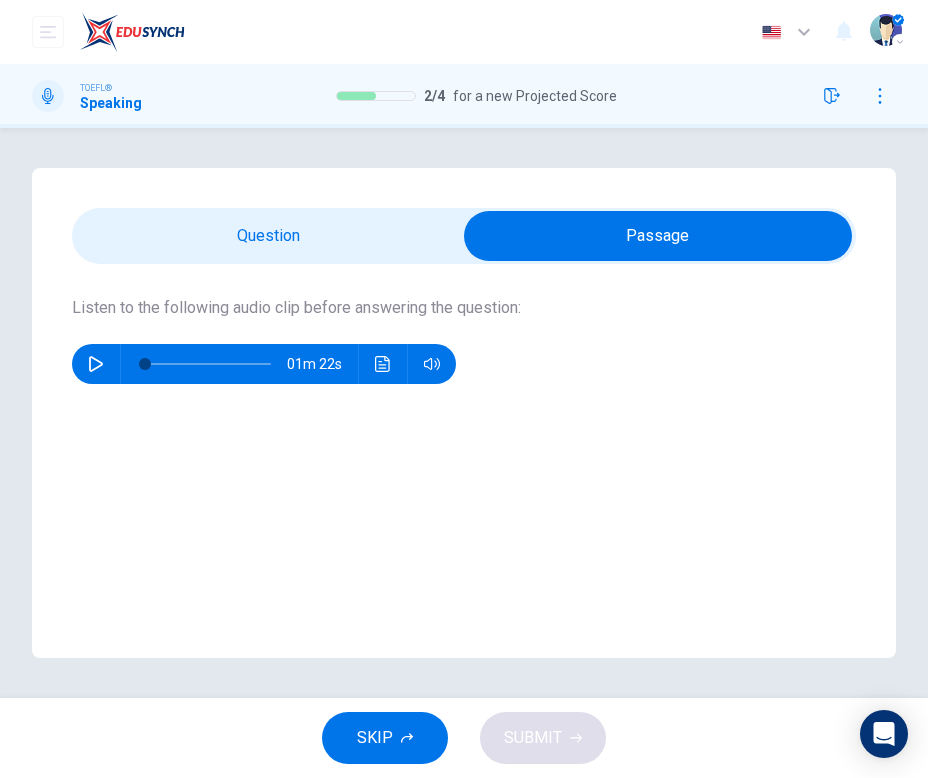 click at bounding box center (658, 236) 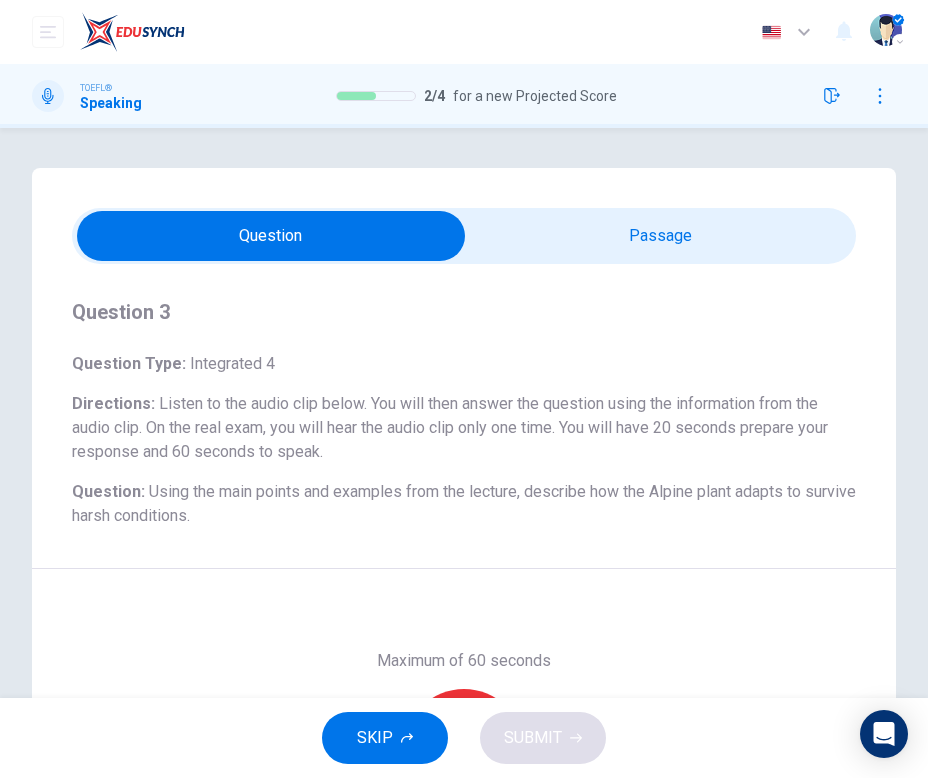click at bounding box center (271, 236) 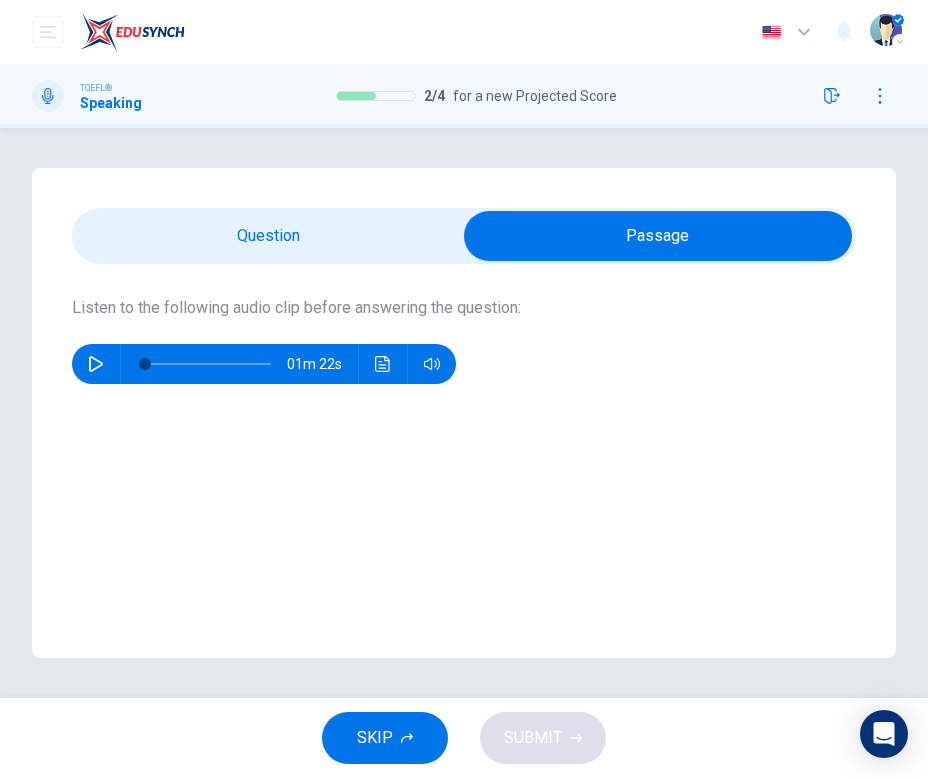 click at bounding box center (658, 236) 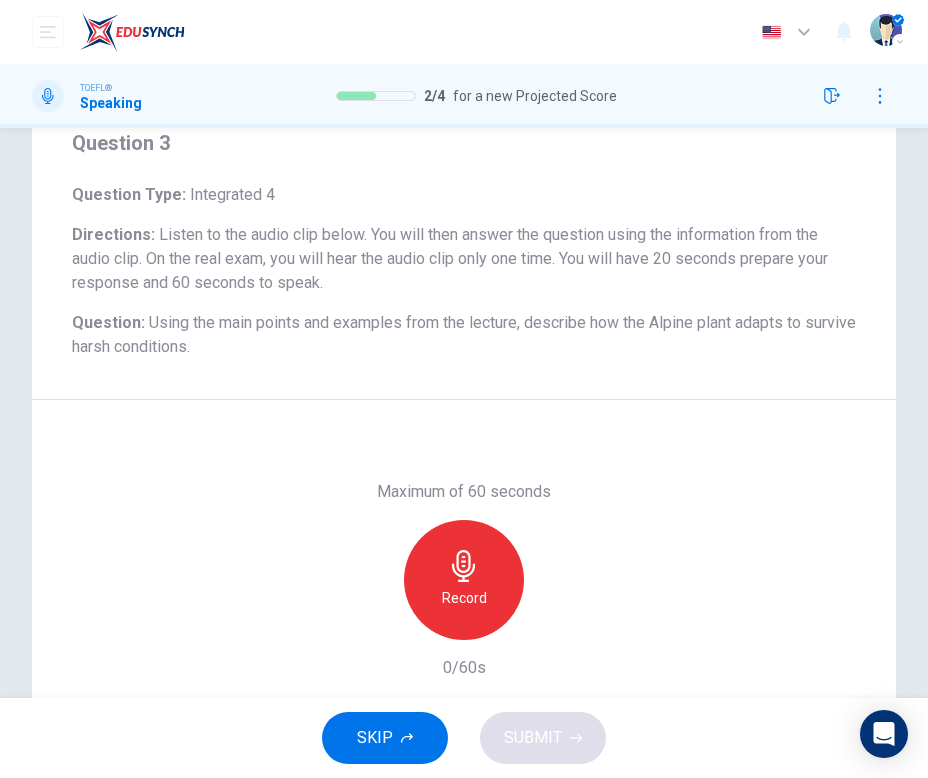 scroll, scrollTop: 271, scrollLeft: 0, axis: vertical 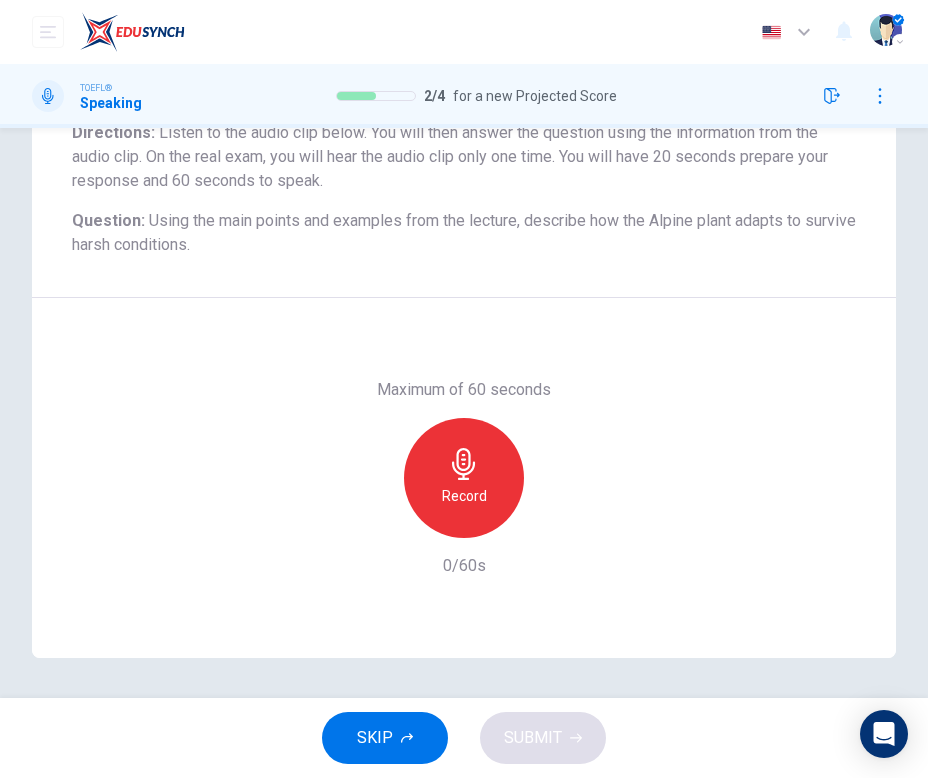 click at bounding box center (464, 464) 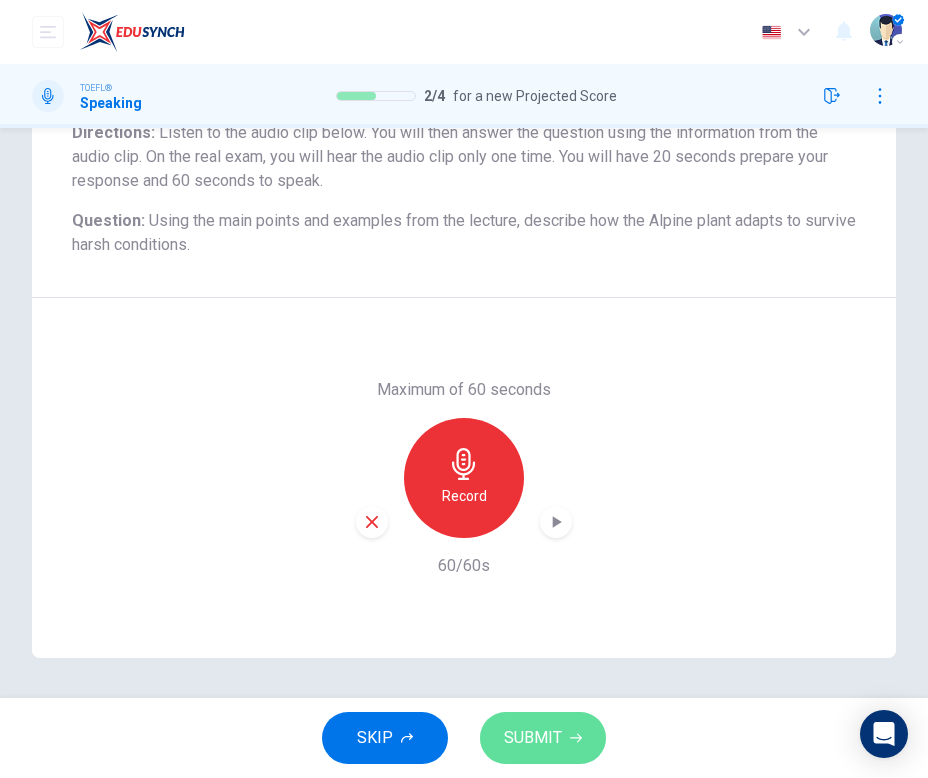 click on "SUBMIT" at bounding box center (533, 738) 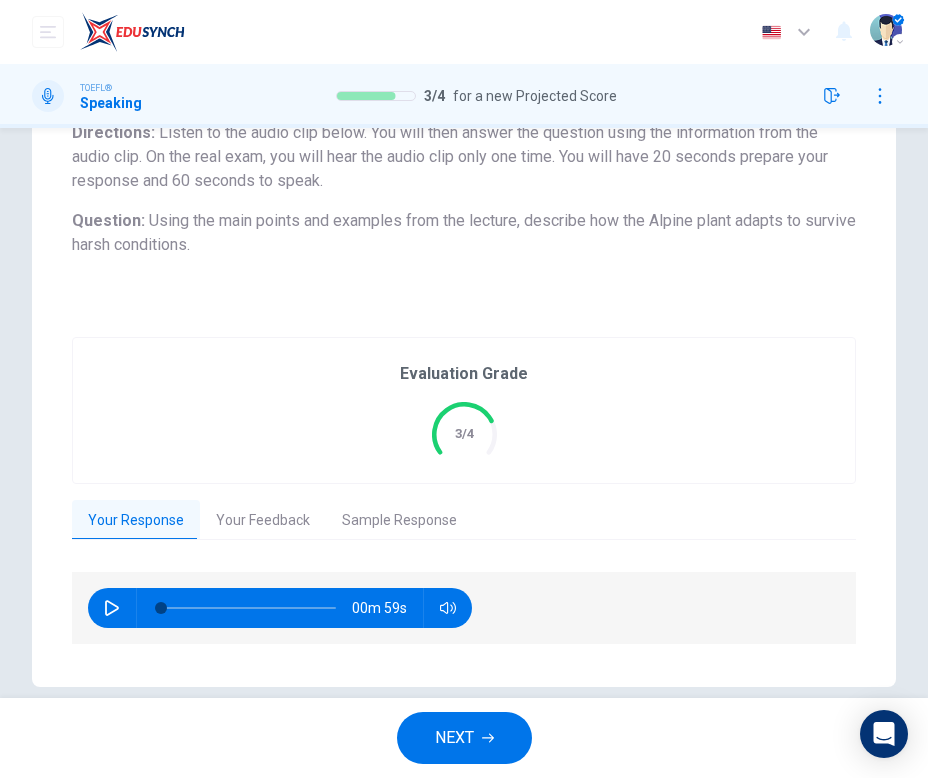 click on "Your Feedback" at bounding box center (263, 521) 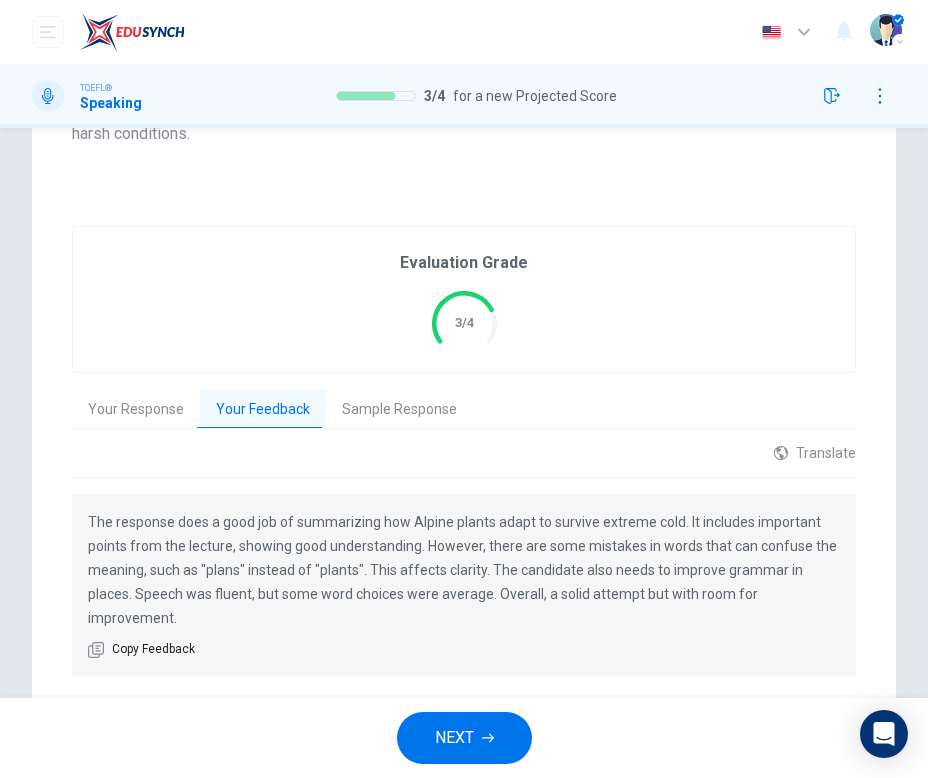 scroll, scrollTop: 419, scrollLeft: 0, axis: vertical 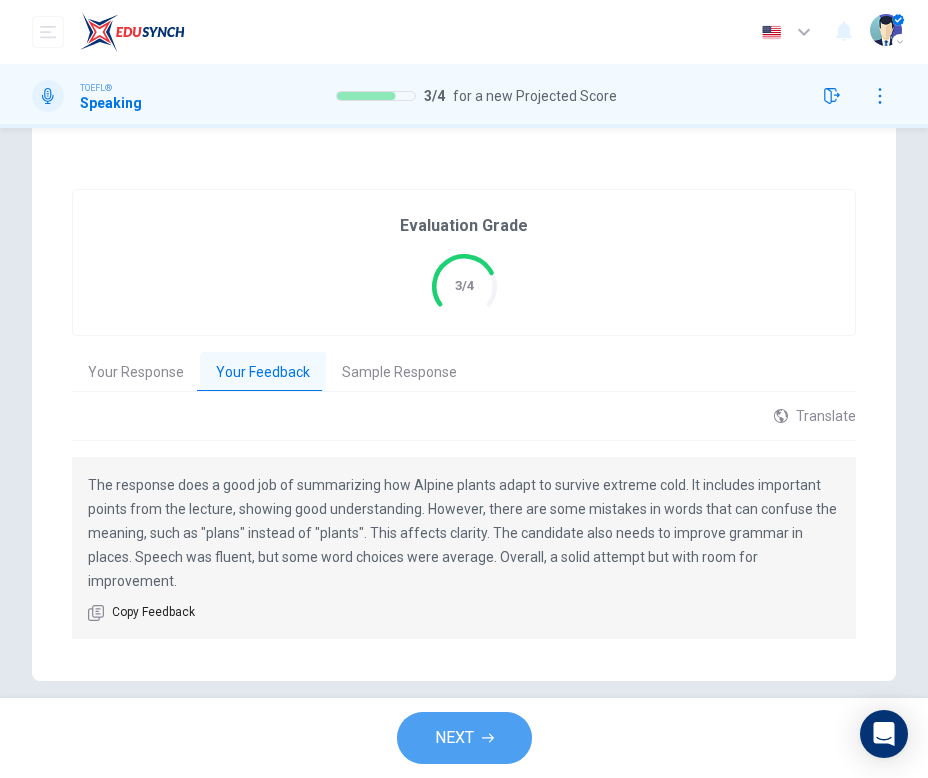 click on "NEXT" at bounding box center (454, 738) 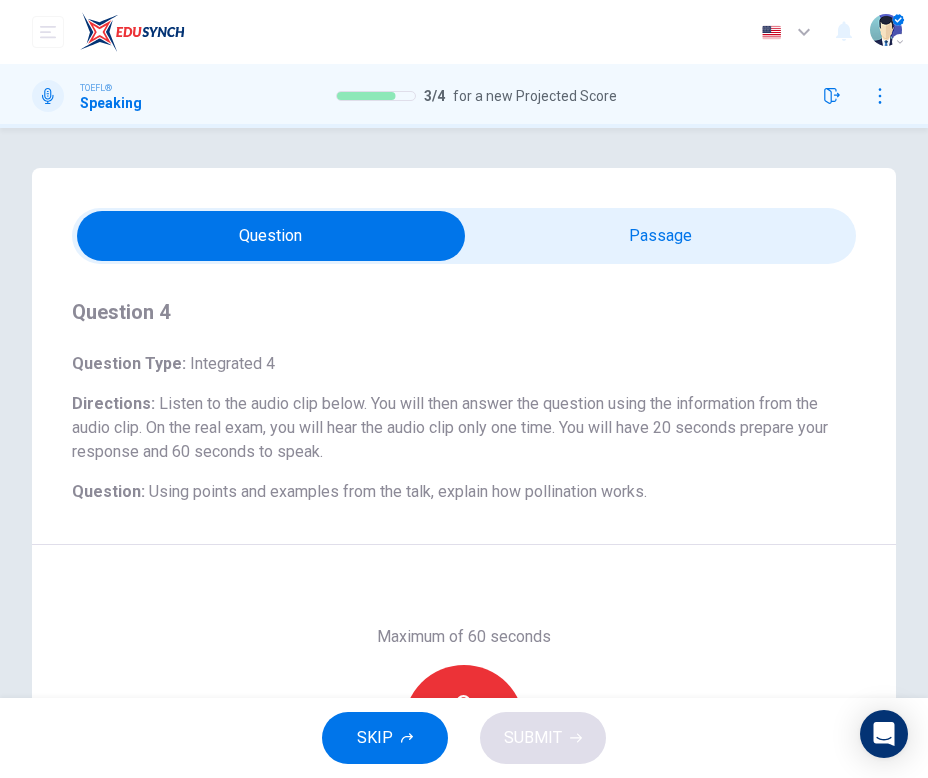 click at bounding box center [271, 236] 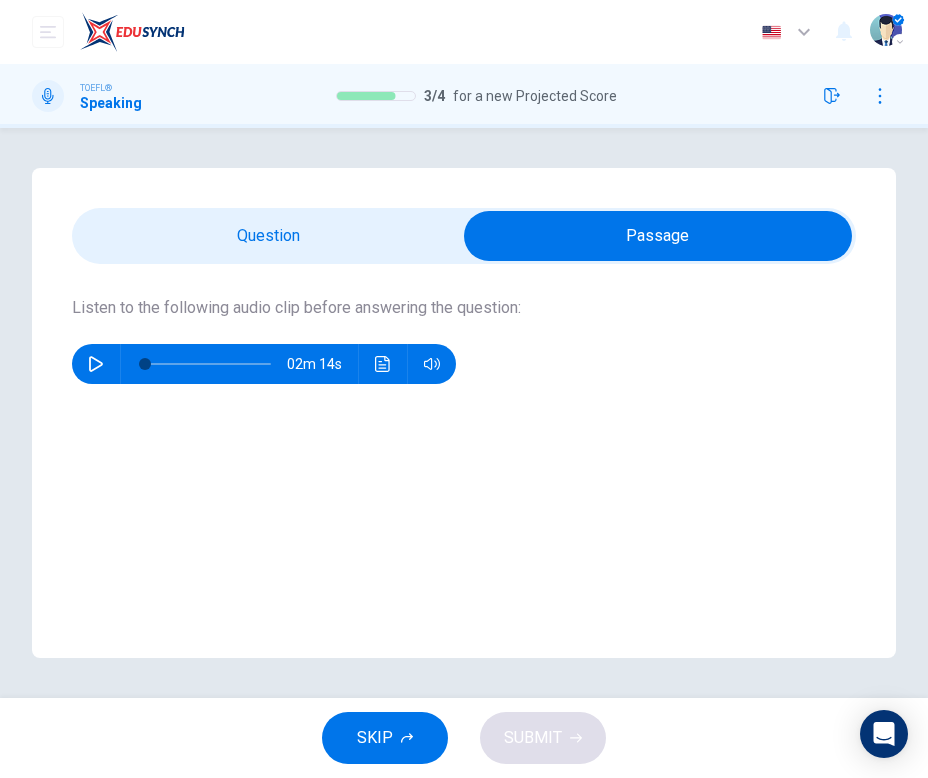click at bounding box center [96, 364] 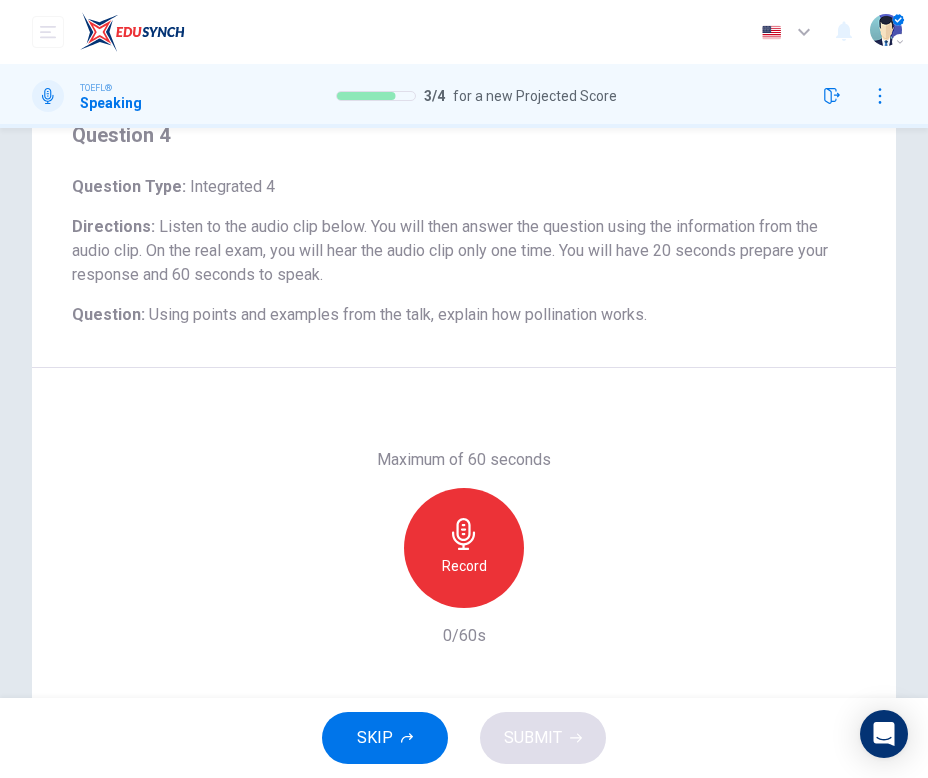 scroll, scrollTop: 247, scrollLeft: 0, axis: vertical 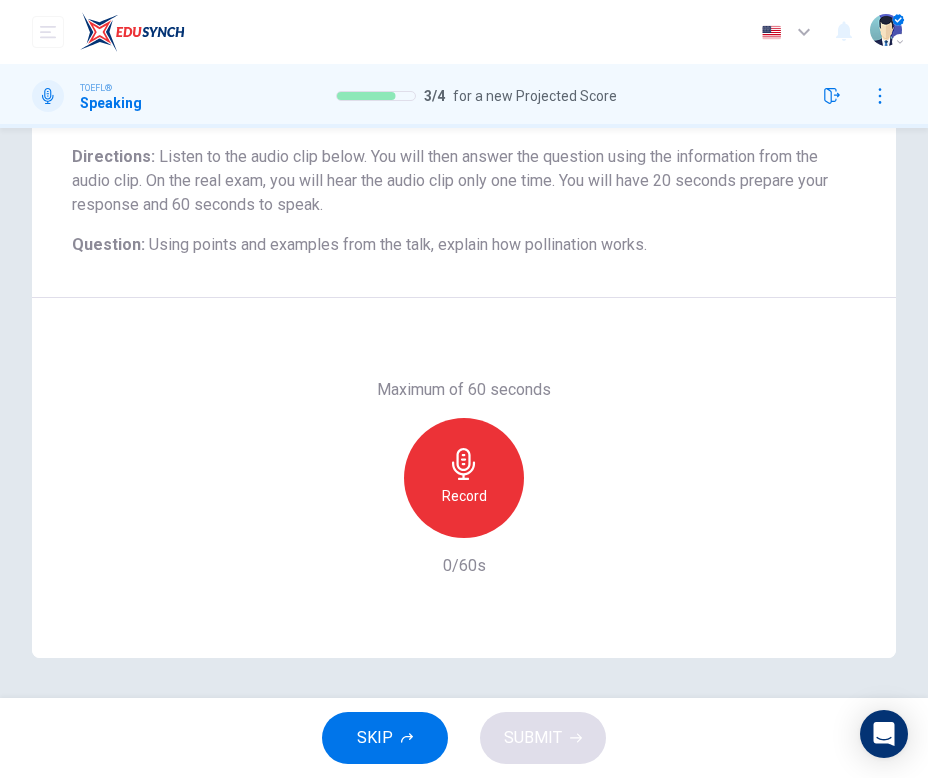 click on "Record" at bounding box center (464, 478) 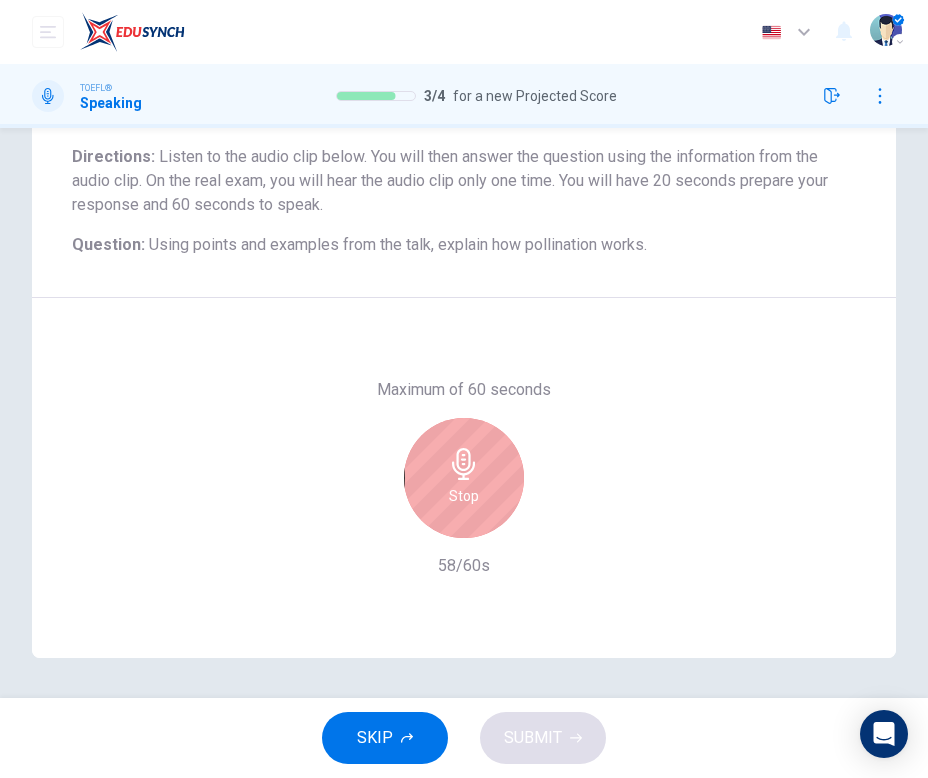 click on "Stop" at bounding box center (464, 478) 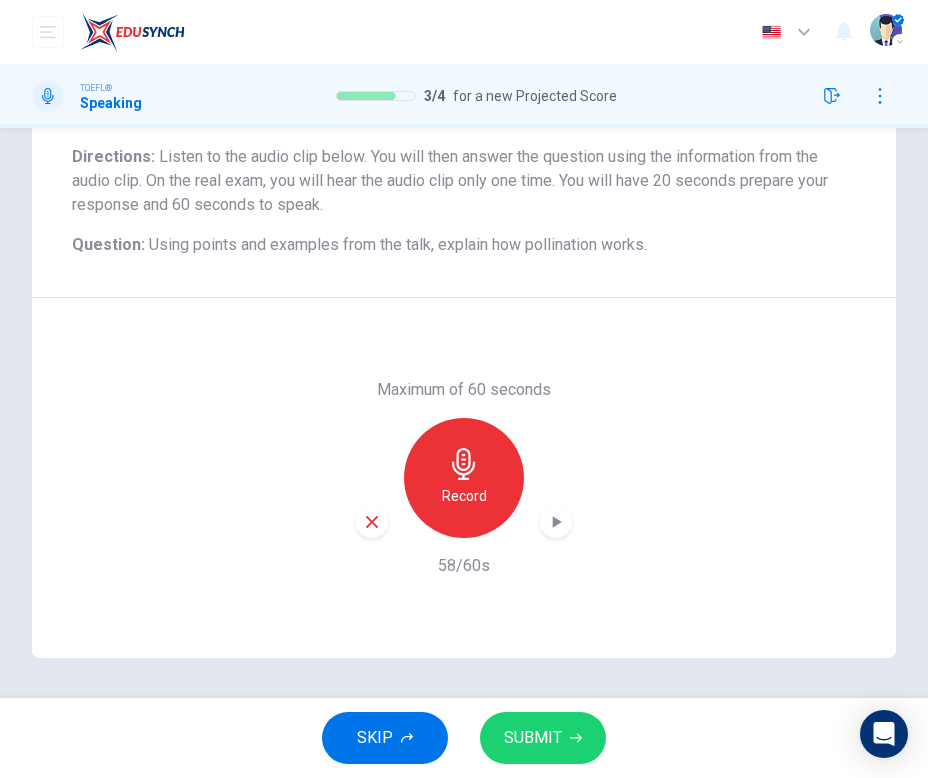 click on "SUBMIT" at bounding box center (533, 738) 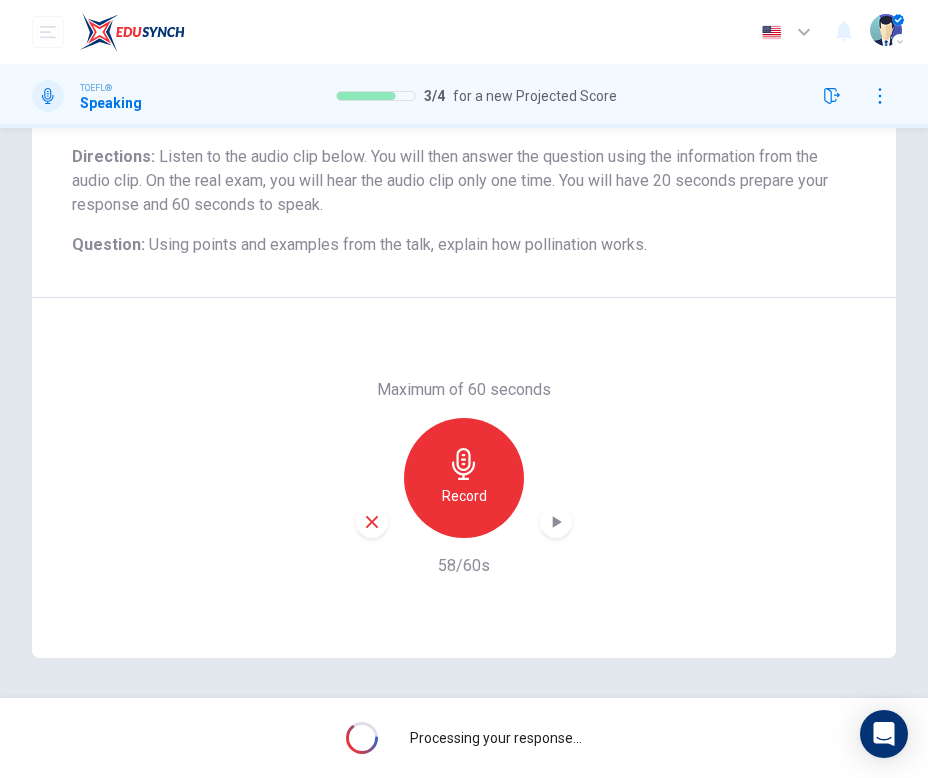 scroll, scrollTop: 0, scrollLeft: 0, axis: both 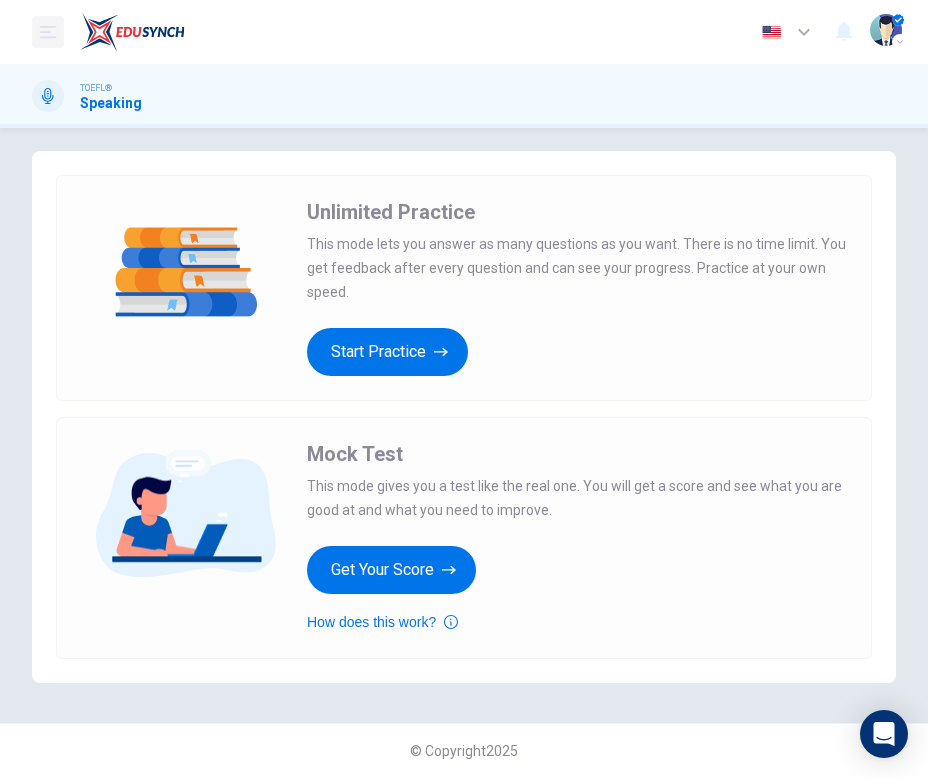 click at bounding box center [48, 32] 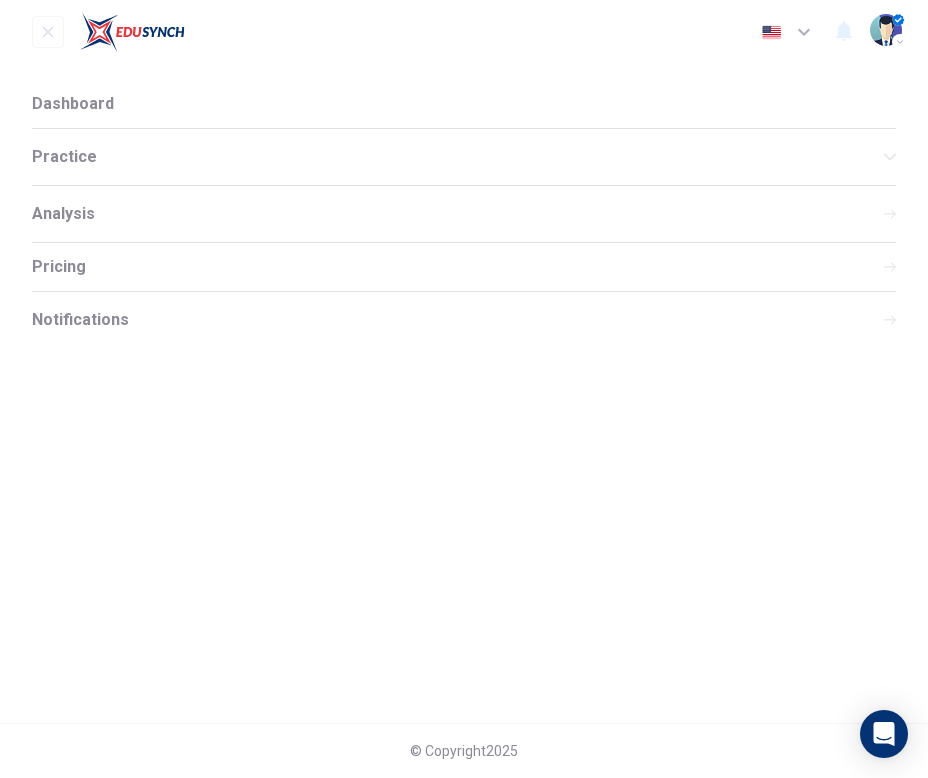 click on "Analysis" at bounding box center (464, 214) 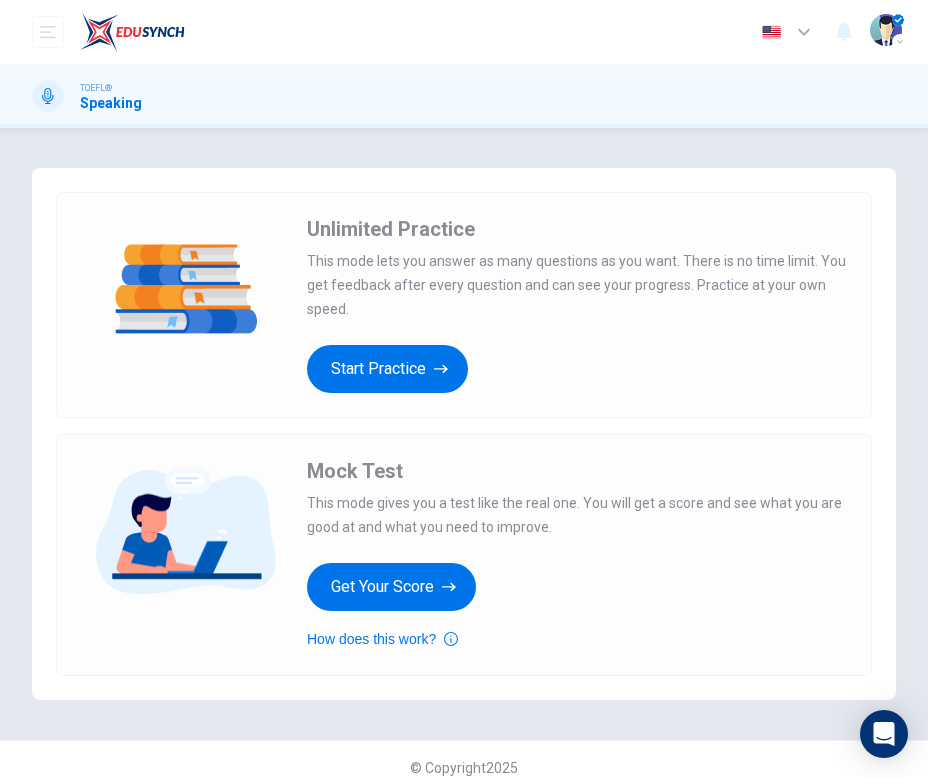 scroll, scrollTop: 0, scrollLeft: 0, axis: both 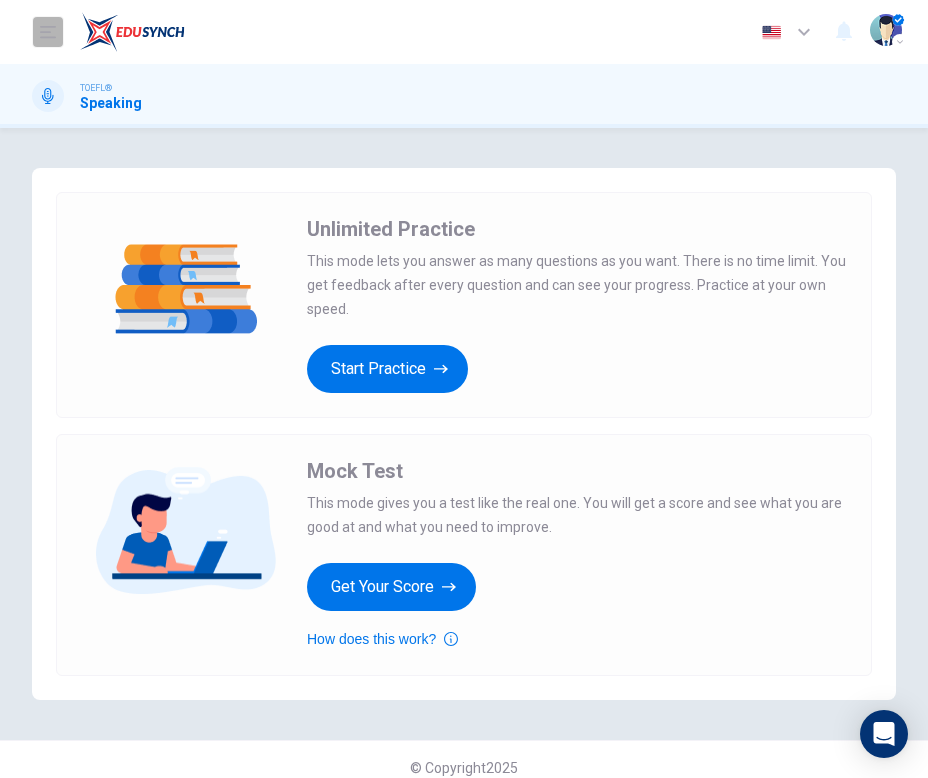 click at bounding box center (48, 32) 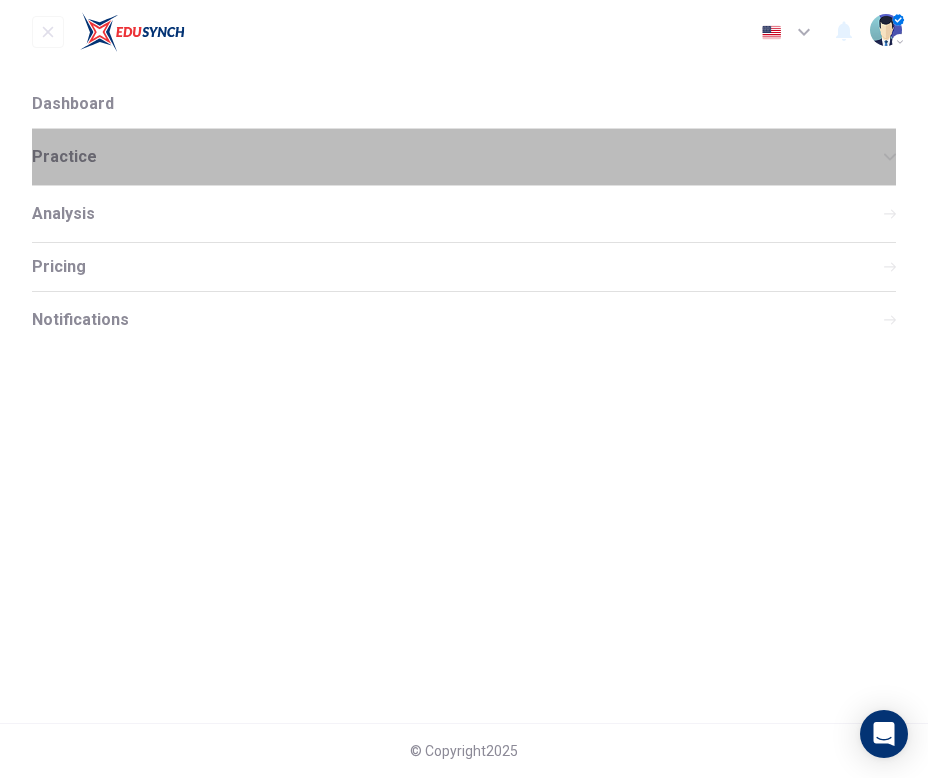 click on "Practice" at bounding box center (464, 157) 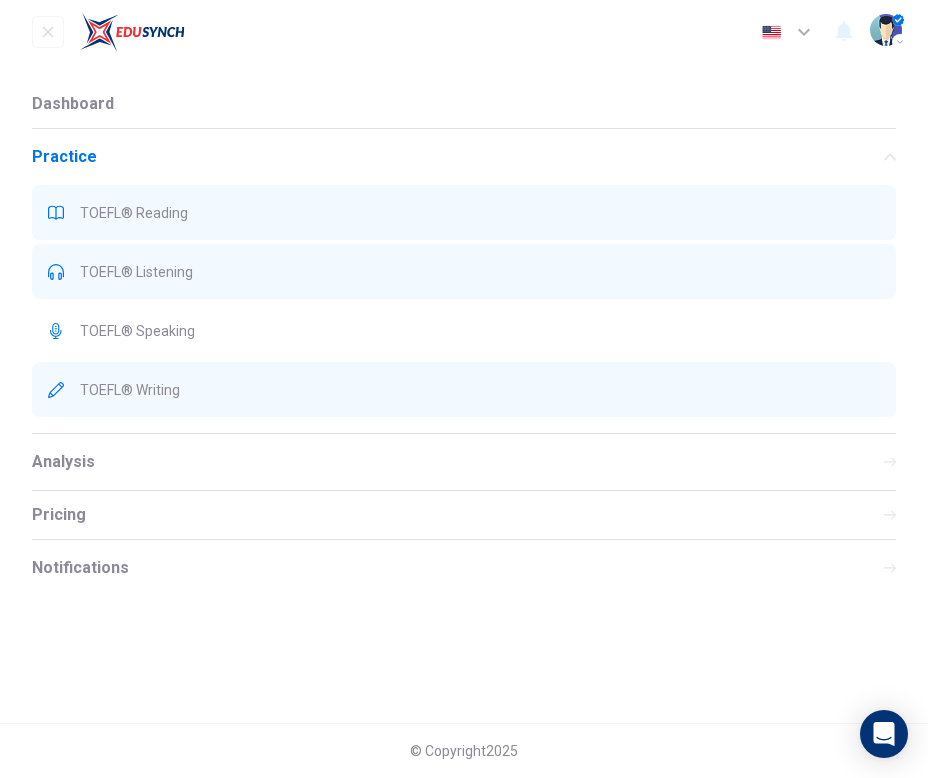 click on "TOEFL® Speaking" at bounding box center [464, 330] 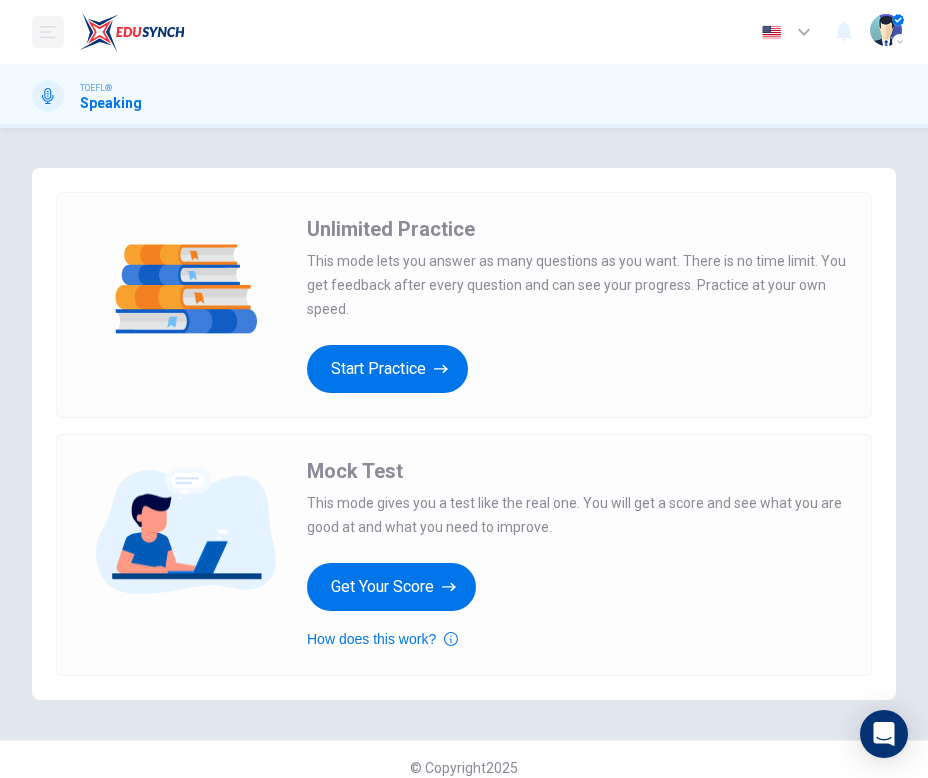 click at bounding box center [48, 32] 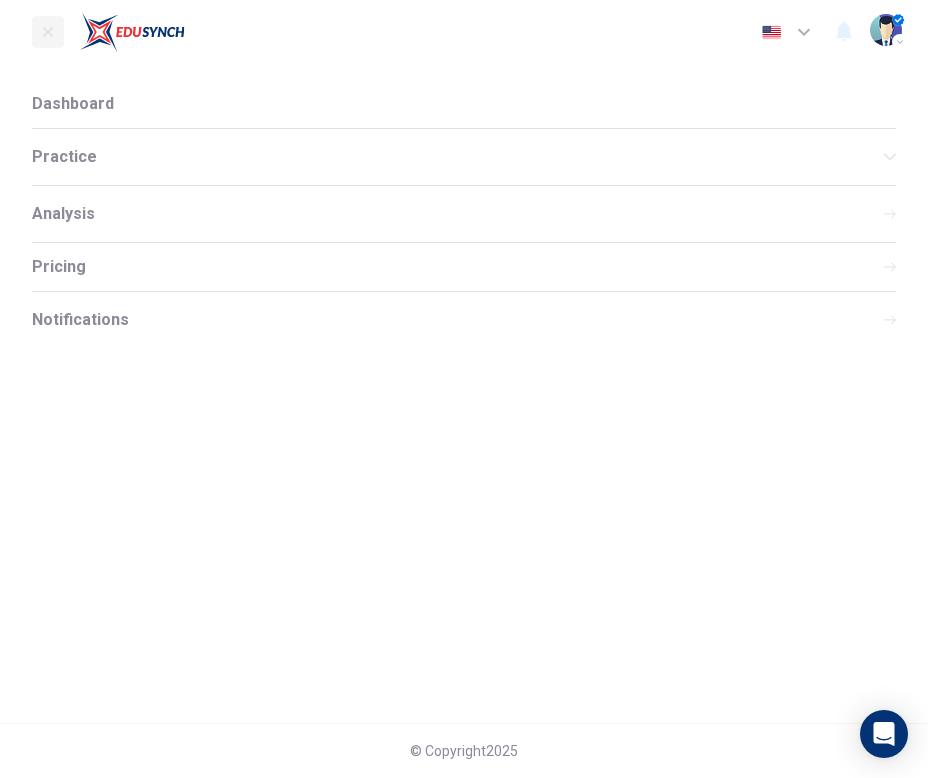 click on "Analysis" at bounding box center [63, 214] 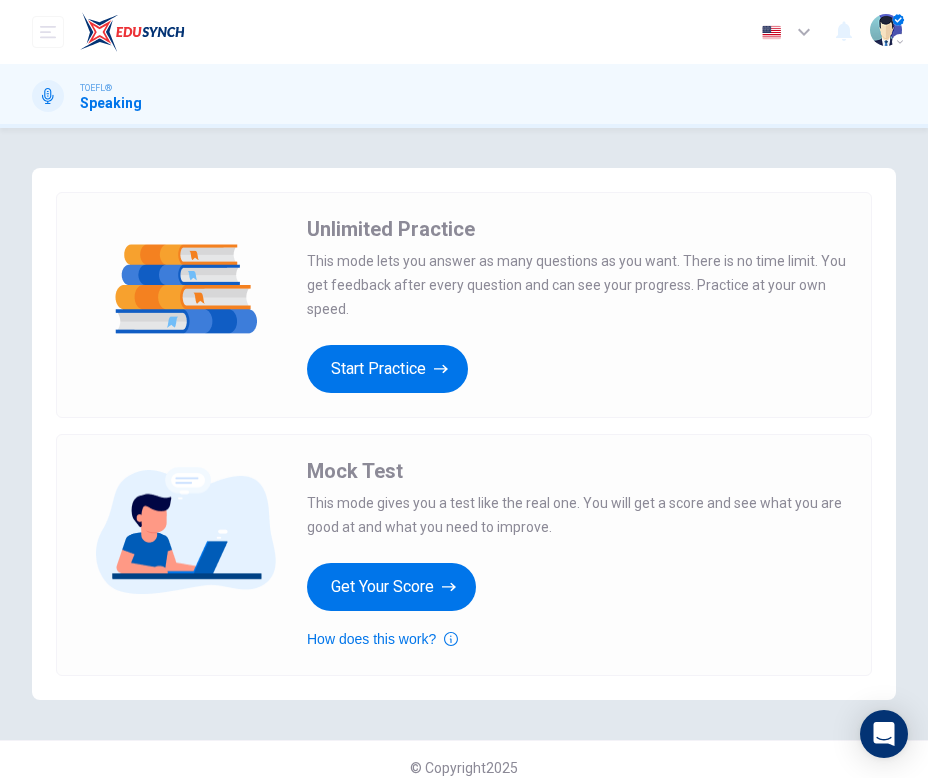 scroll, scrollTop: 0, scrollLeft: 0, axis: both 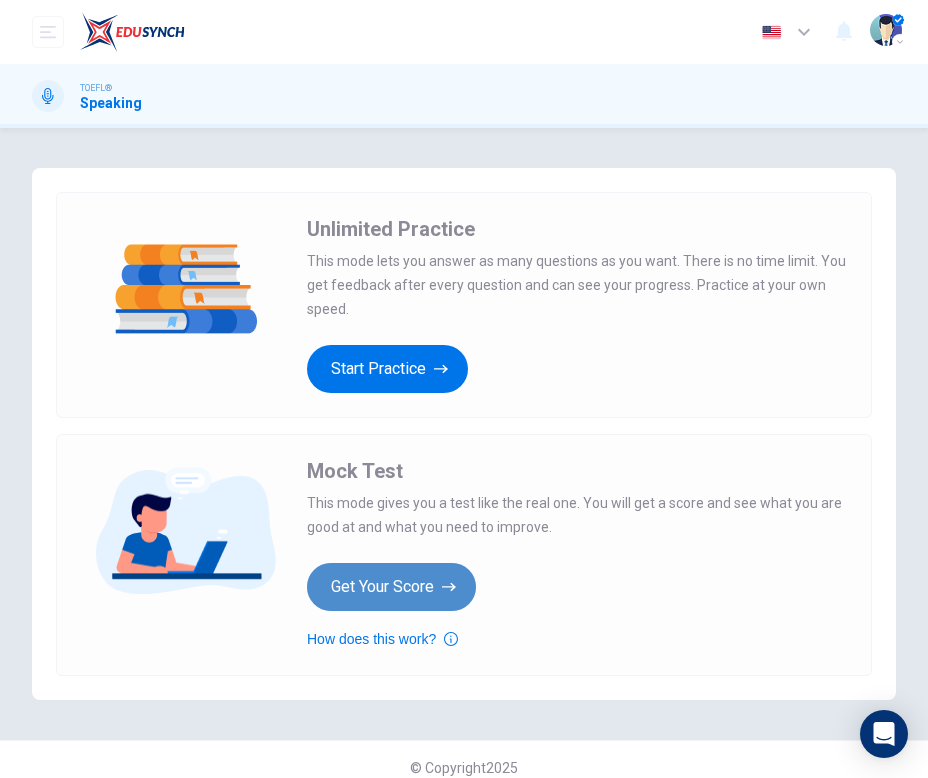 click on "Get Your Score" at bounding box center (387, 369) 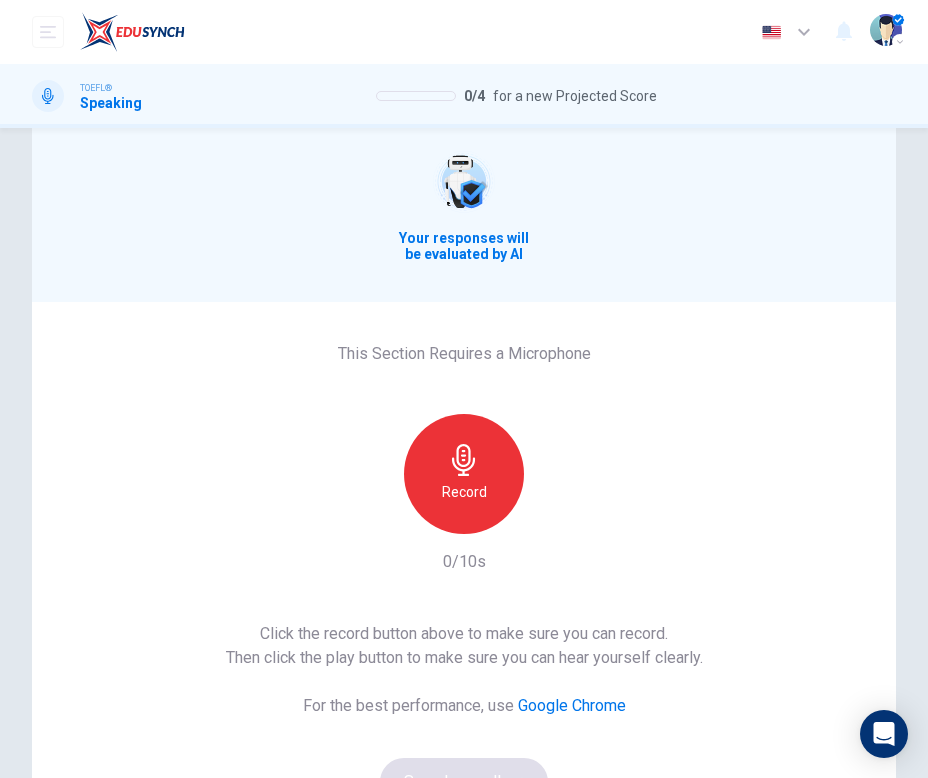 scroll, scrollTop: 56, scrollLeft: 0, axis: vertical 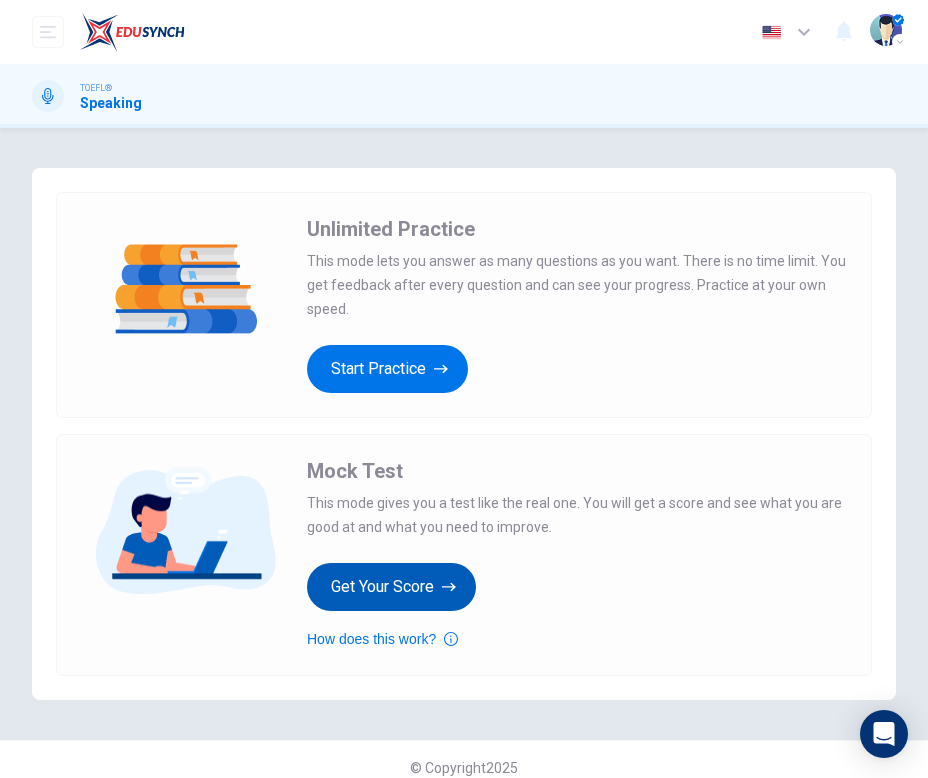 click on "Get Your Score" at bounding box center (387, 369) 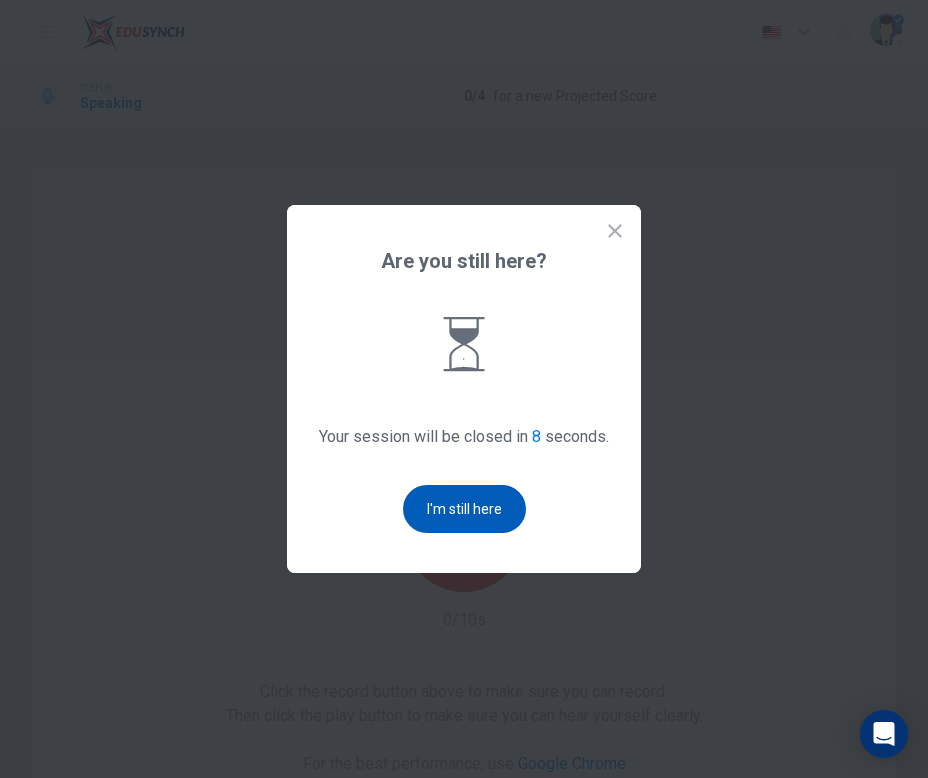 click on "I'm still here" at bounding box center (464, 509) 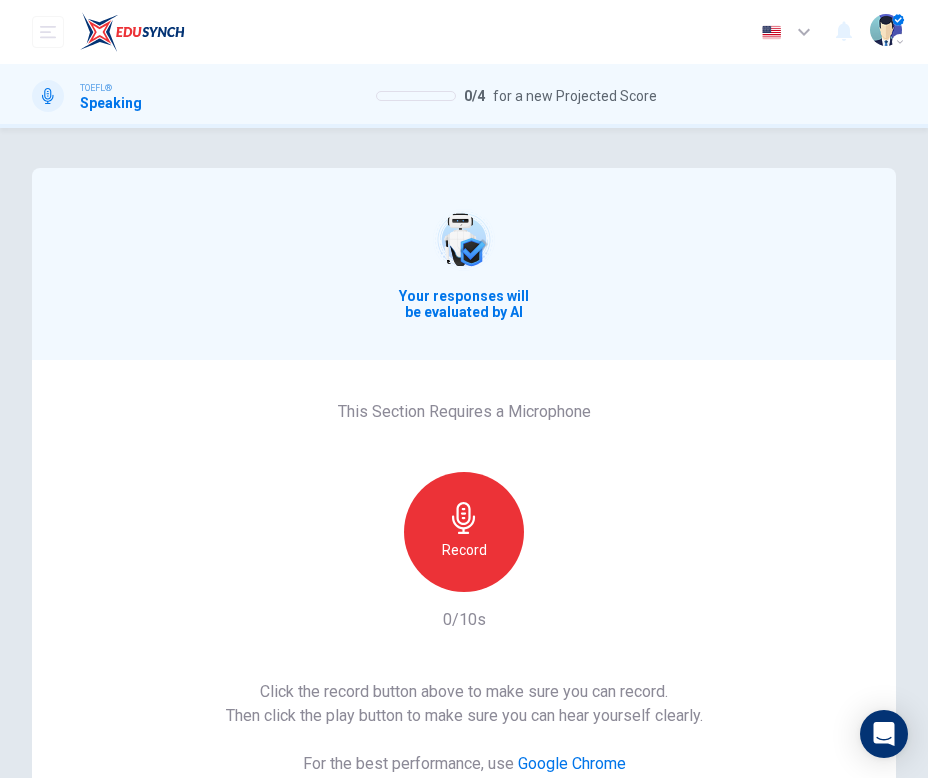 click at bounding box center (463, 518) 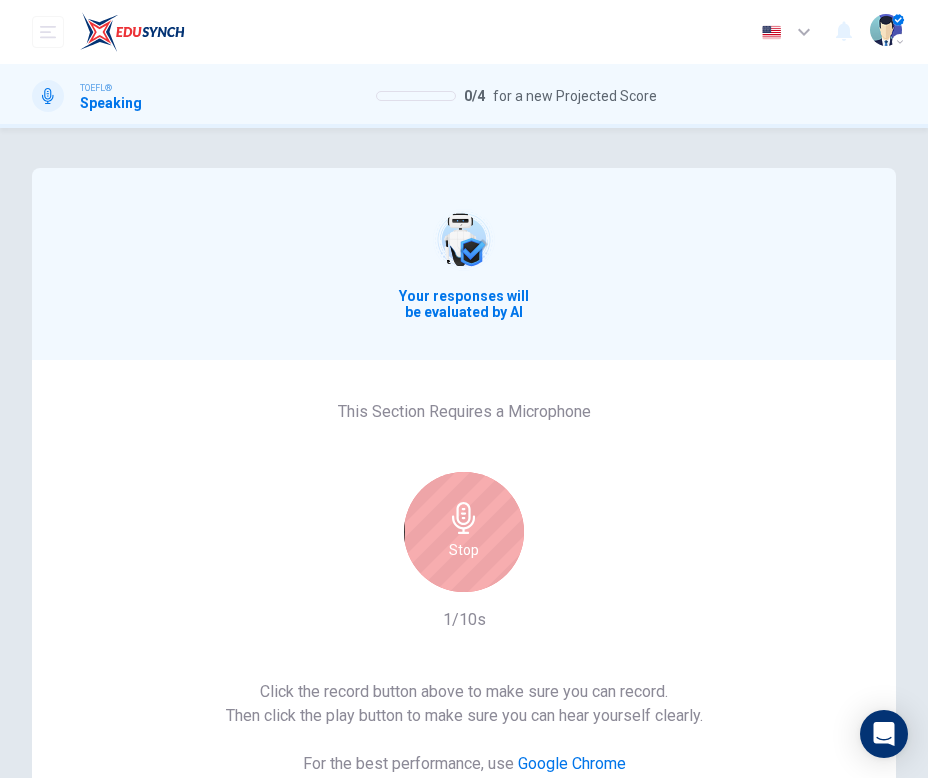 click at bounding box center (464, 518) 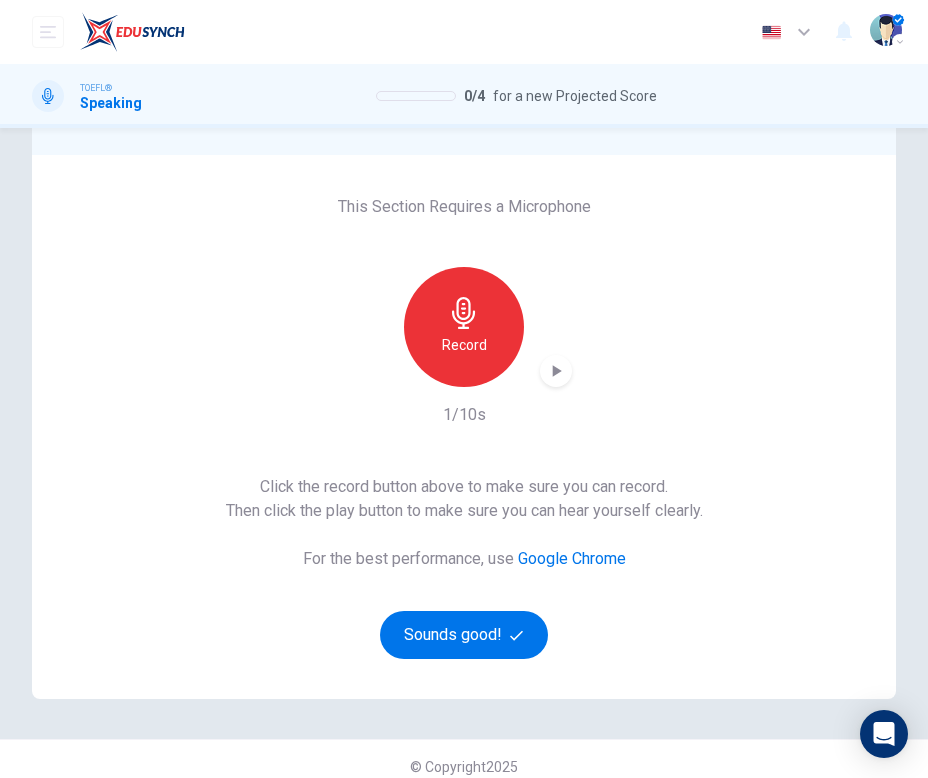 scroll, scrollTop: 204, scrollLeft: 0, axis: vertical 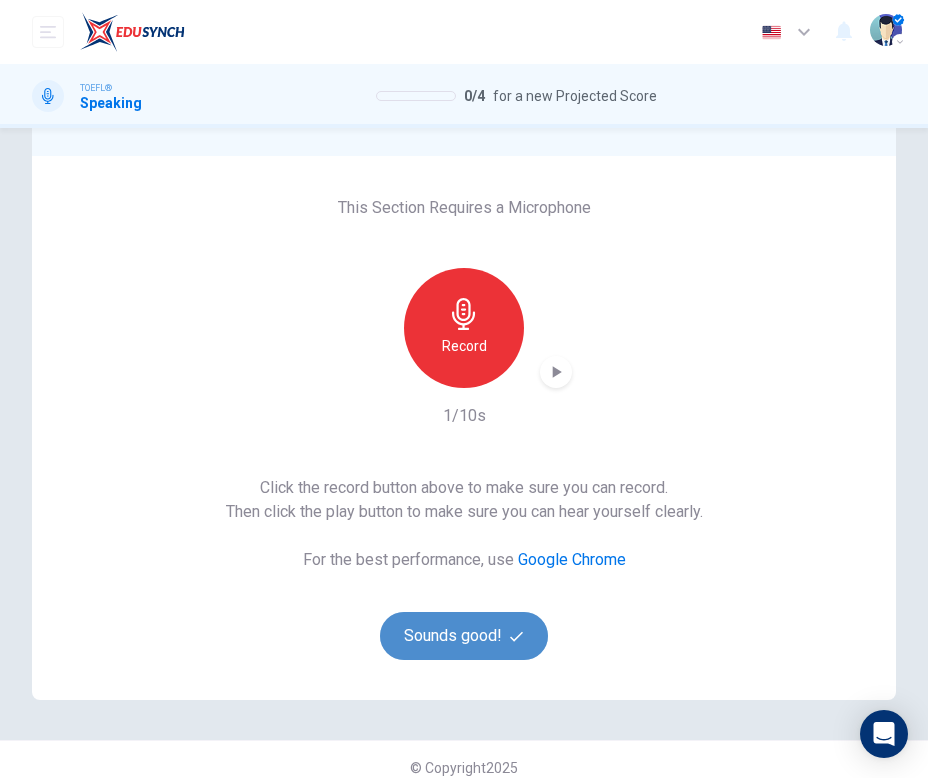 click on "Sounds good!" at bounding box center (464, 636) 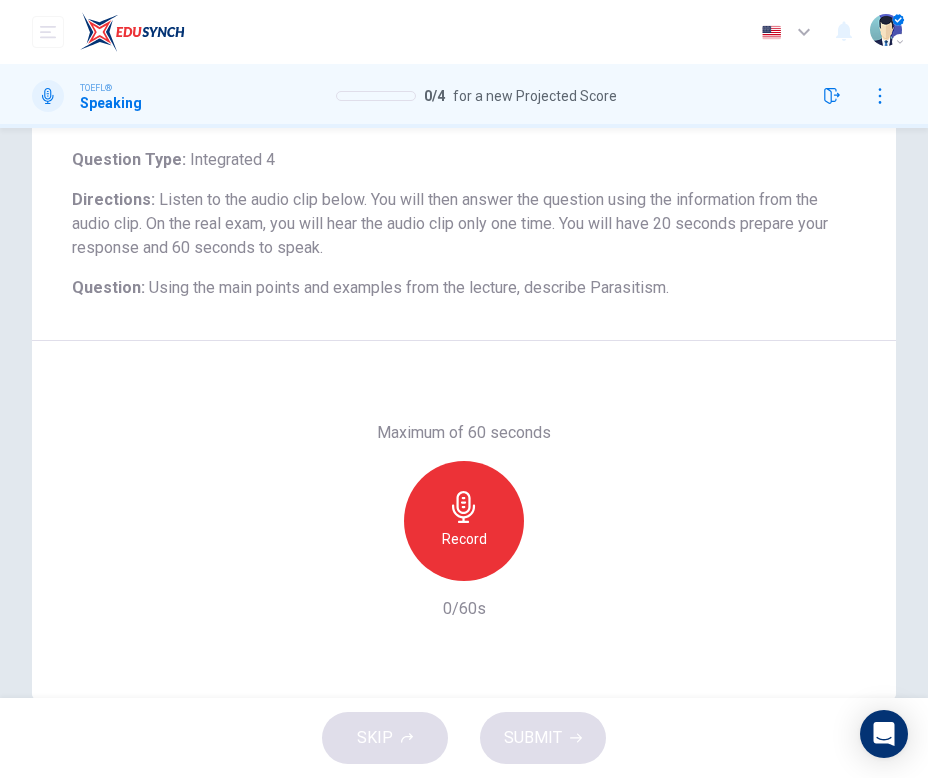 scroll, scrollTop: 0, scrollLeft: 0, axis: both 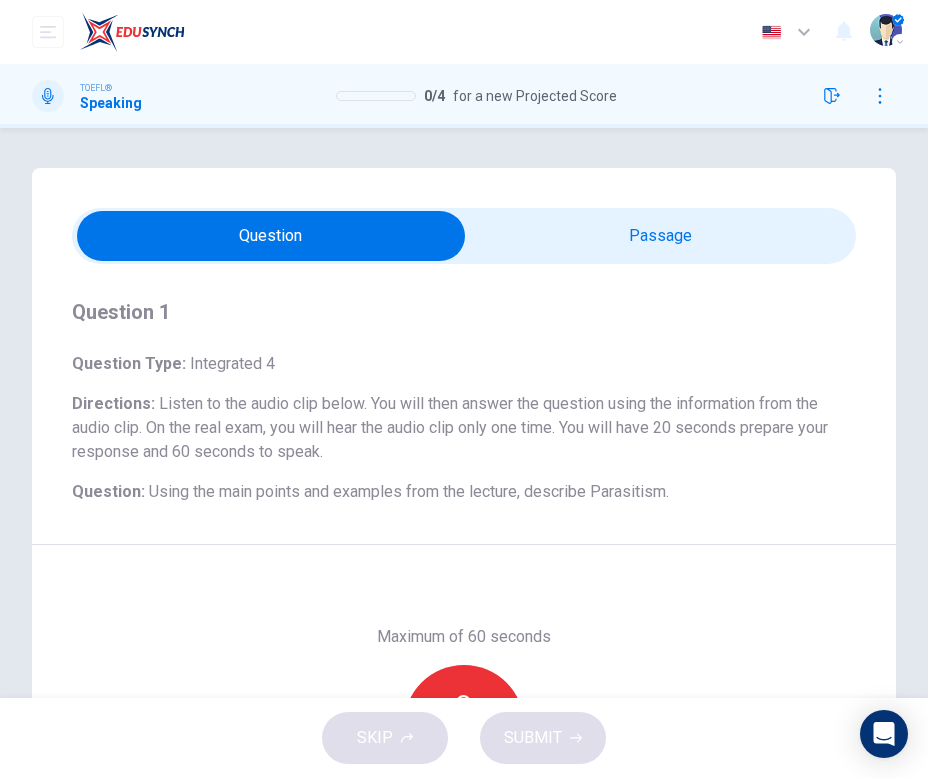 click at bounding box center [271, 236] 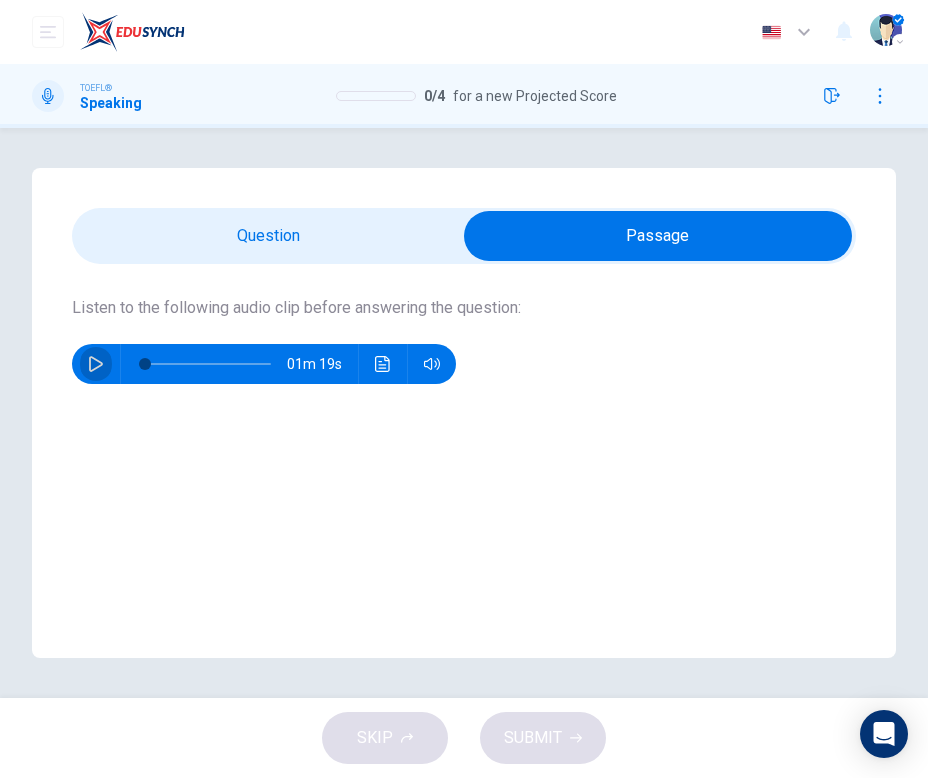 click at bounding box center (96, 364) 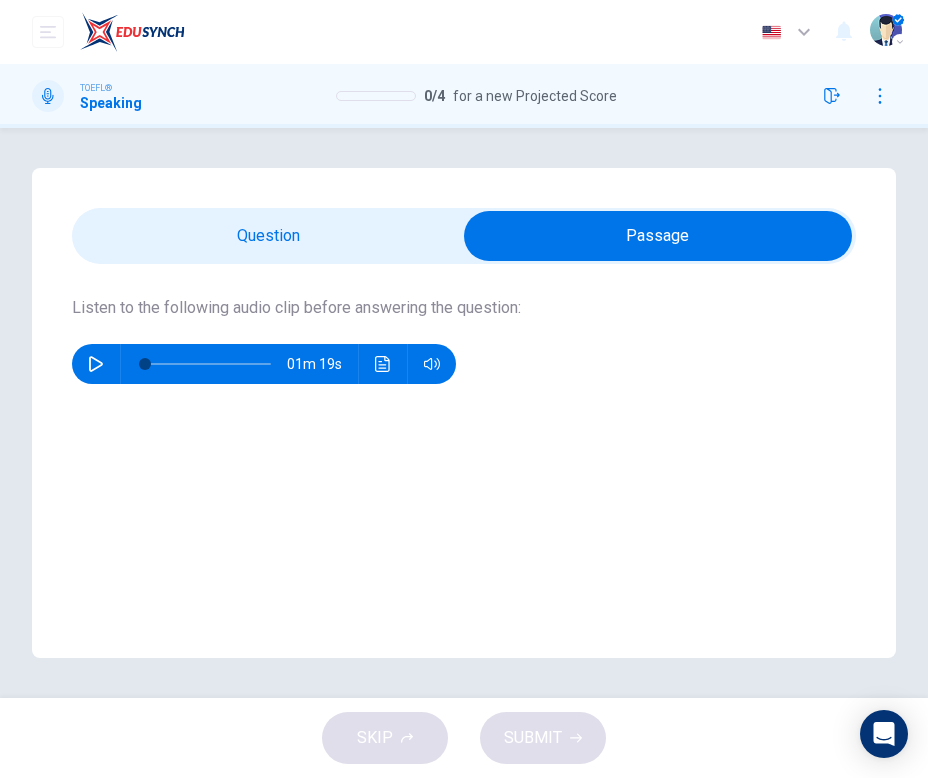 click at bounding box center [658, 236] 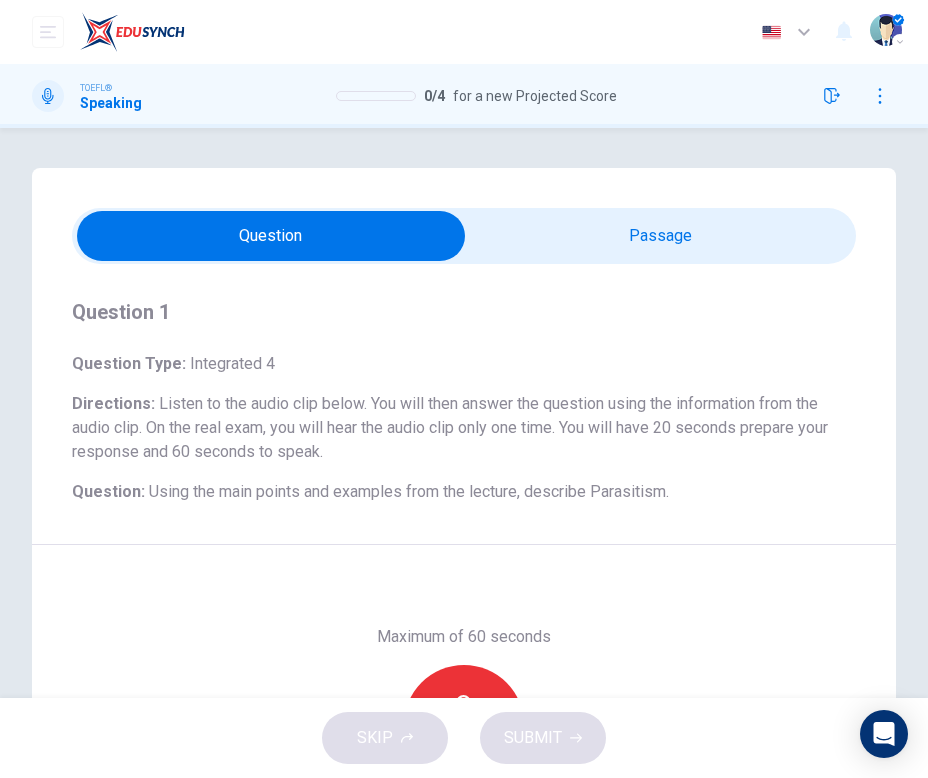 scroll, scrollTop: 247, scrollLeft: 0, axis: vertical 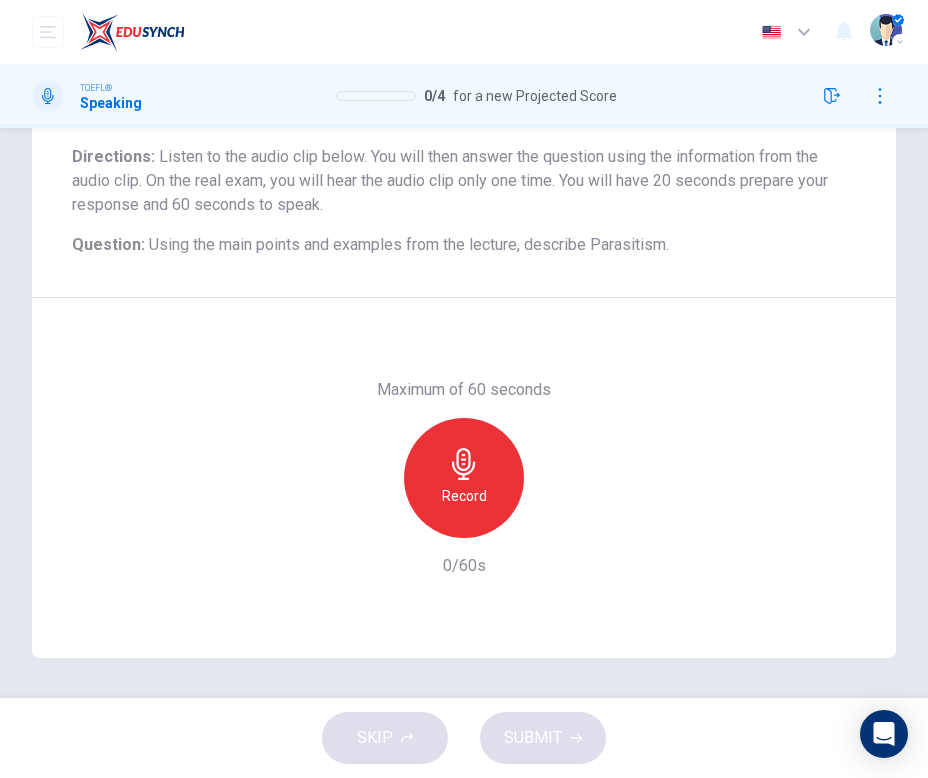 click on "Record" at bounding box center (464, 496) 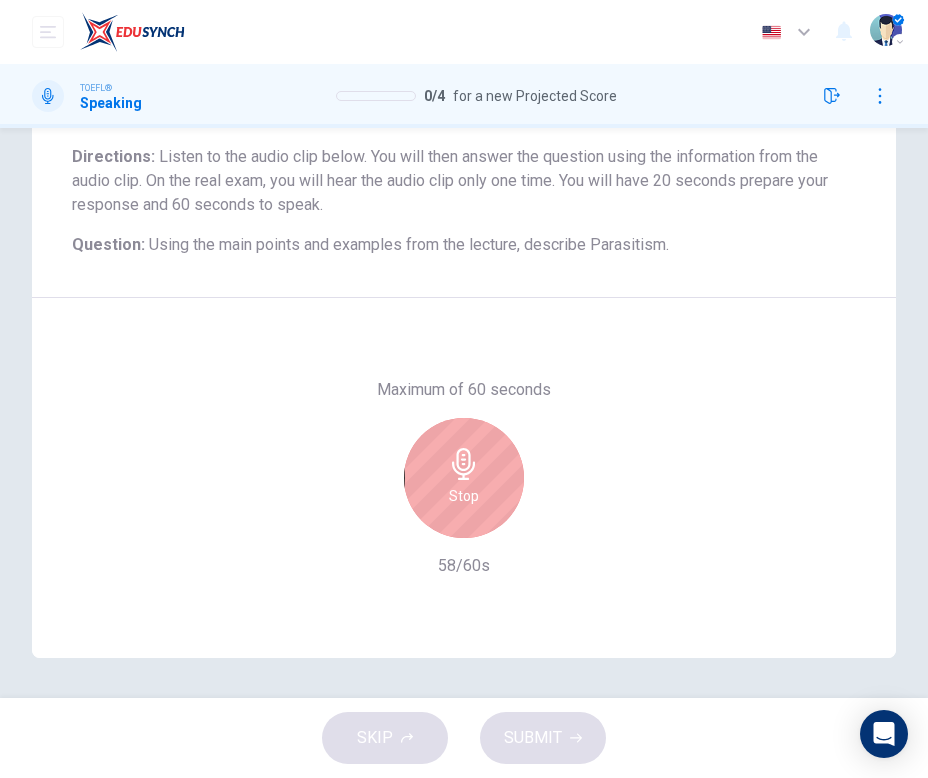 click on "Stop" at bounding box center [464, 496] 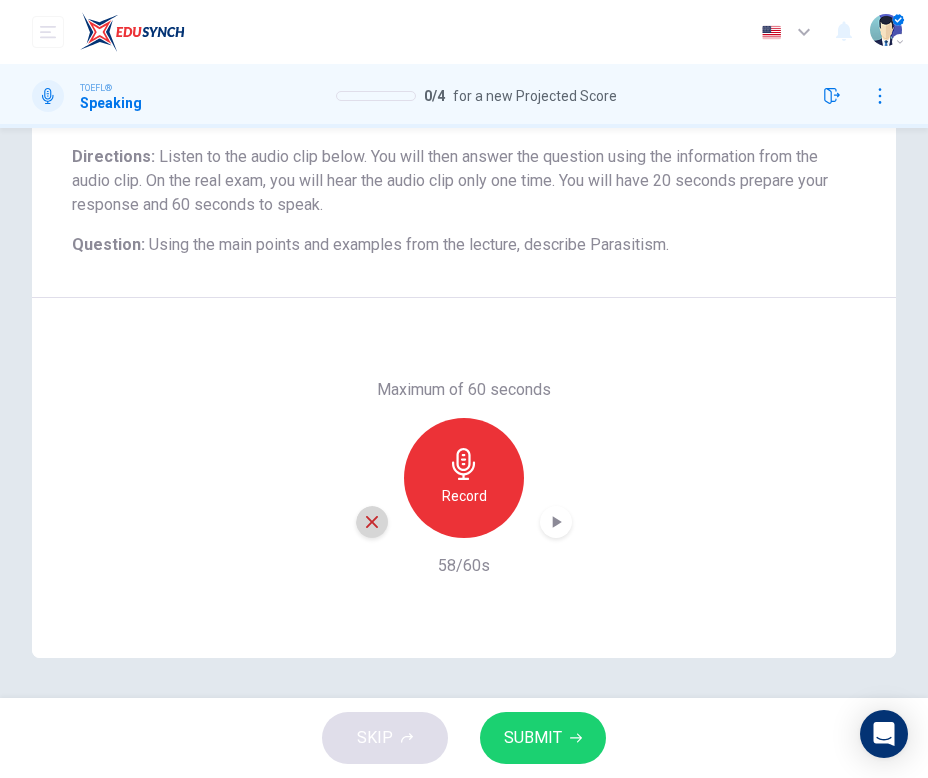 click at bounding box center [372, 522] 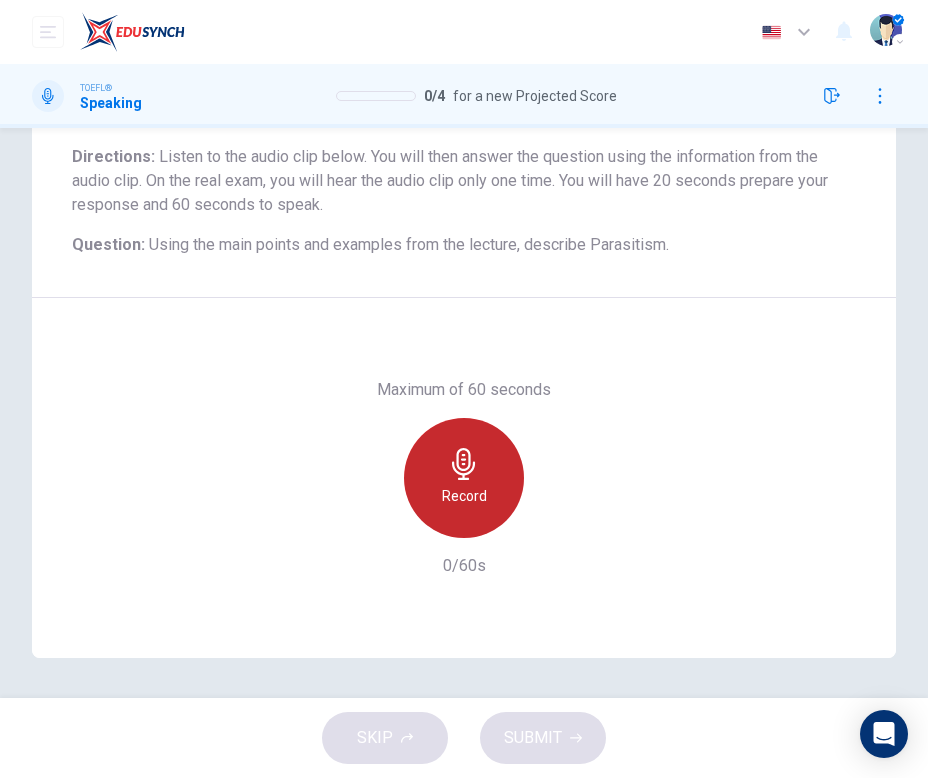 click on "Record" at bounding box center (464, 496) 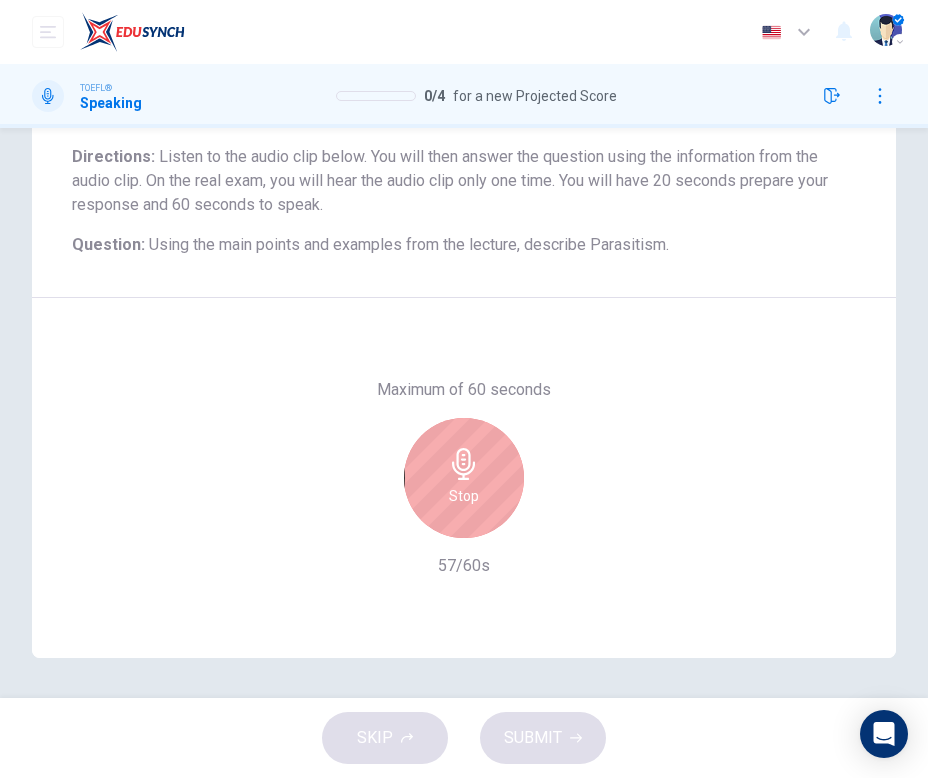 click on "Stop" at bounding box center (464, 478) 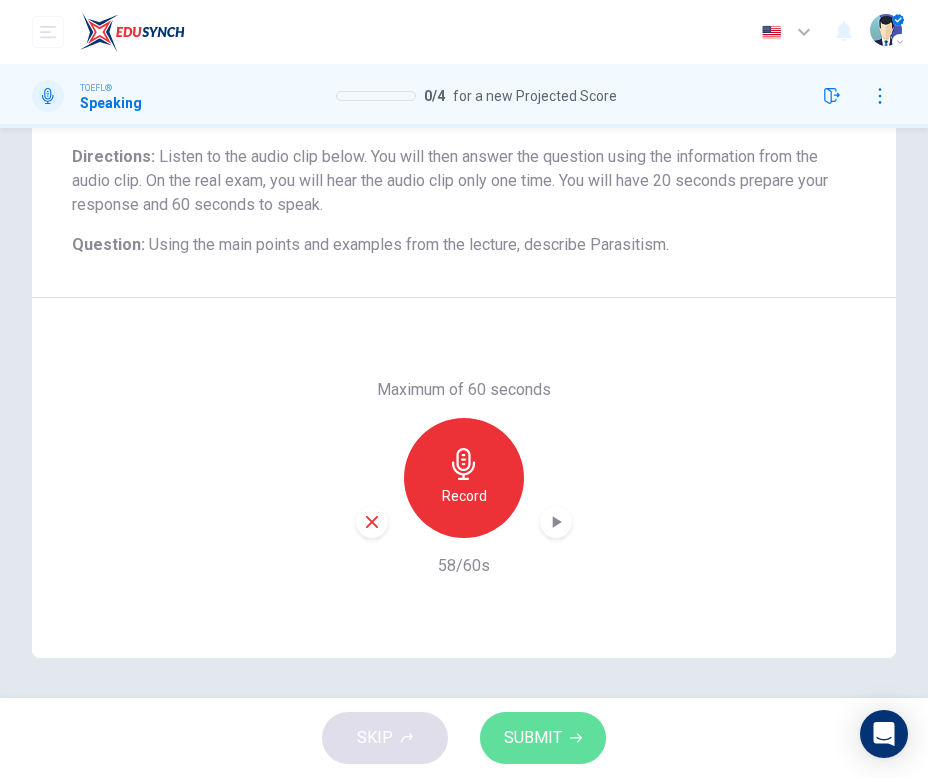 click on "SUBMIT" at bounding box center [543, 738] 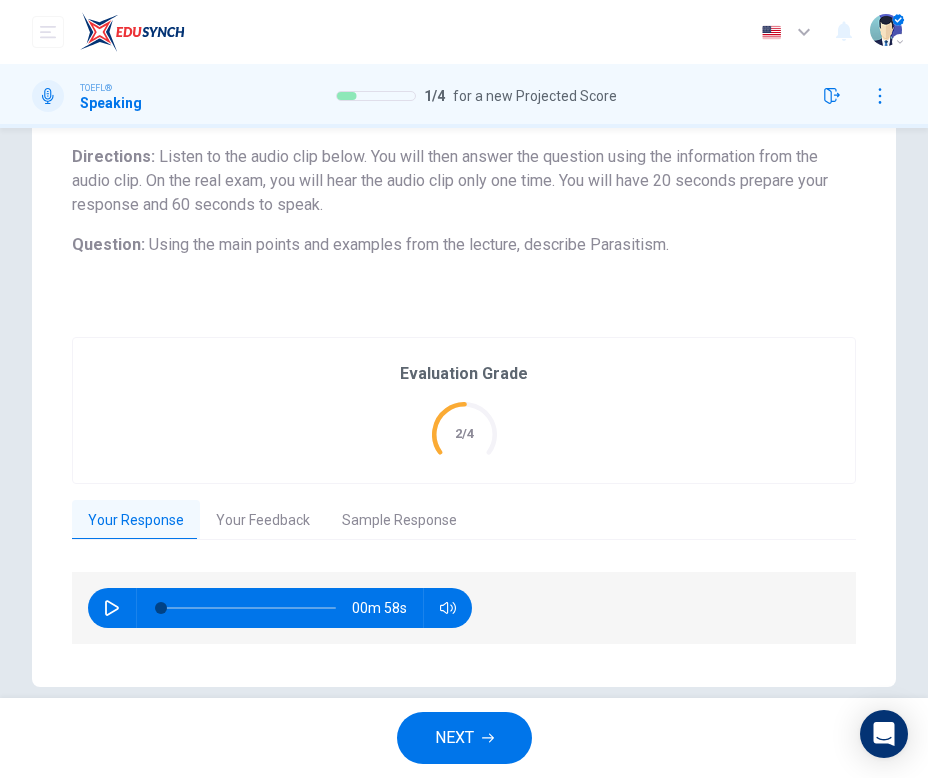 scroll, scrollTop: 0, scrollLeft: 0, axis: both 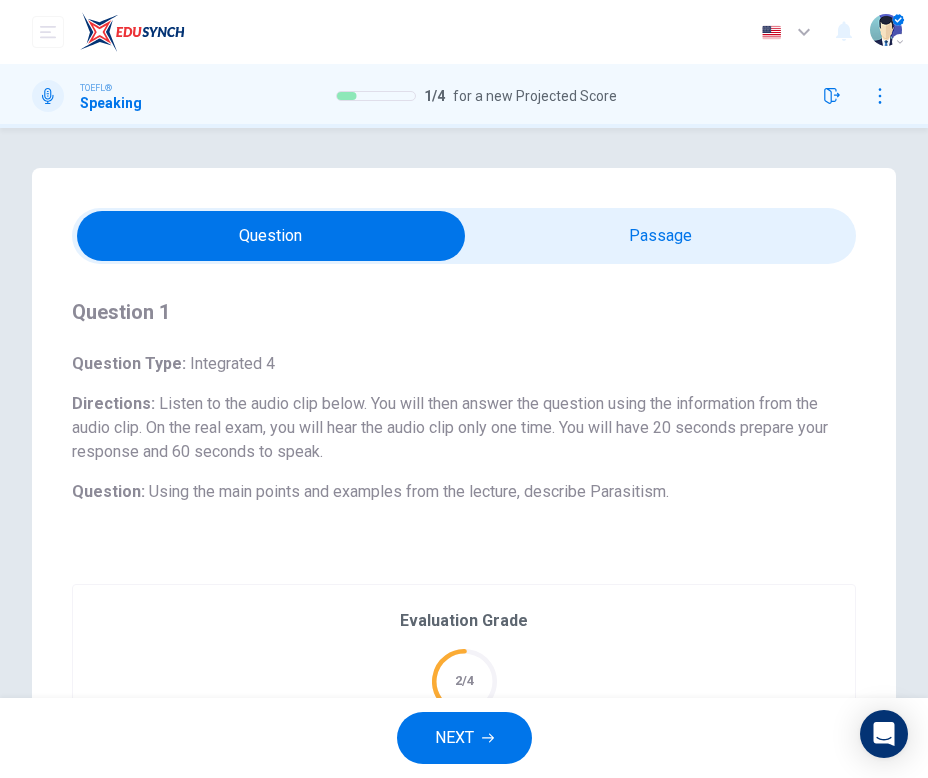 click at bounding box center (271, 236) 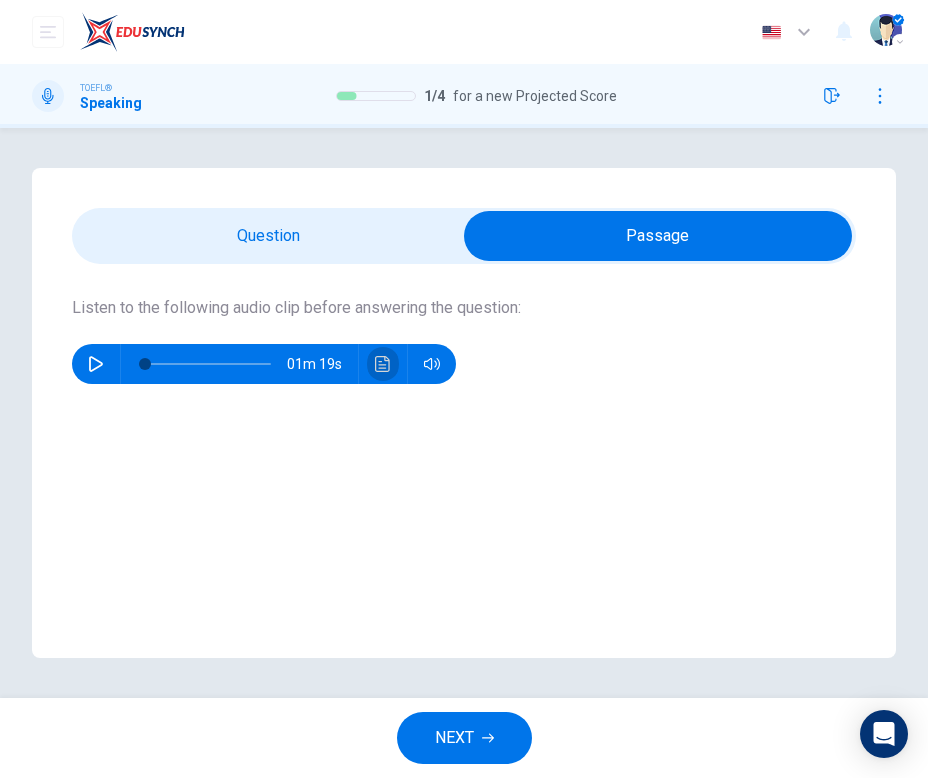 click at bounding box center [383, 364] 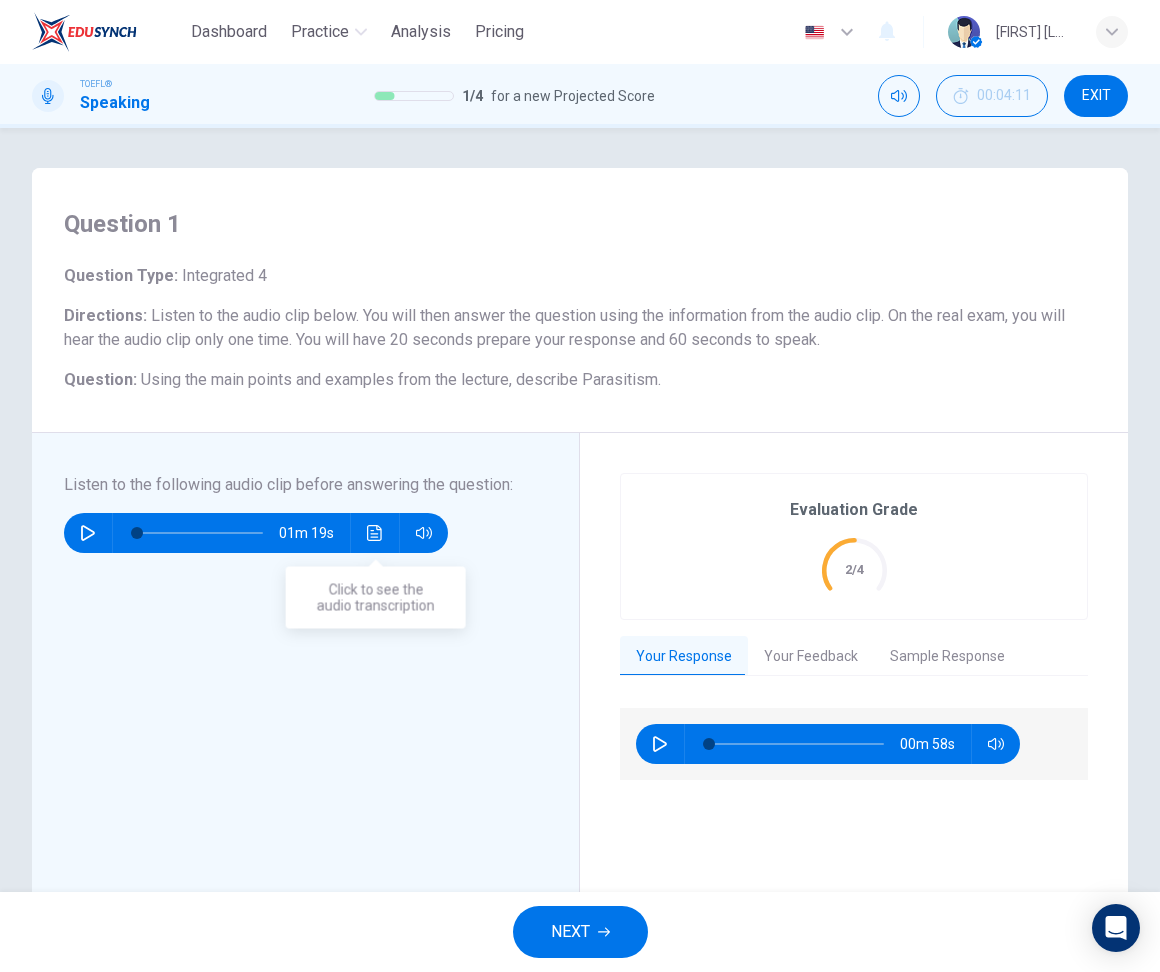 click at bounding box center (374, 533) 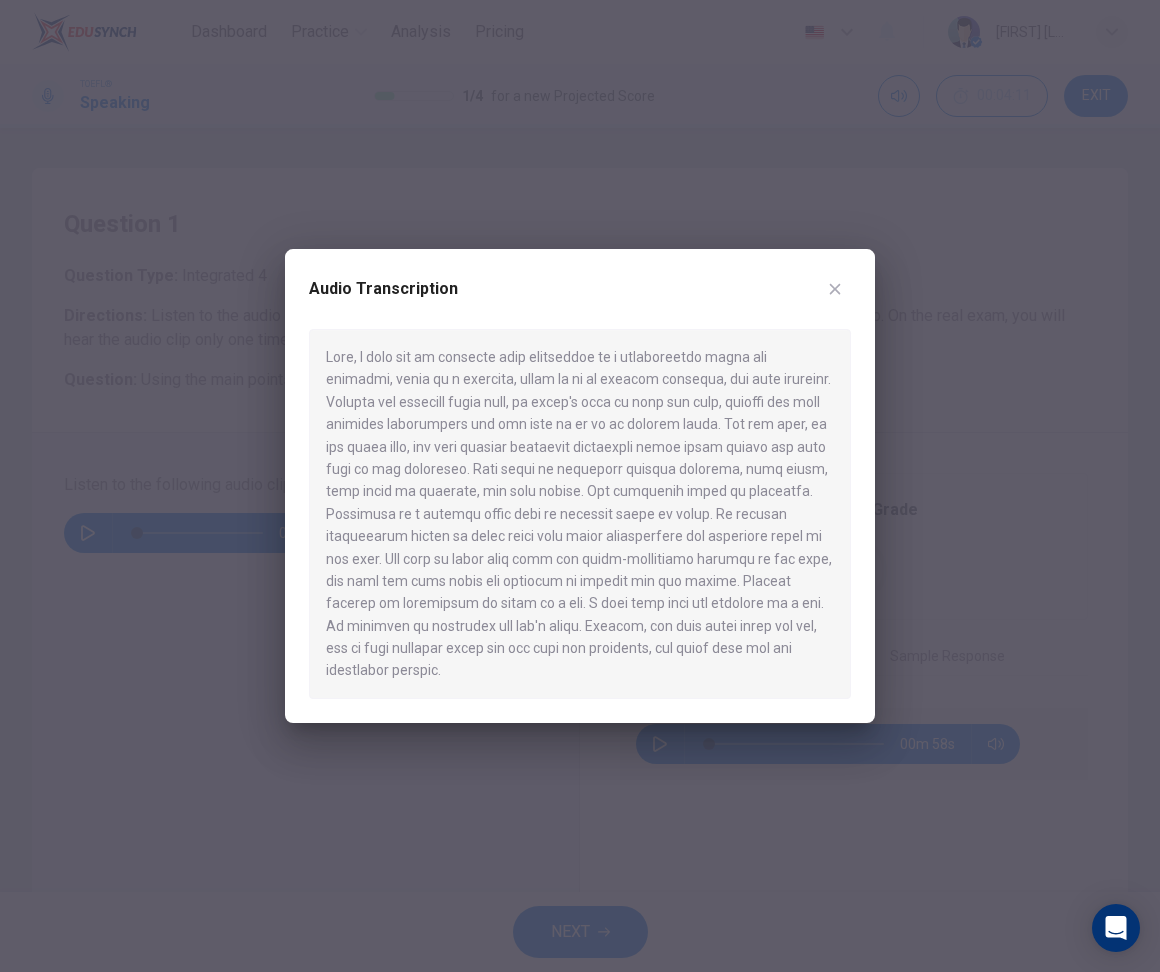 drag, startPoint x: 326, startPoint y: 355, endPoint x: 450, endPoint y: 633, distance: 304.40106 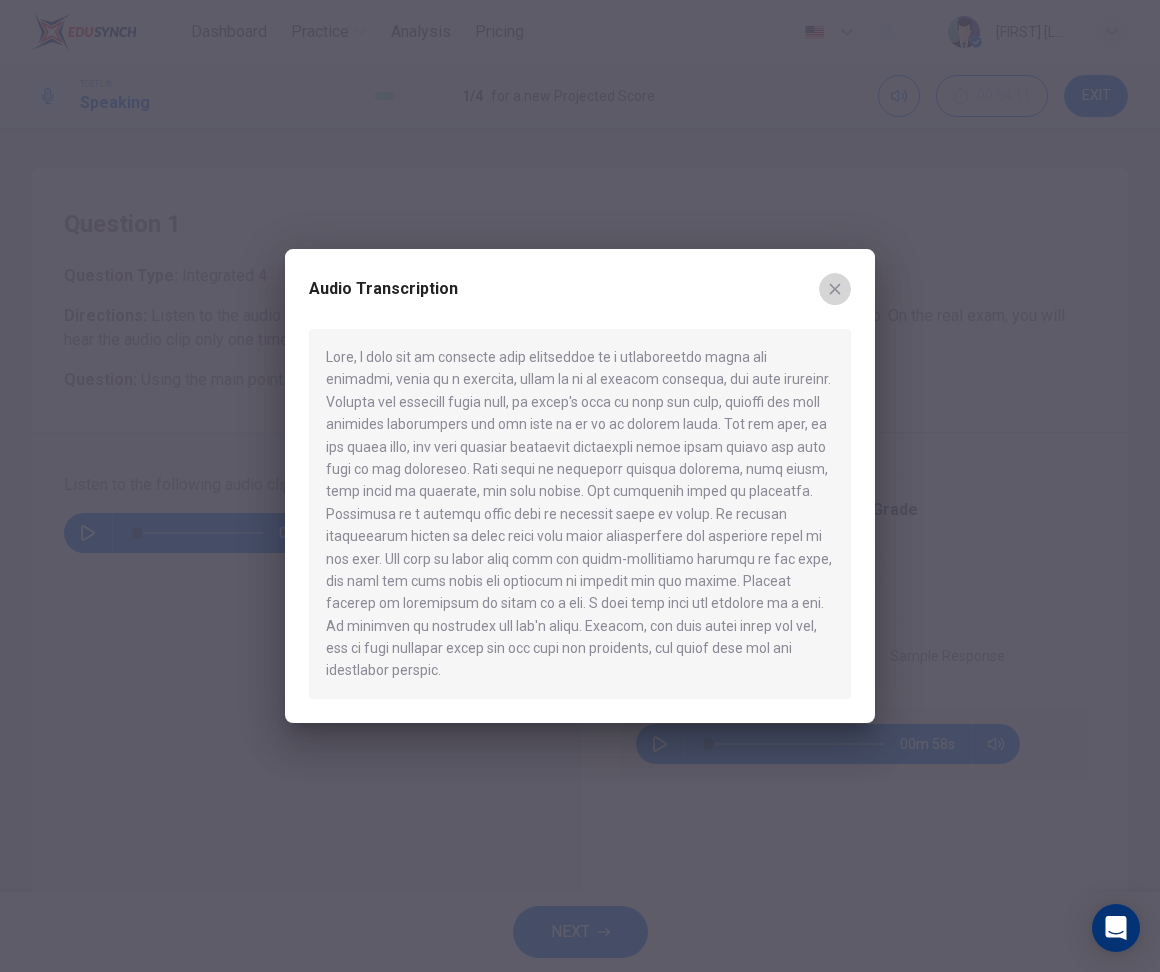 click at bounding box center (835, 289) 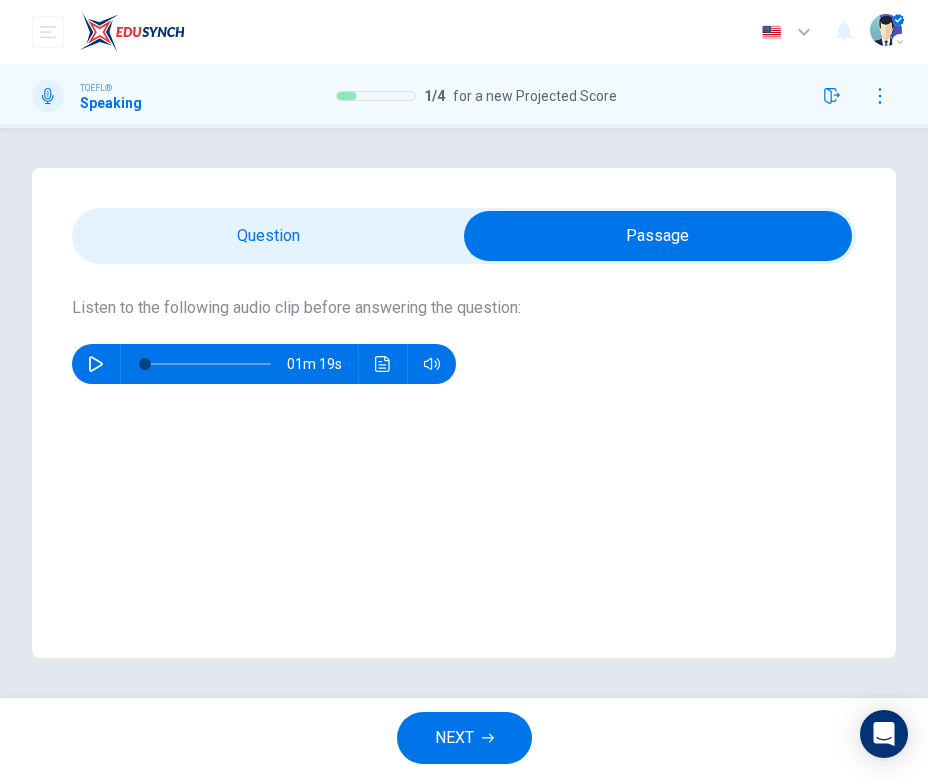 click at bounding box center [488, 738] 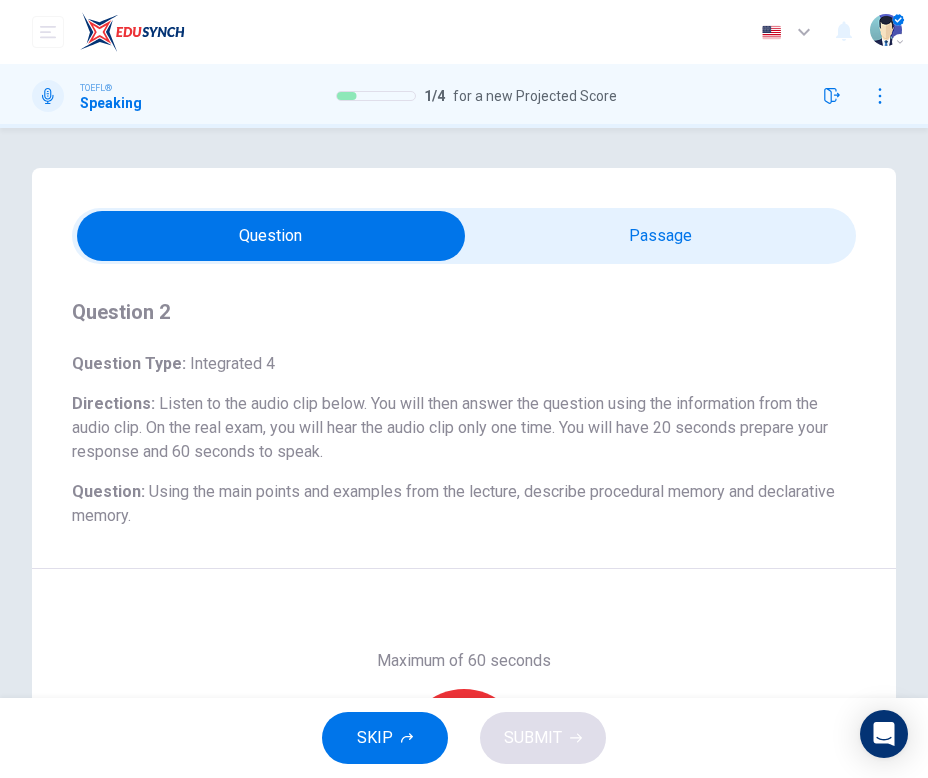 click at bounding box center [271, 236] 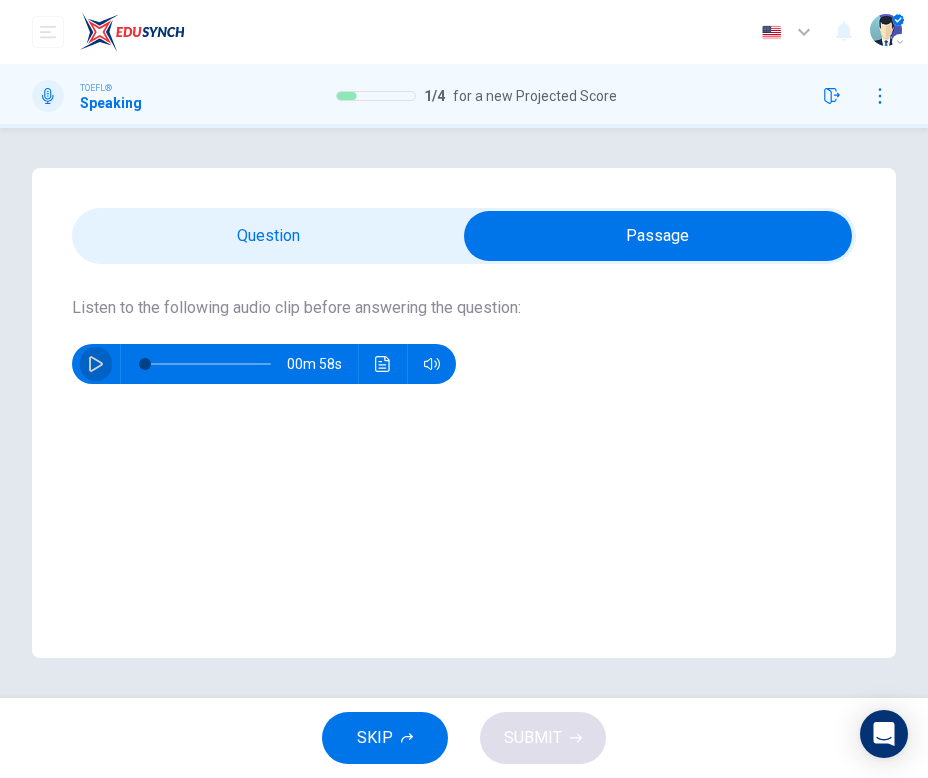 click at bounding box center (96, 364) 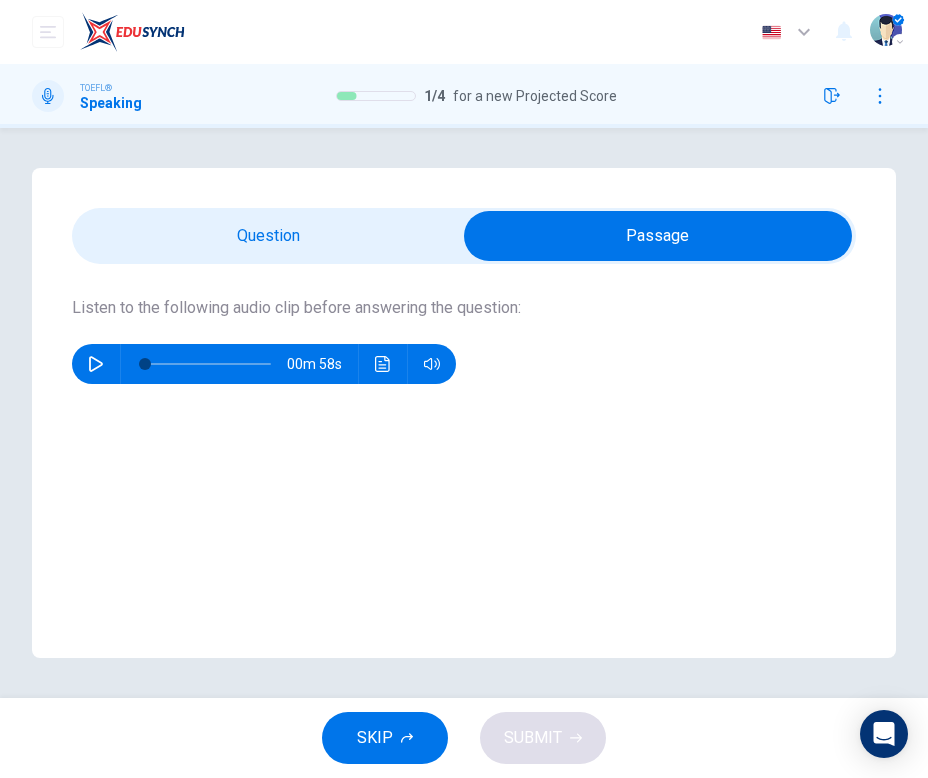 click at bounding box center (658, 236) 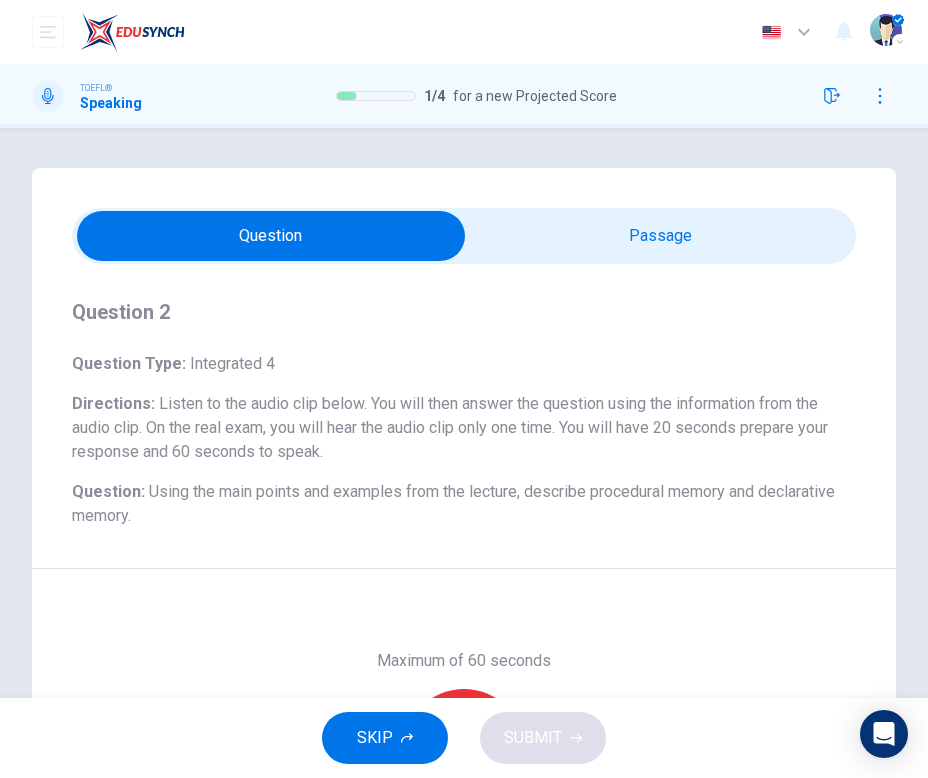 scroll, scrollTop: 271, scrollLeft: 0, axis: vertical 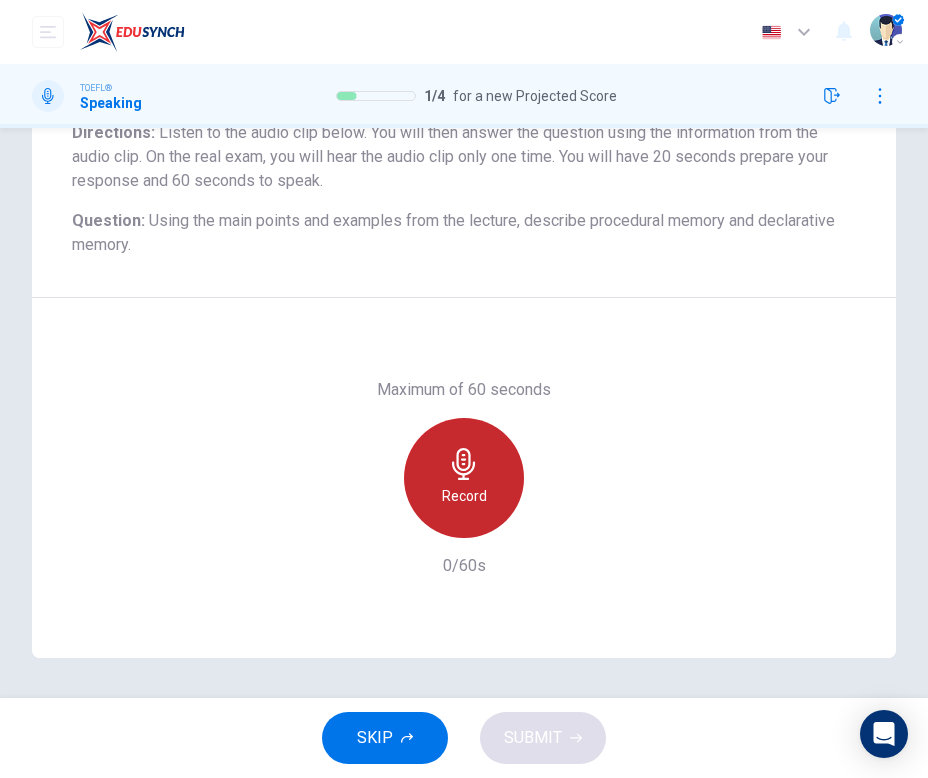 click on "Record" at bounding box center (464, 478) 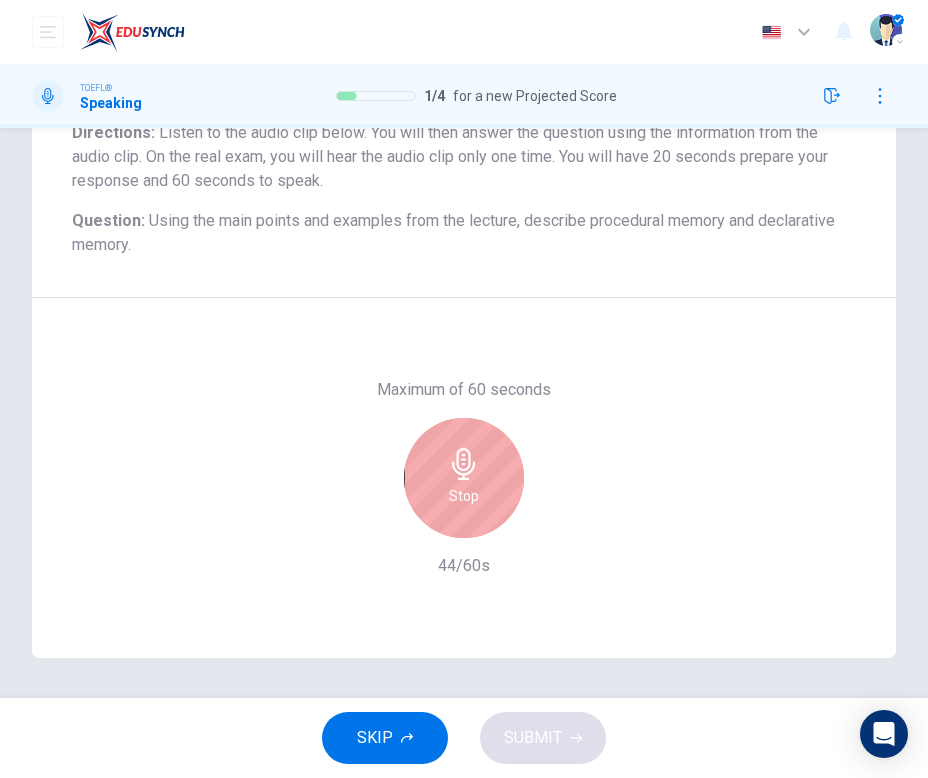 click on "Stop" at bounding box center [464, 478] 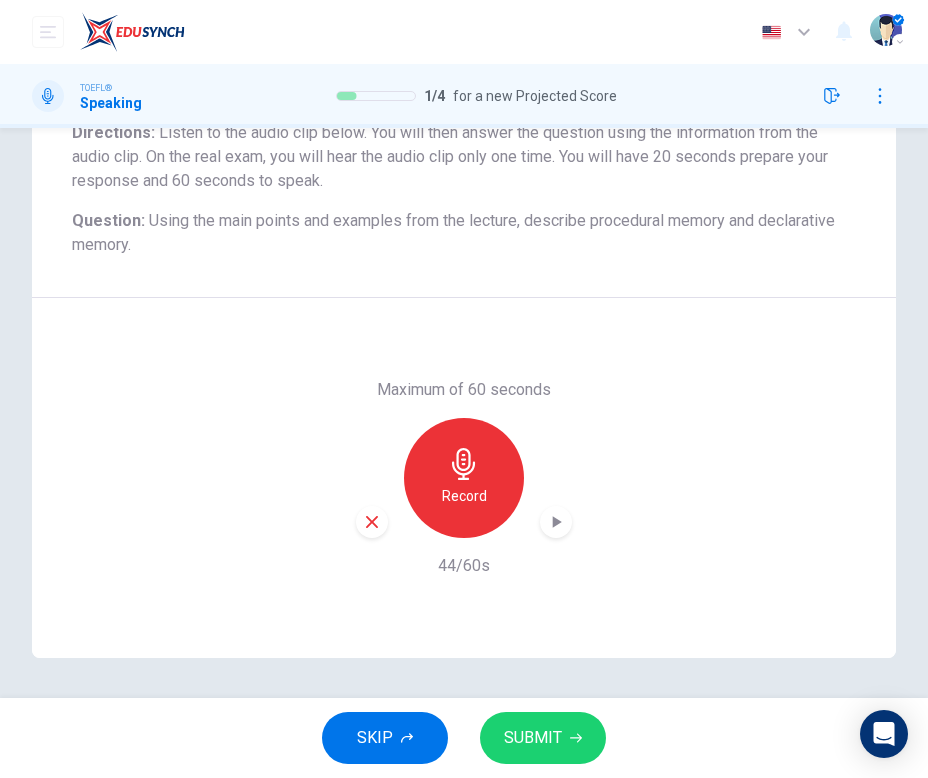click at bounding box center (372, 522) 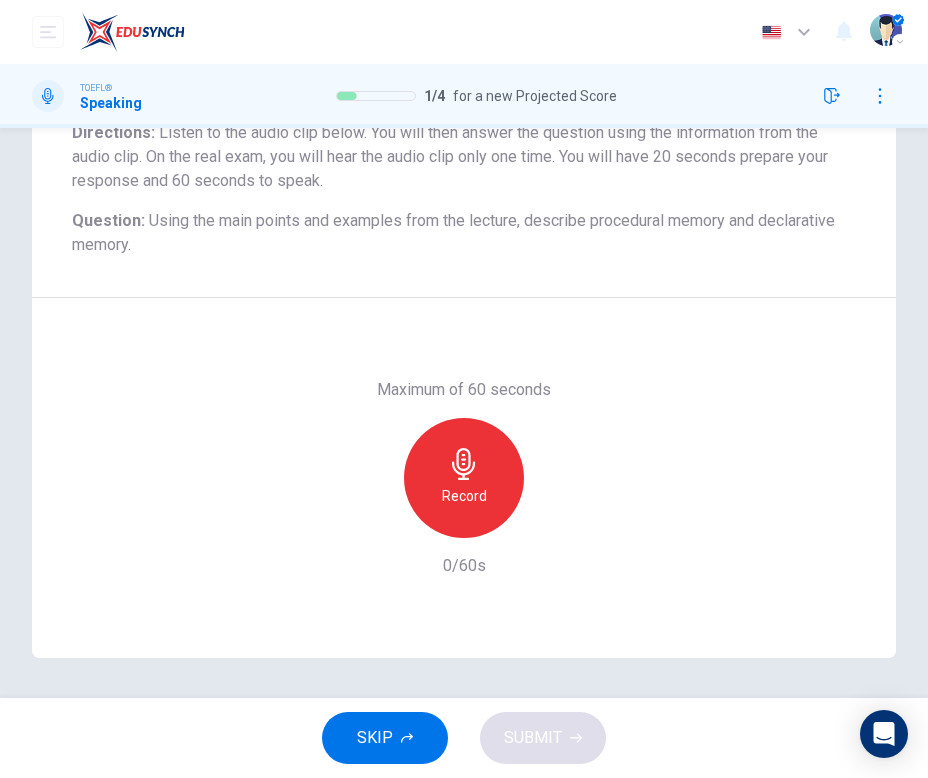 click on "Record" at bounding box center (464, 496) 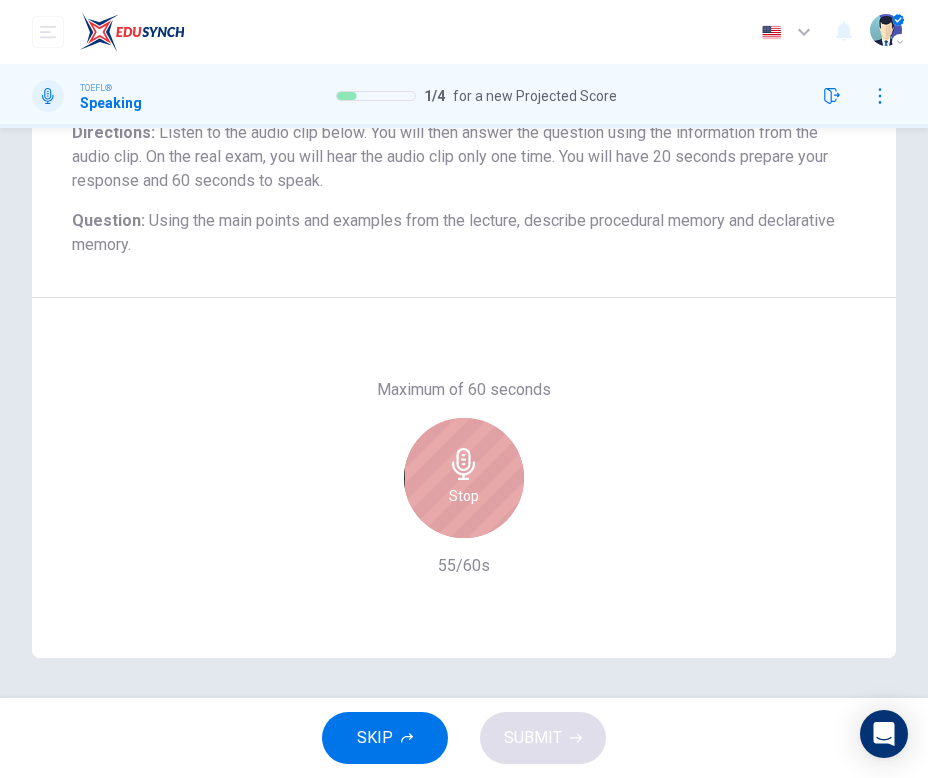 click on "Stop" at bounding box center (464, 496) 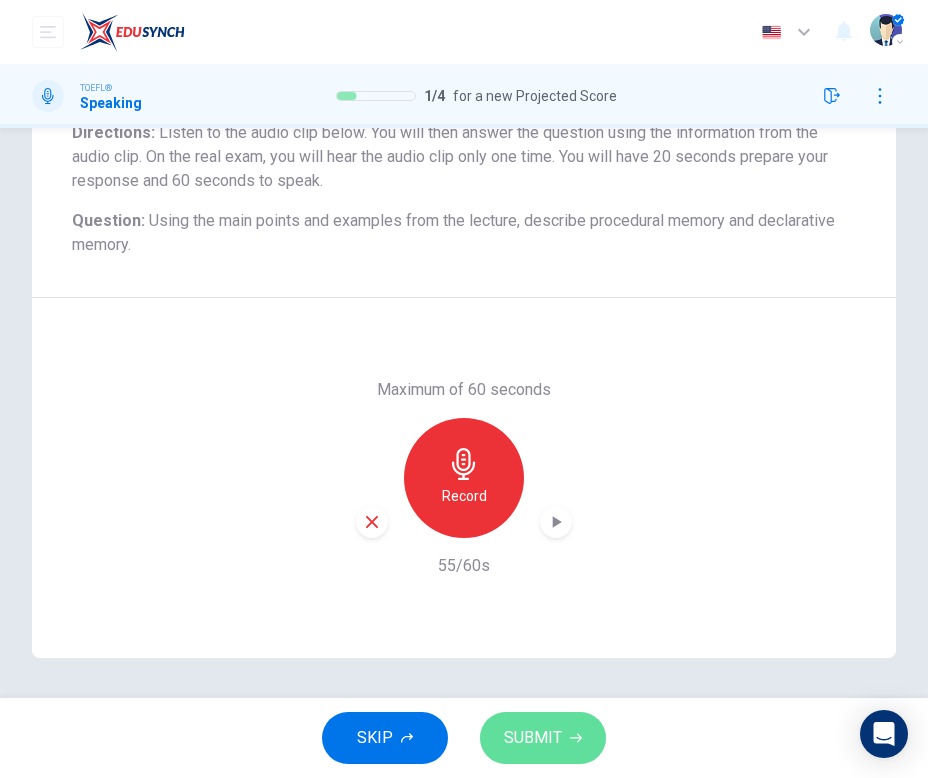 click on "SUBMIT" at bounding box center (533, 738) 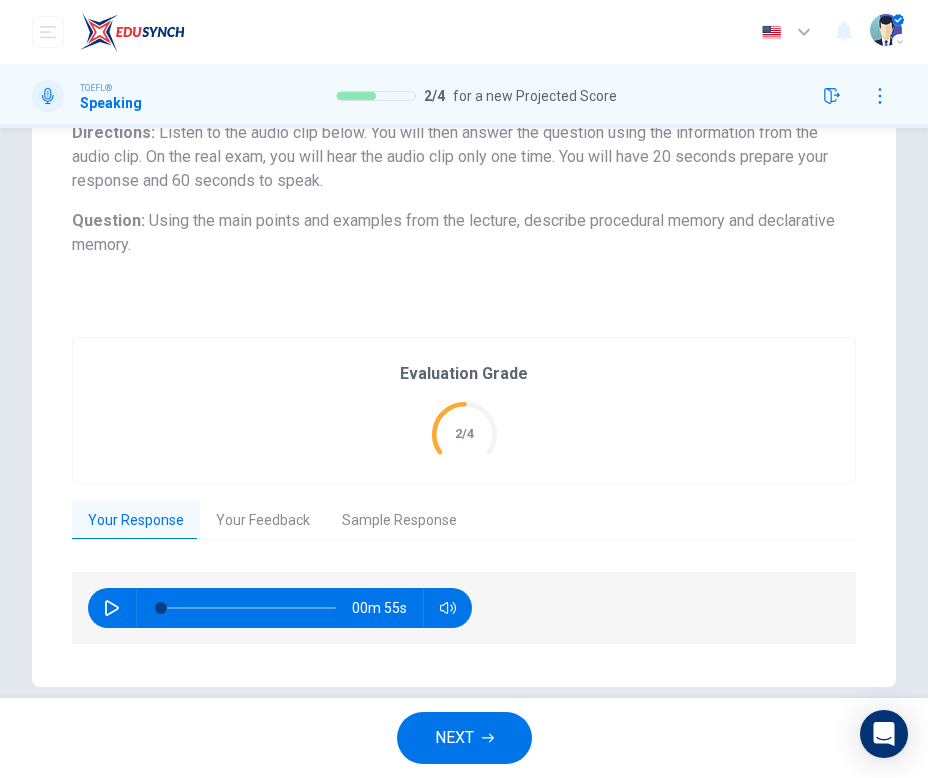 click on "Your Feedback" at bounding box center (263, 521) 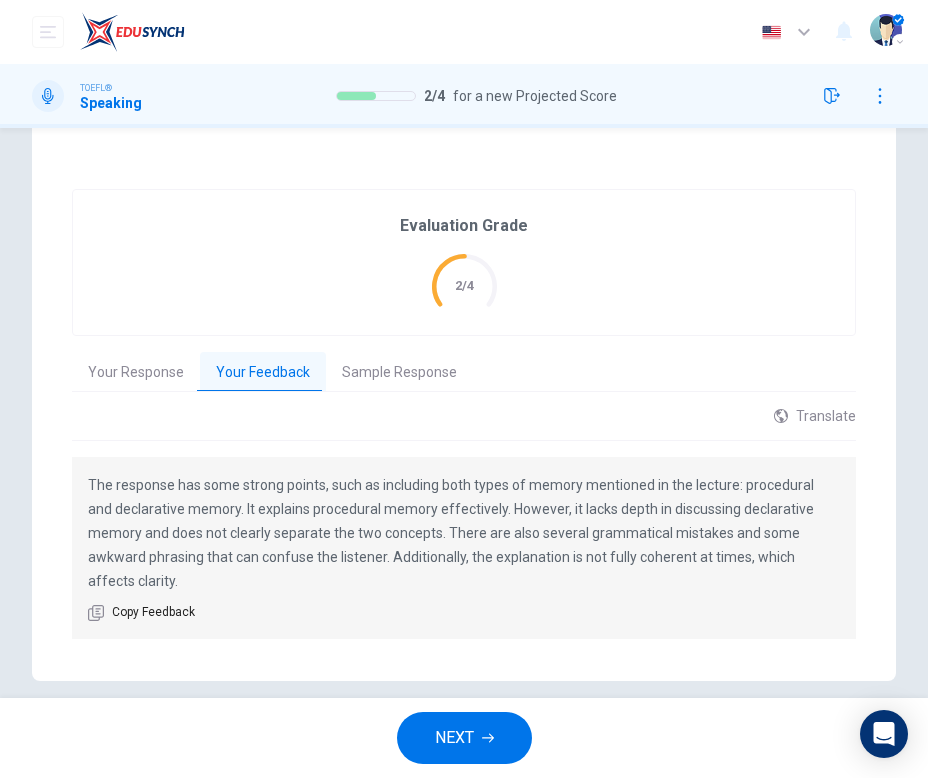scroll, scrollTop: 0, scrollLeft: 0, axis: both 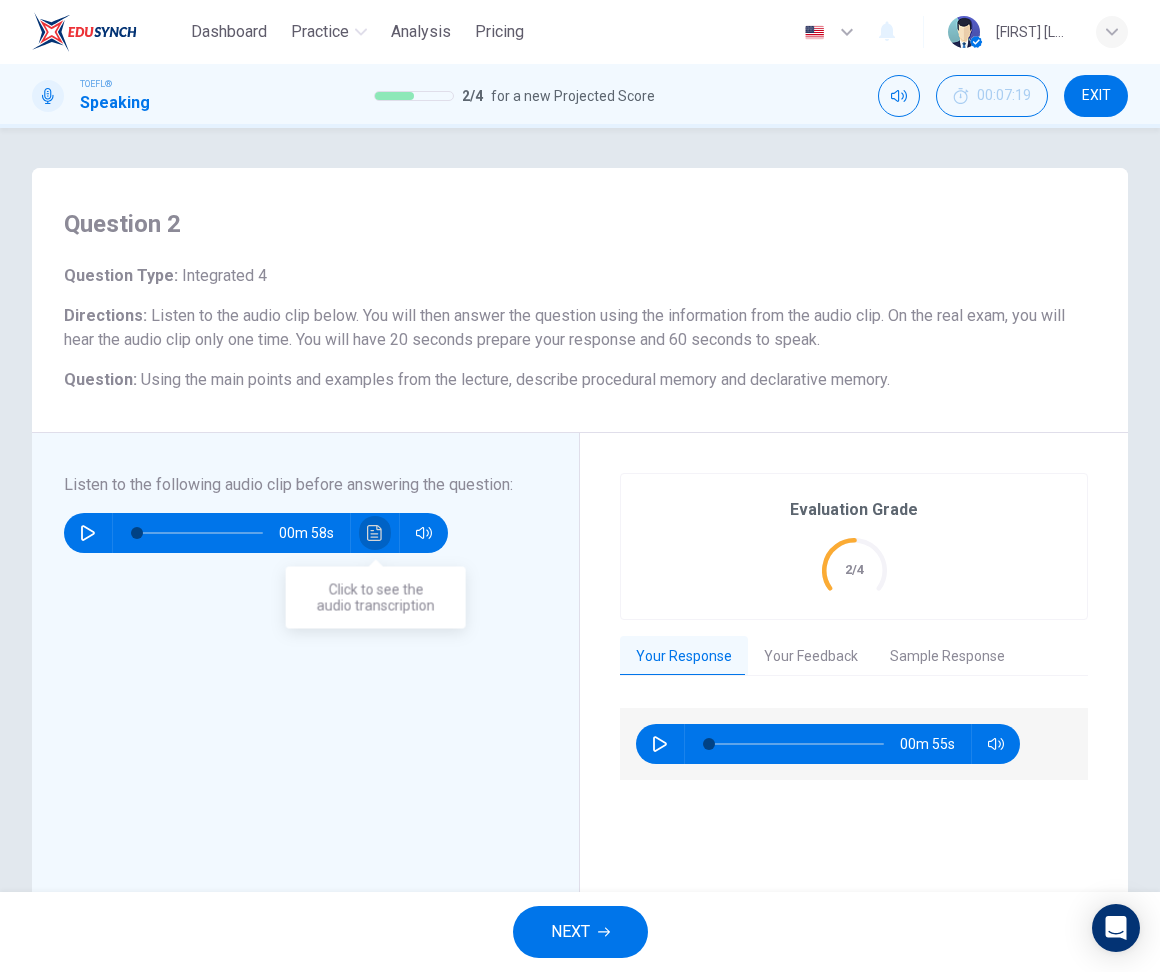 click at bounding box center (374, 533) 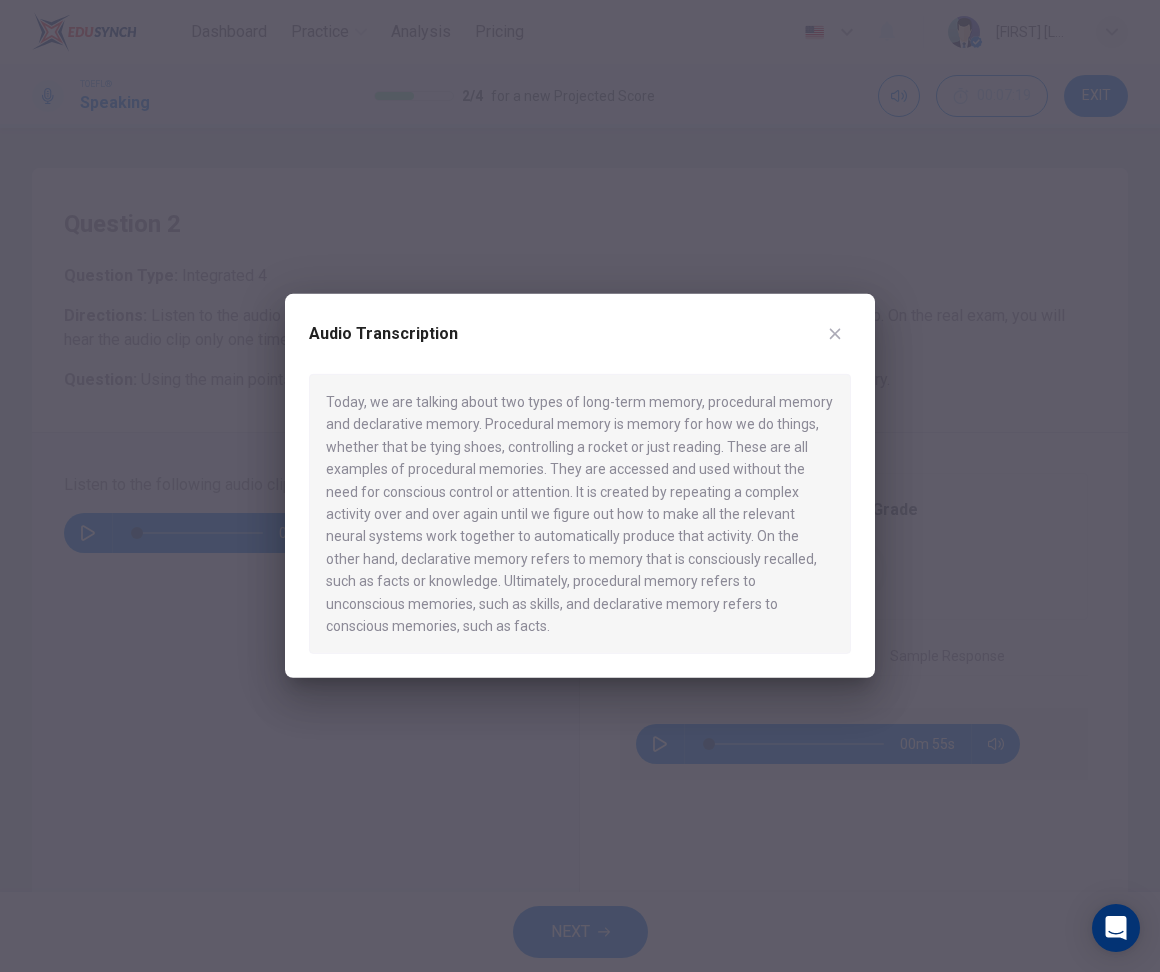 click at bounding box center (835, 334) 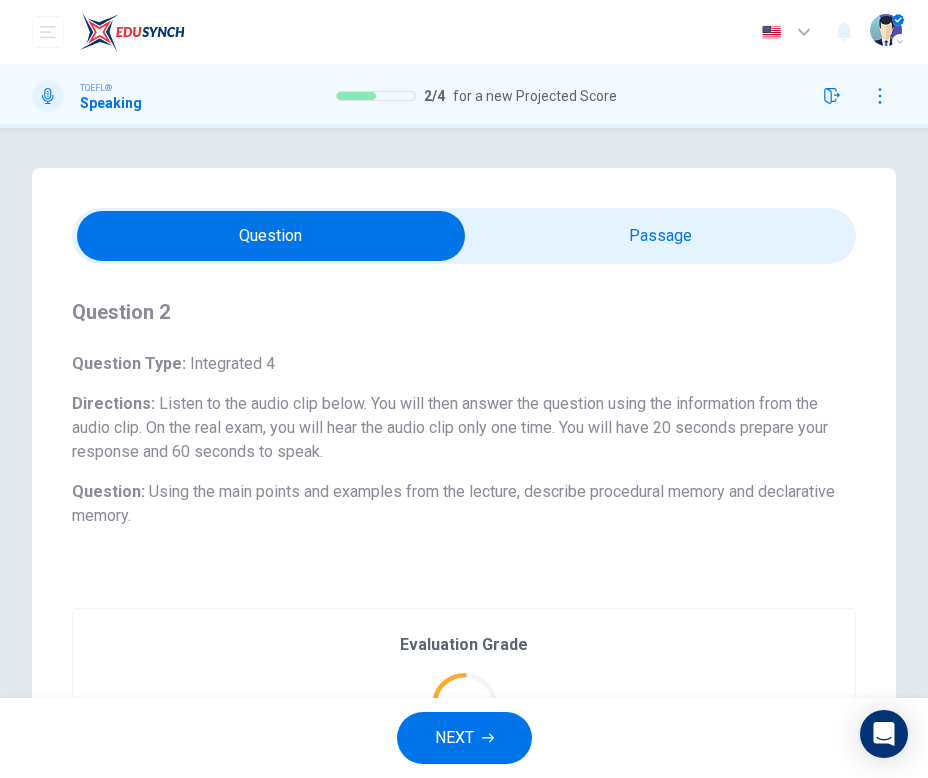click on "NEXT" at bounding box center [454, 738] 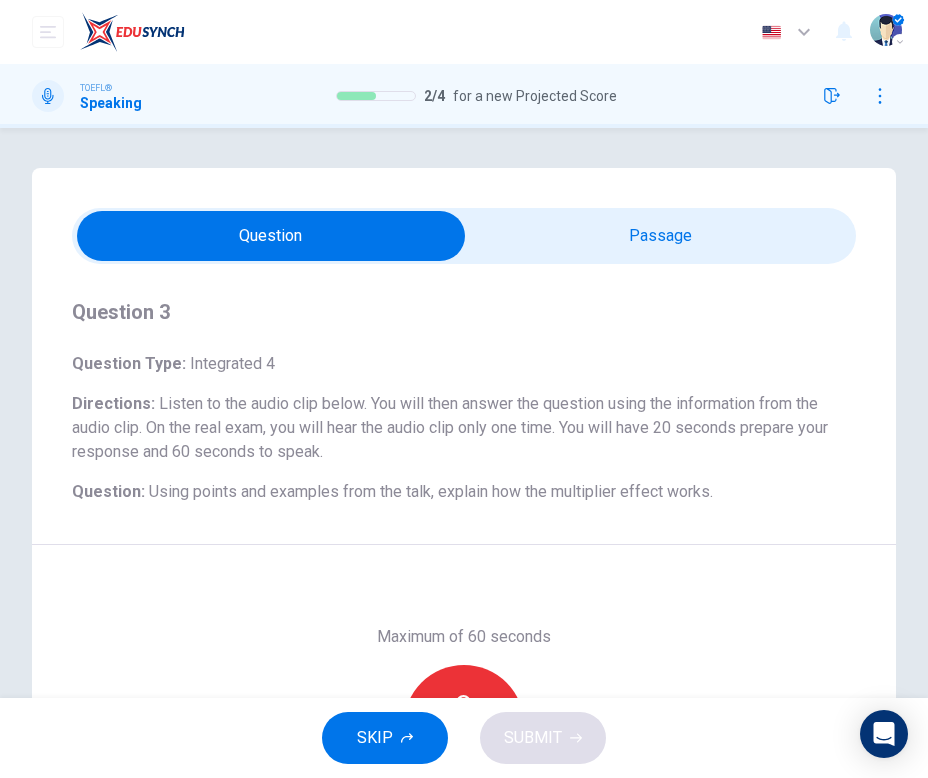 click at bounding box center (271, 236) 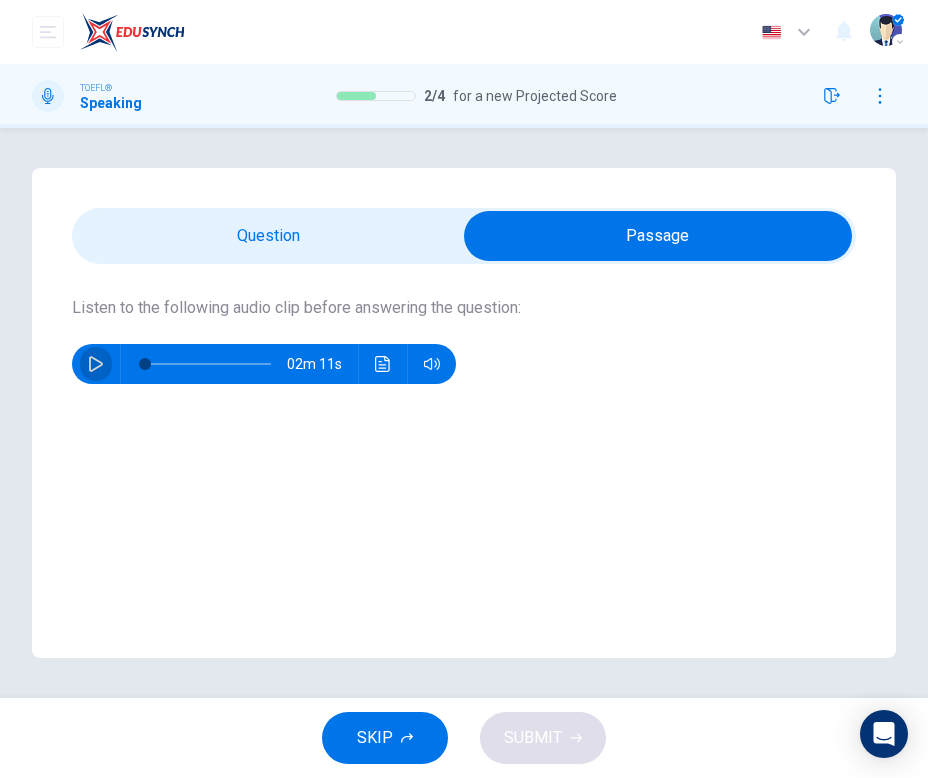click at bounding box center [96, 364] 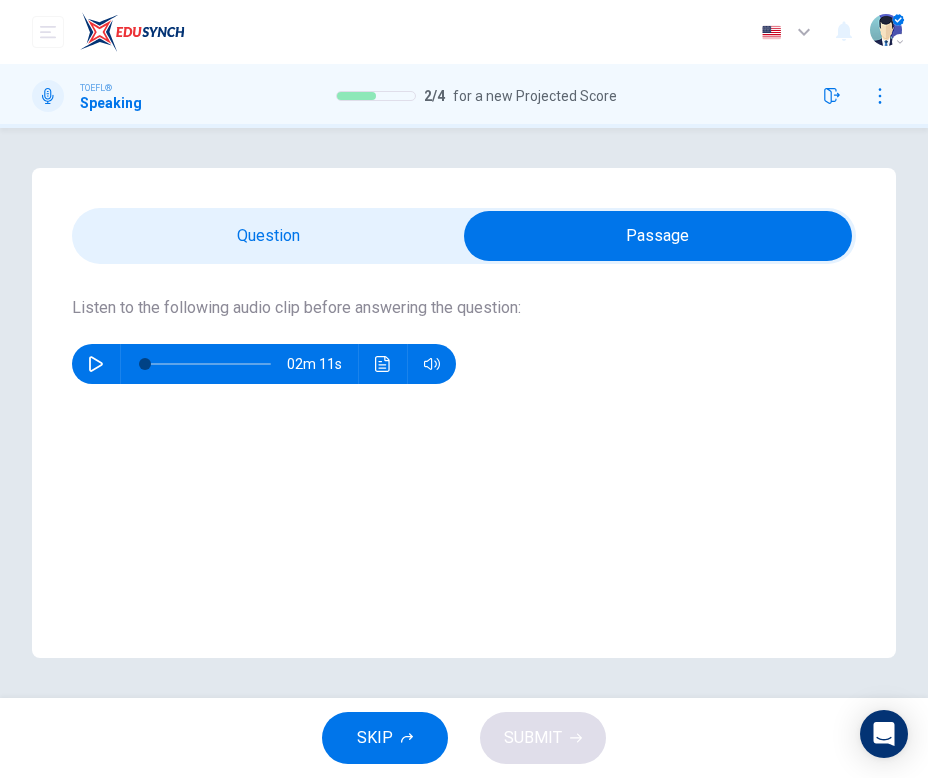 click at bounding box center (658, 236) 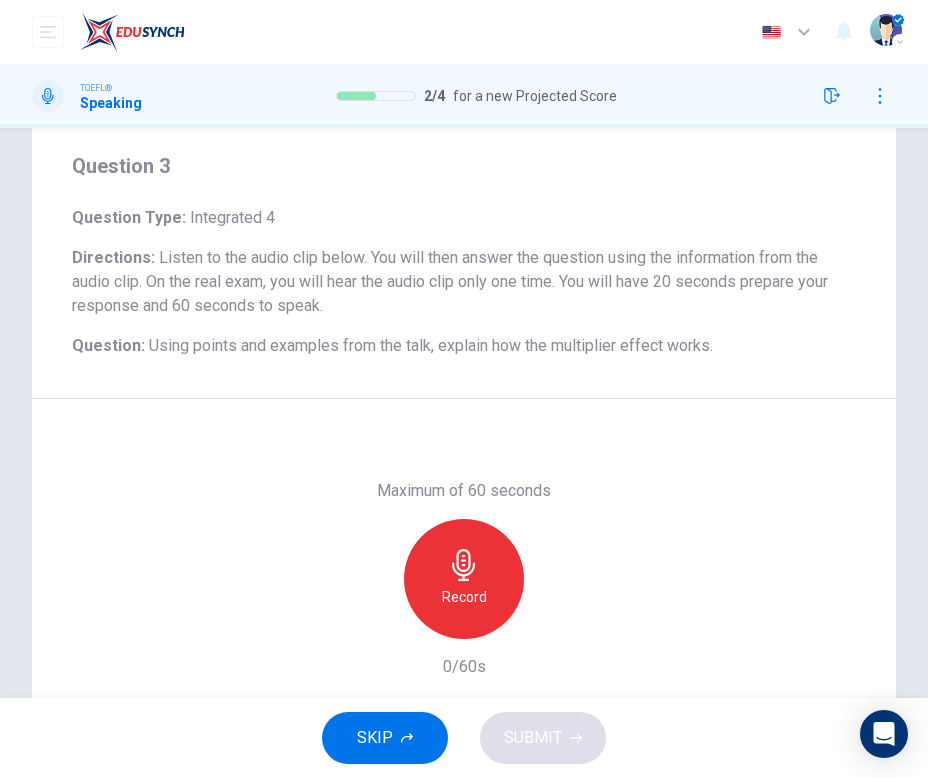 scroll, scrollTop: 247, scrollLeft: 0, axis: vertical 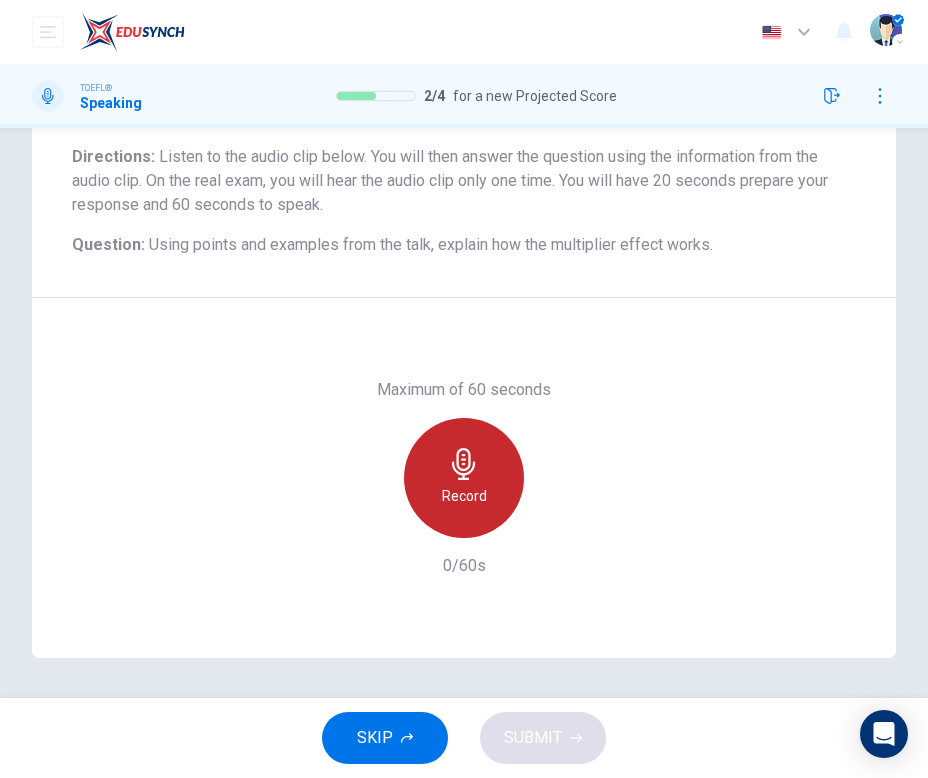 click at bounding box center (463, 464) 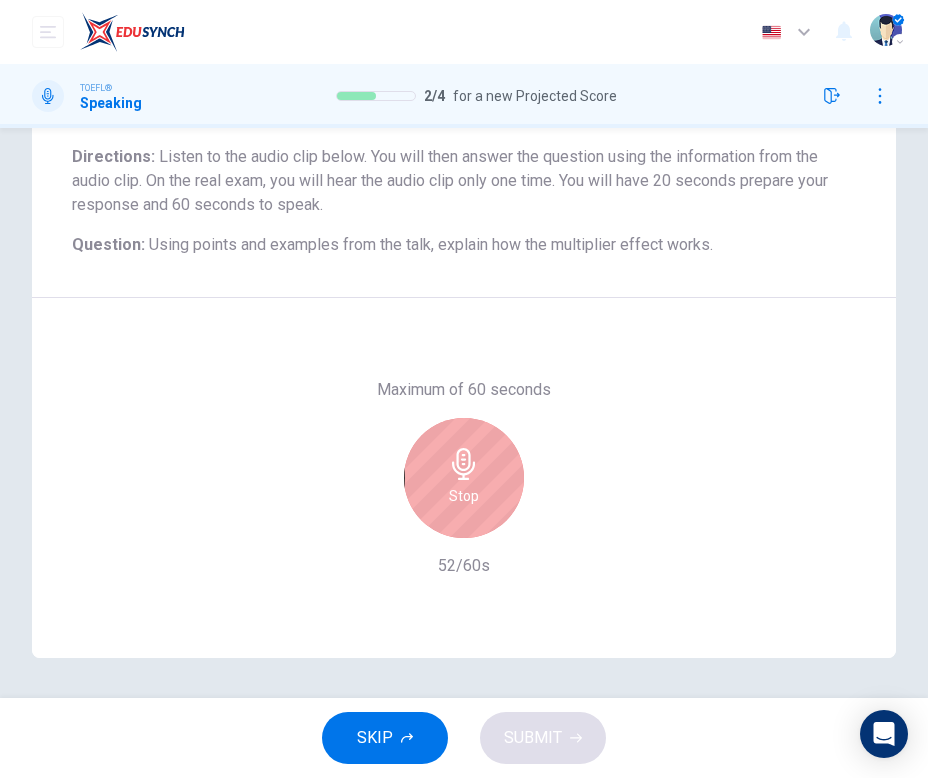 click at bounding box center (463, 464) 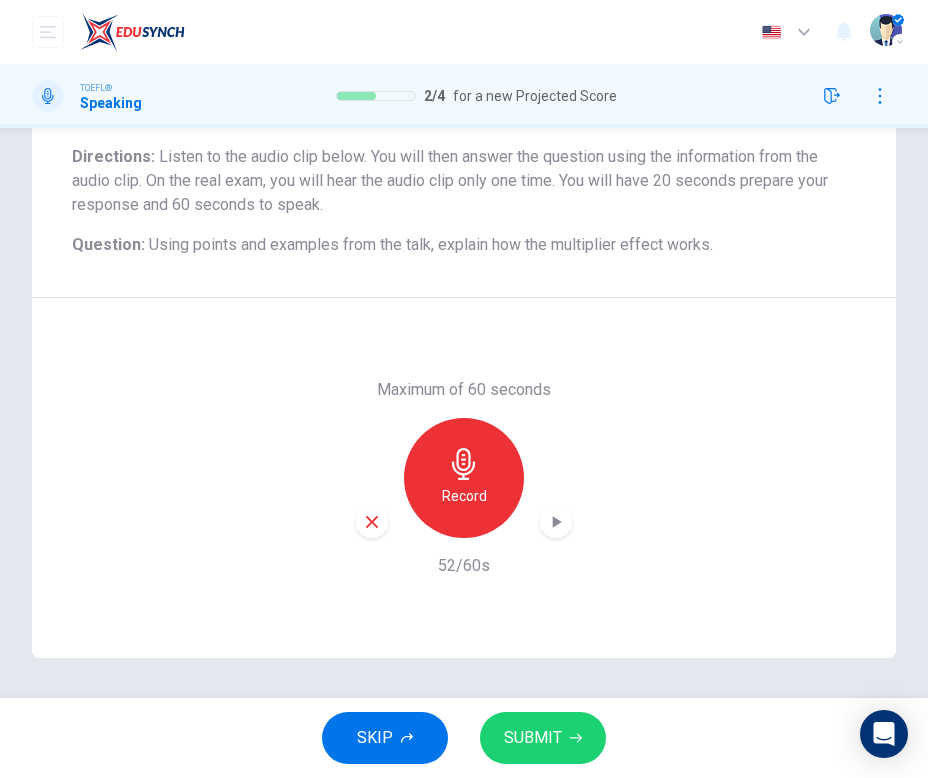 click at bounding box center [372, 522] 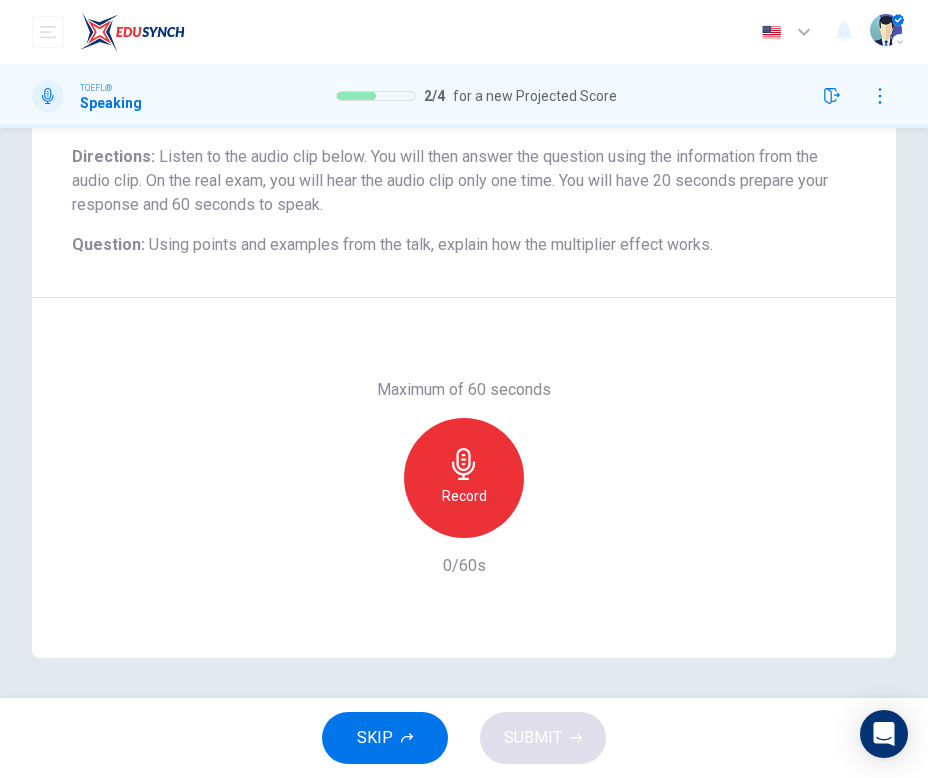 click on "Record" at bounding box center [464, 496] 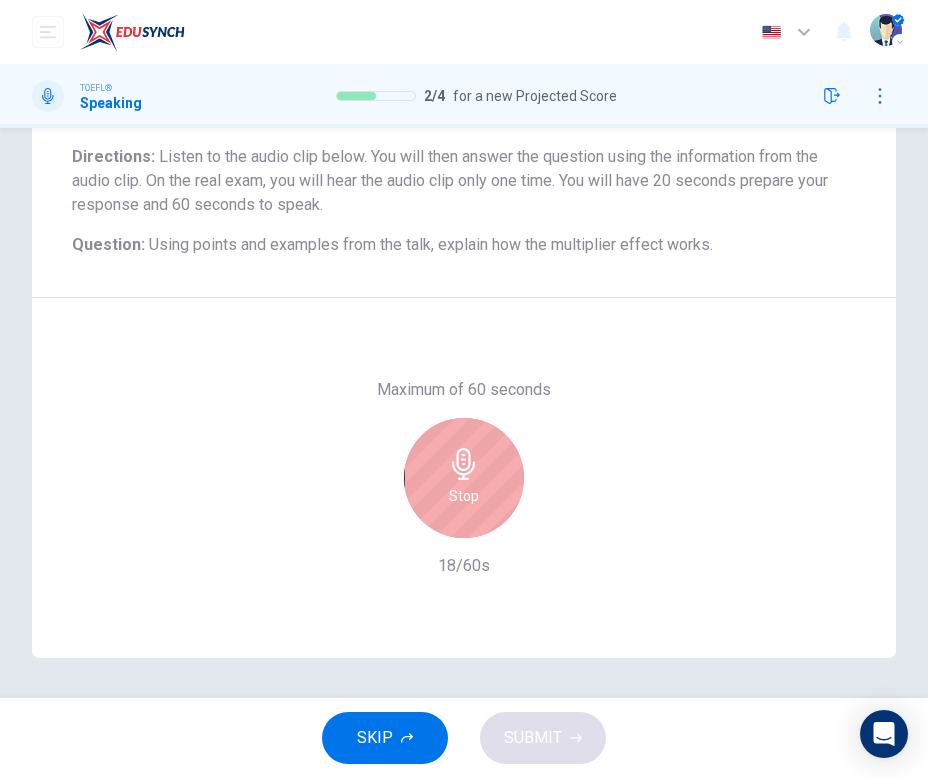 click on "Stop" at bounding box center (464, 496) 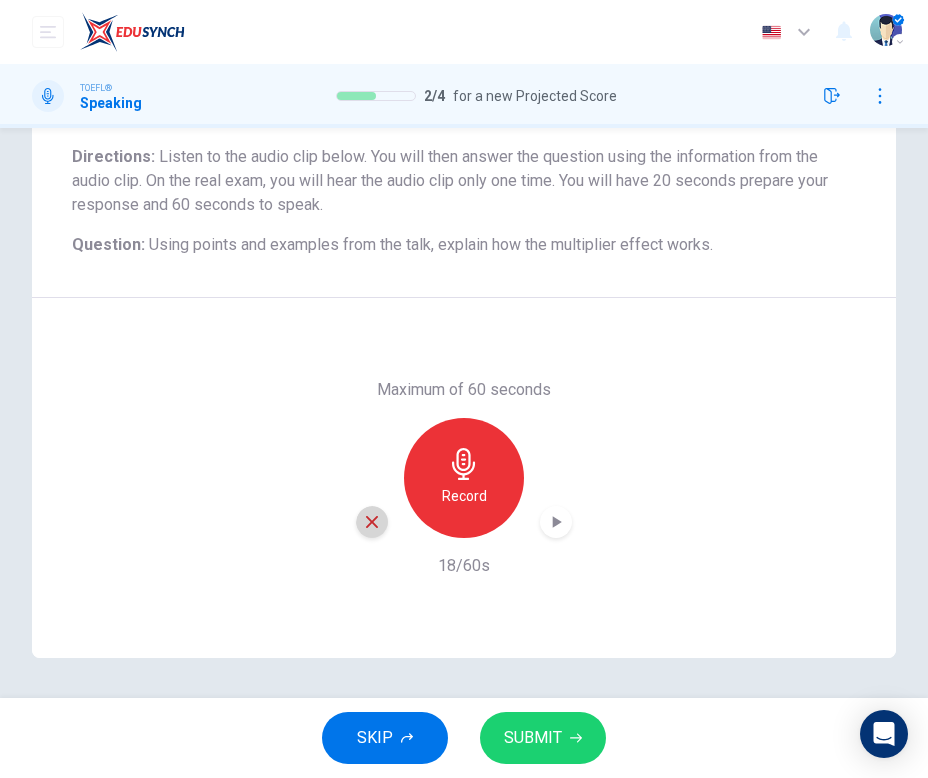 click at bounding box center [372, 522] 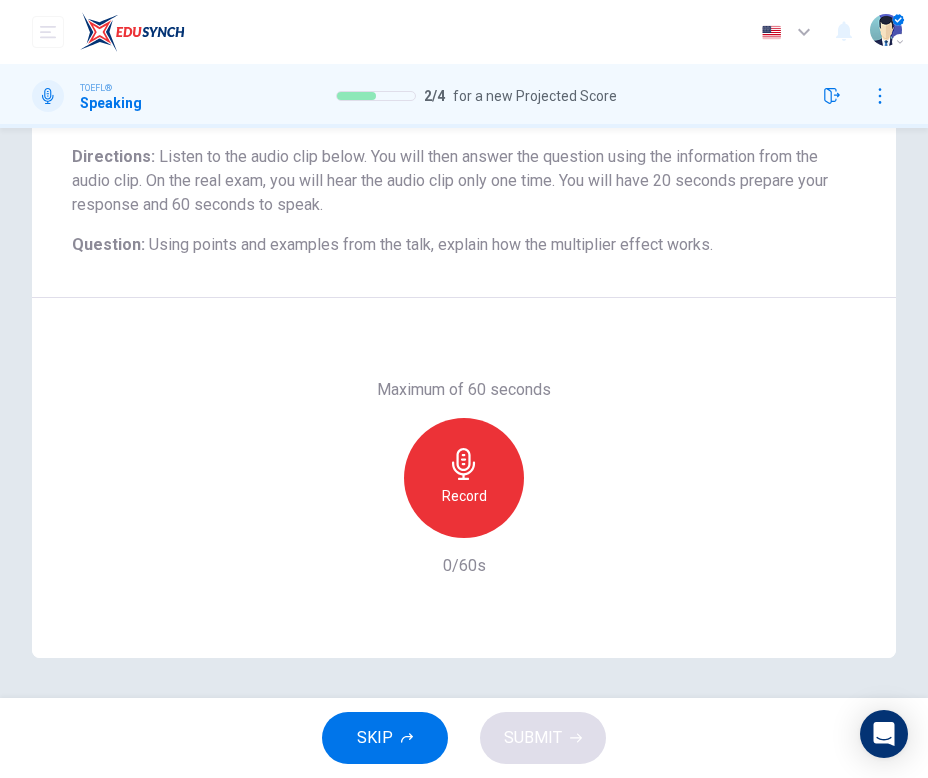 click at bounding box center (464, 464) 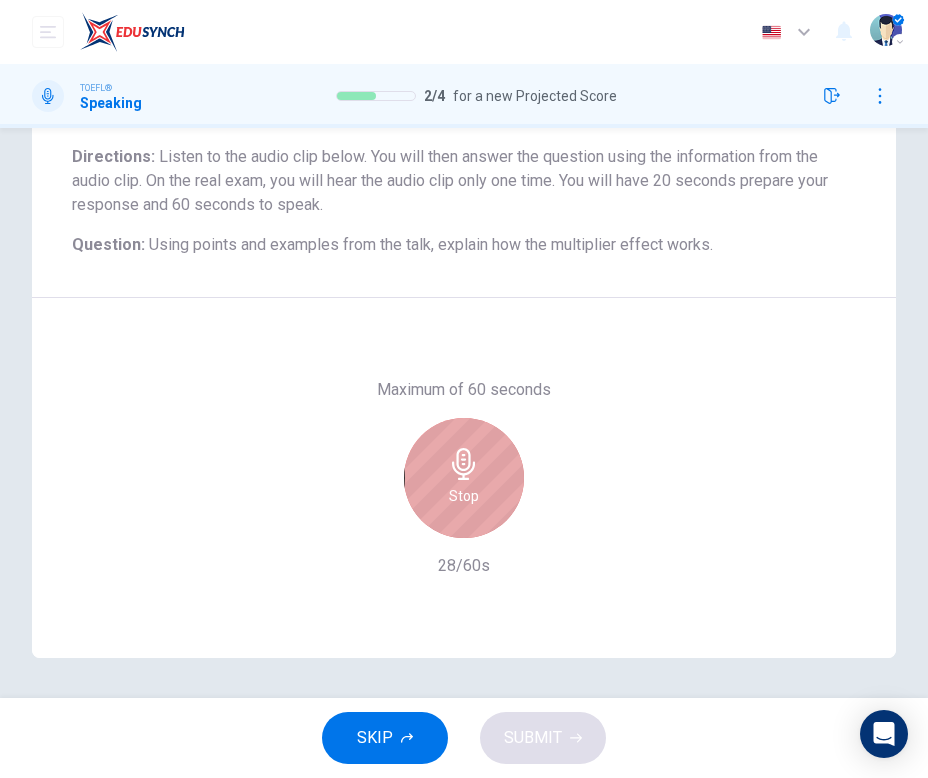 click at bounding box center [464, 464] 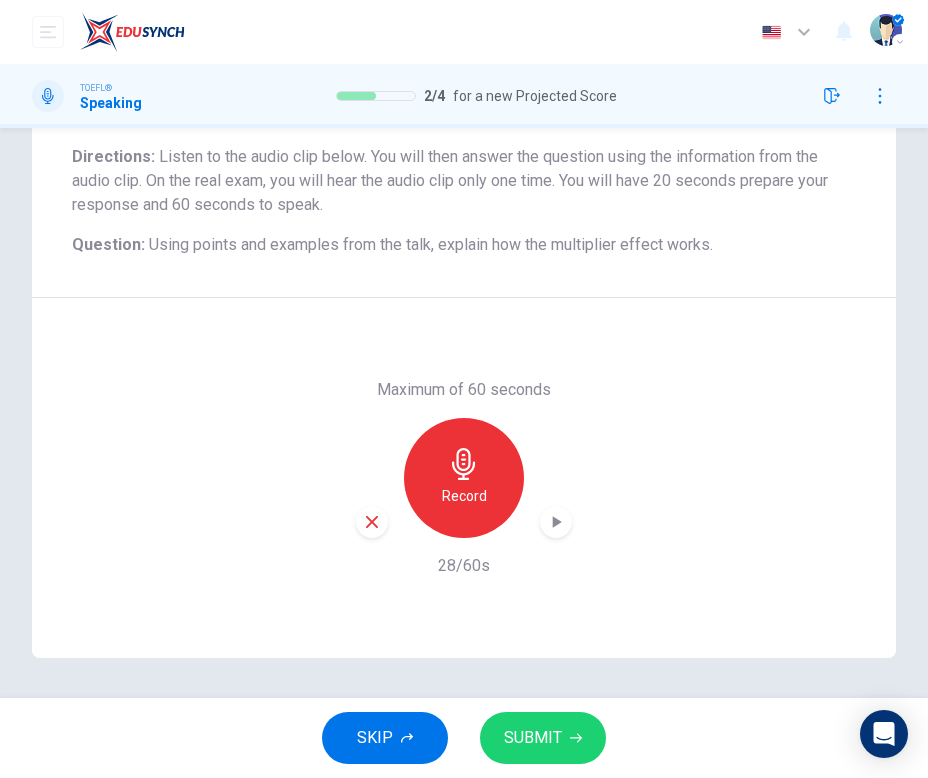 click at bounding box center [372, 522] 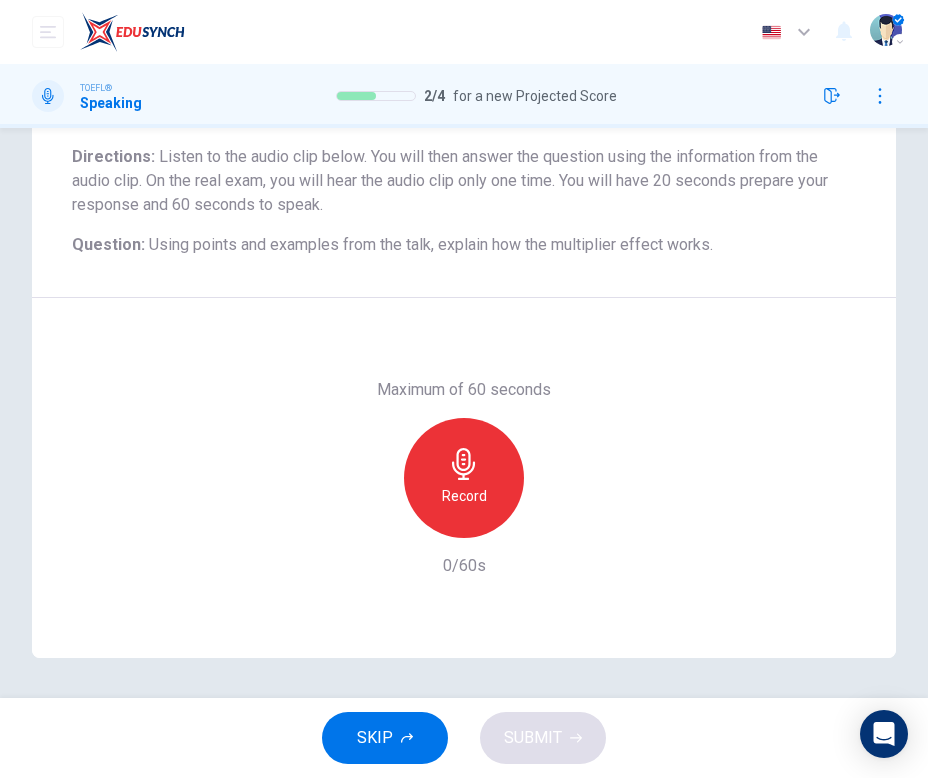 click on "Record" at bounding box center [464, 478] 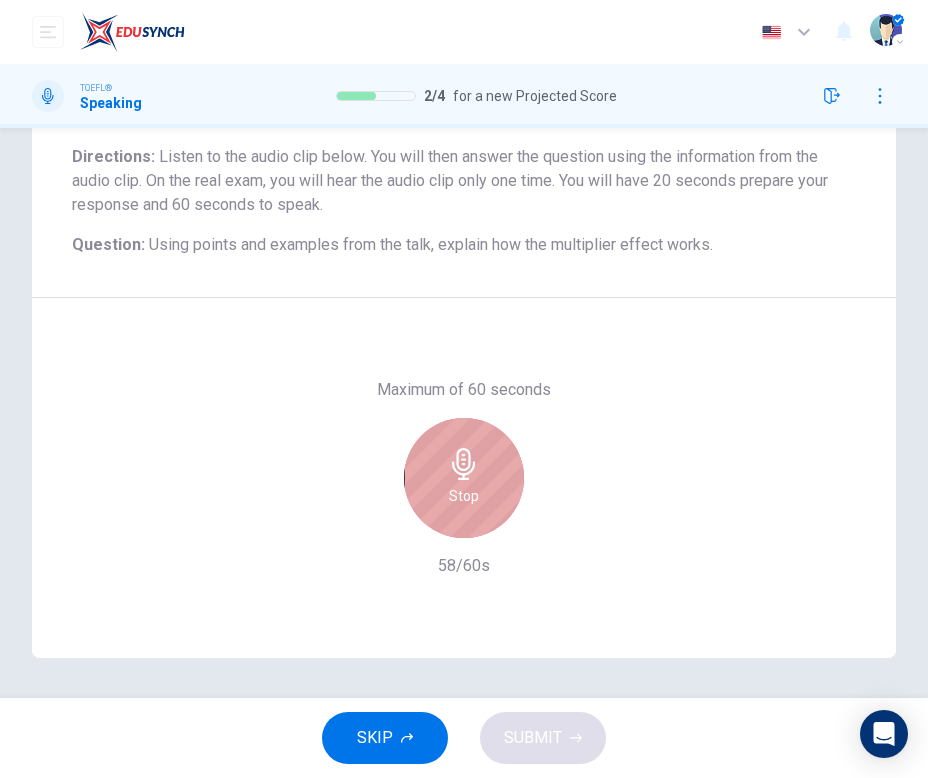 click on "Stop" at bounding box center [464, 478] 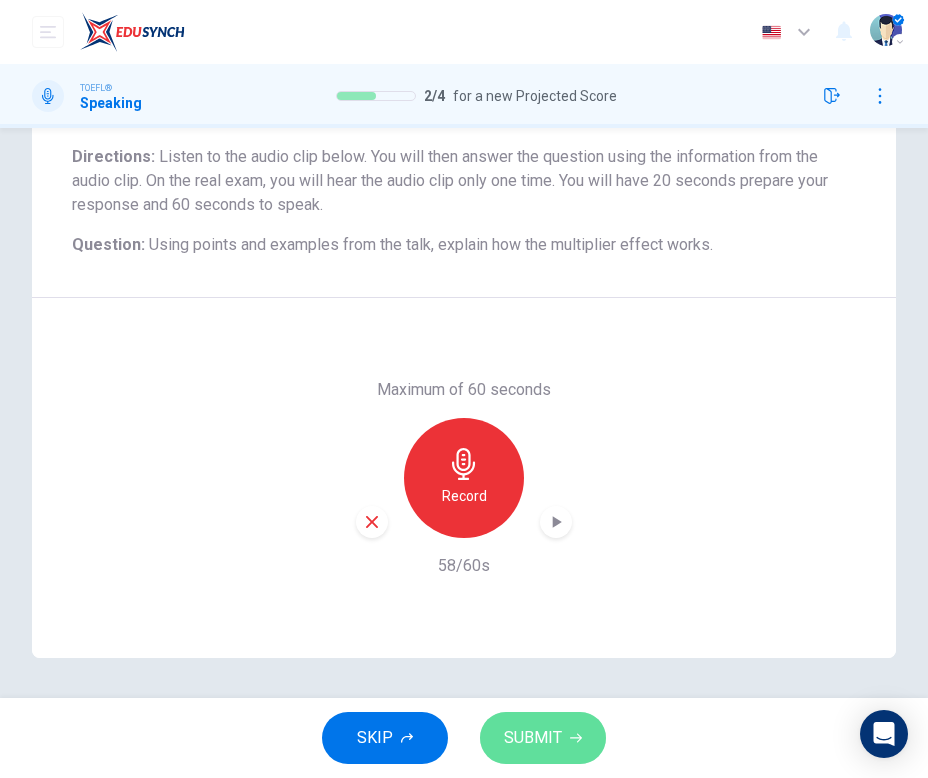 click on "SUBMIT" at bounding box center [533, 738] 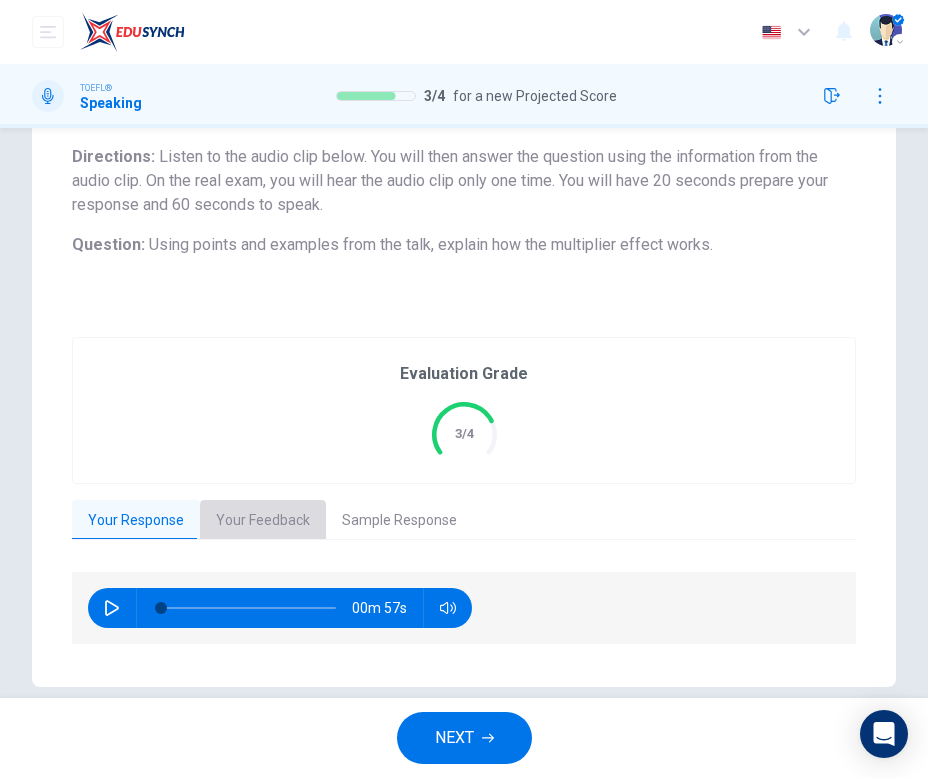 click on "Your Feedback" at bounding box center (263, 521) 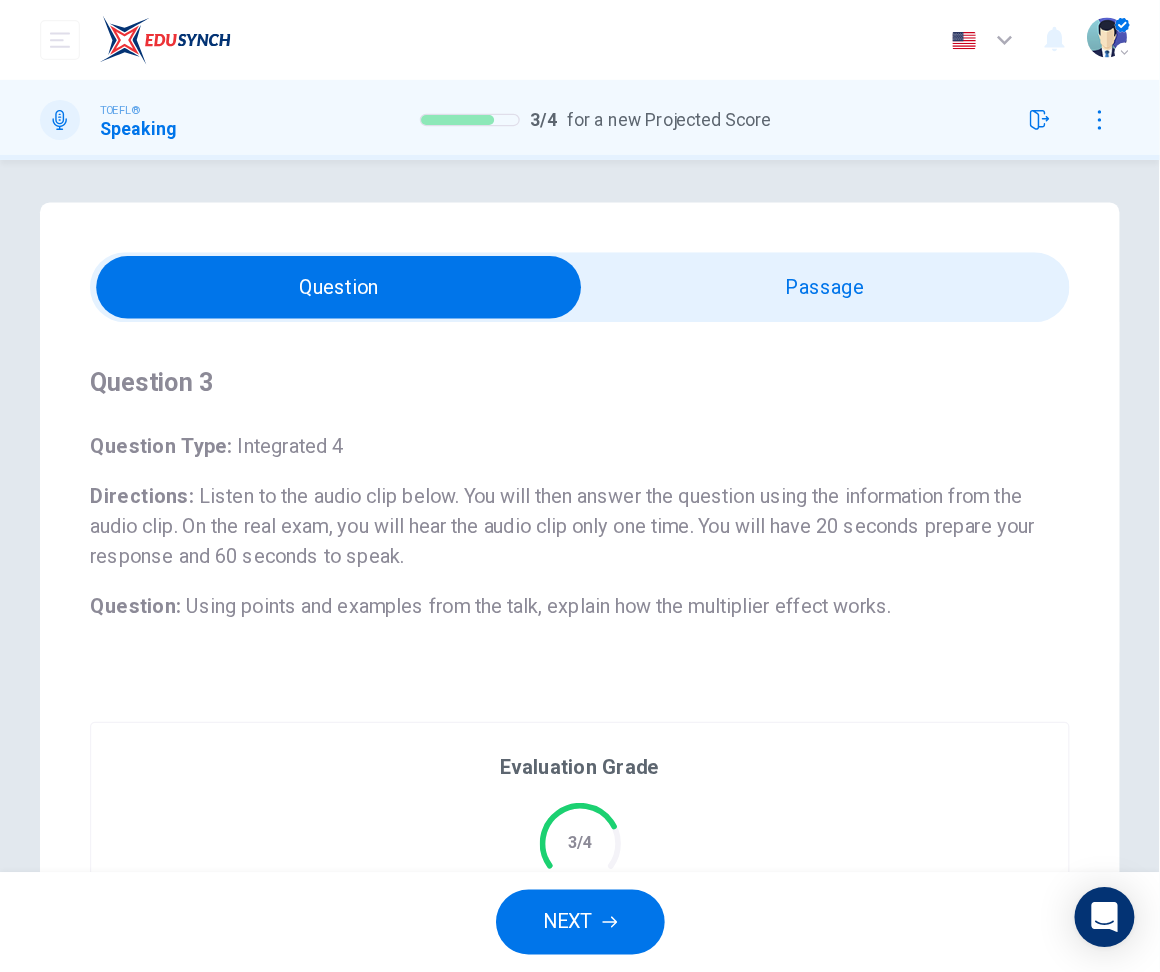 scroll, scrollTop: 0, scrollLeft: 0, axis: both 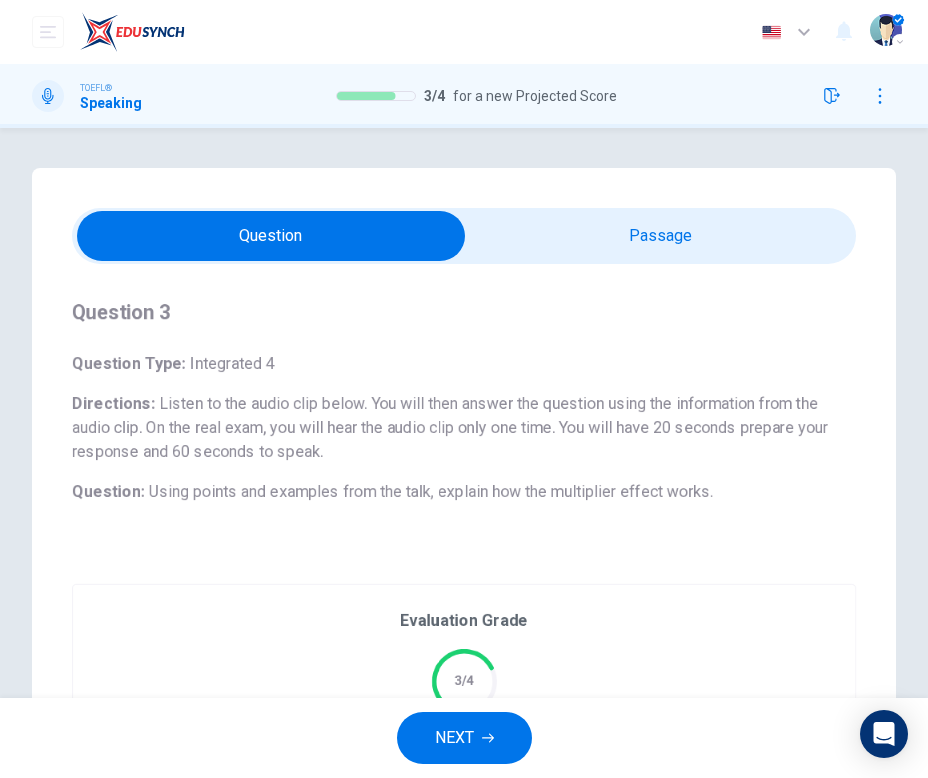 click at bounding box center [271, 236] 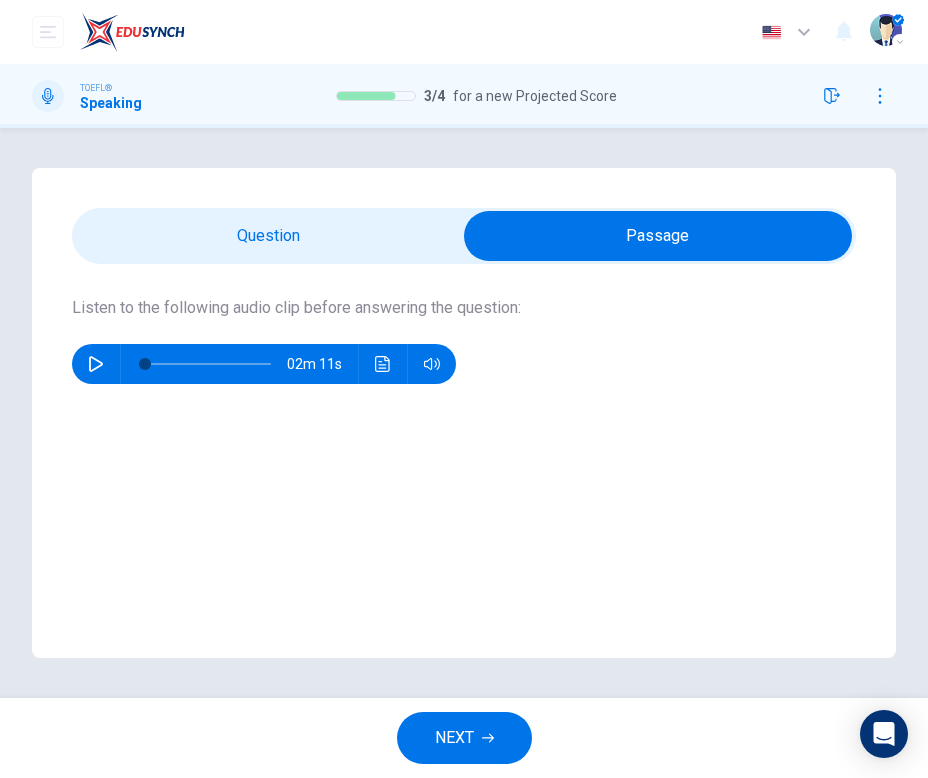 click at bounding box center [383, 364] 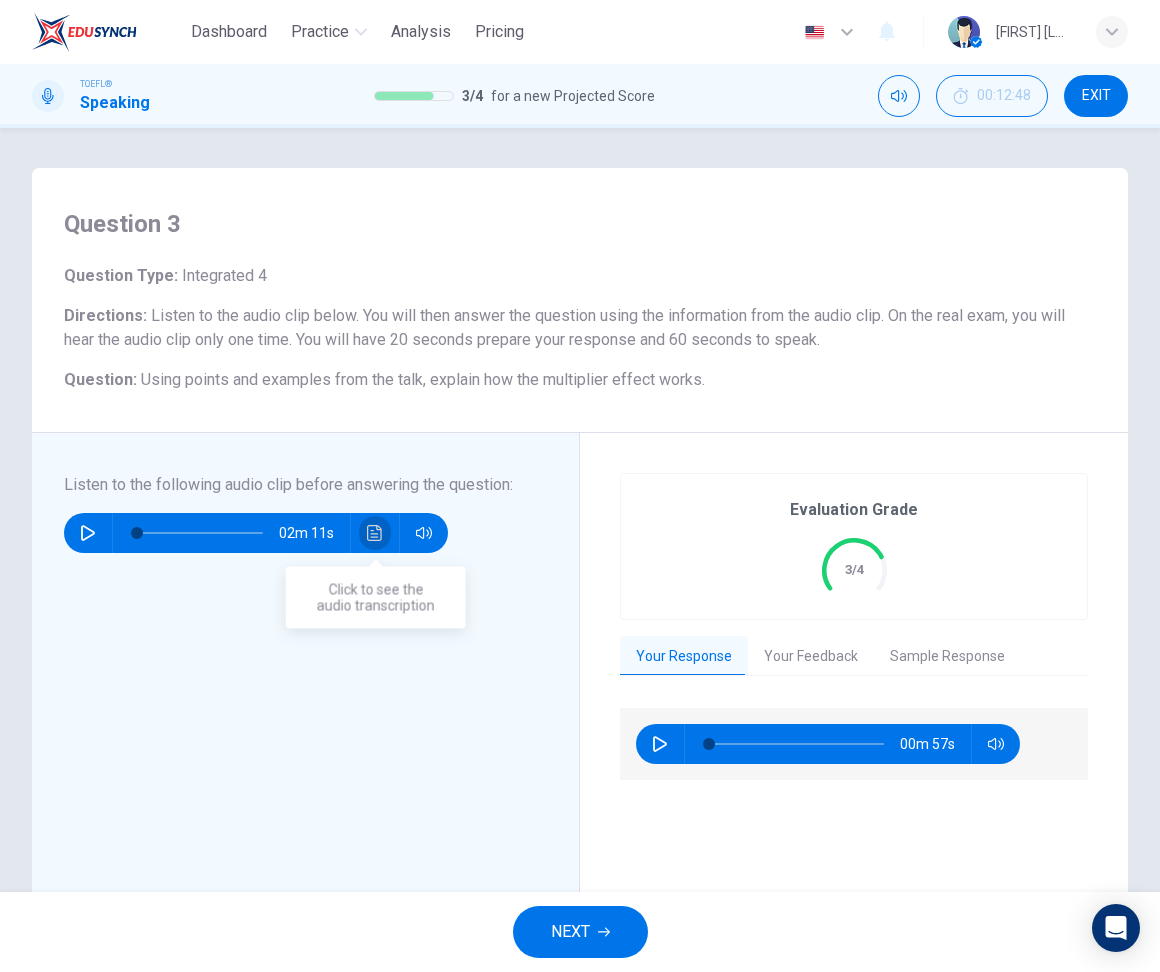 click at bounding box center [375, 533] 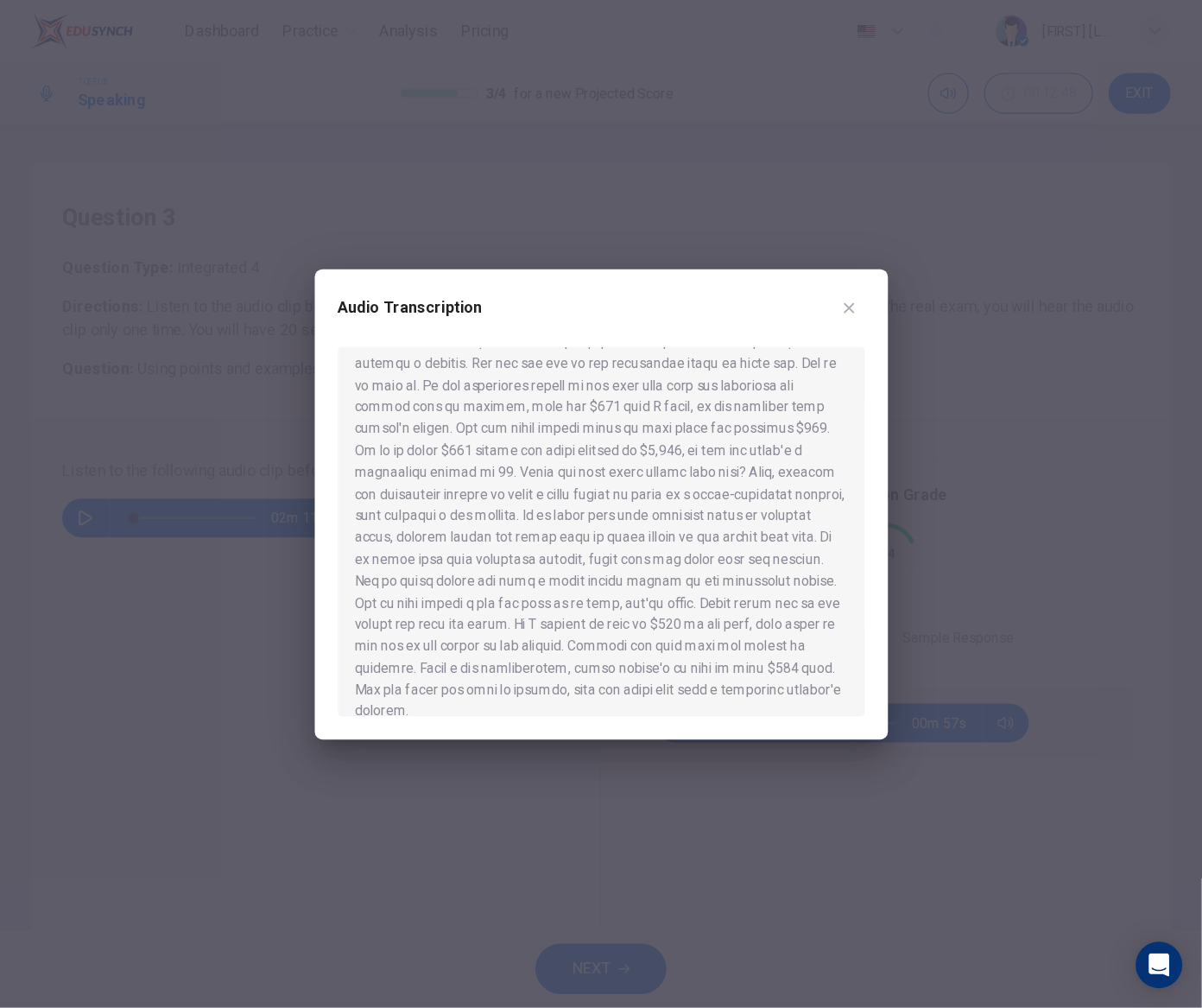 scroll, scrollTop: 145, scrollLeft: 0, axis: vertical 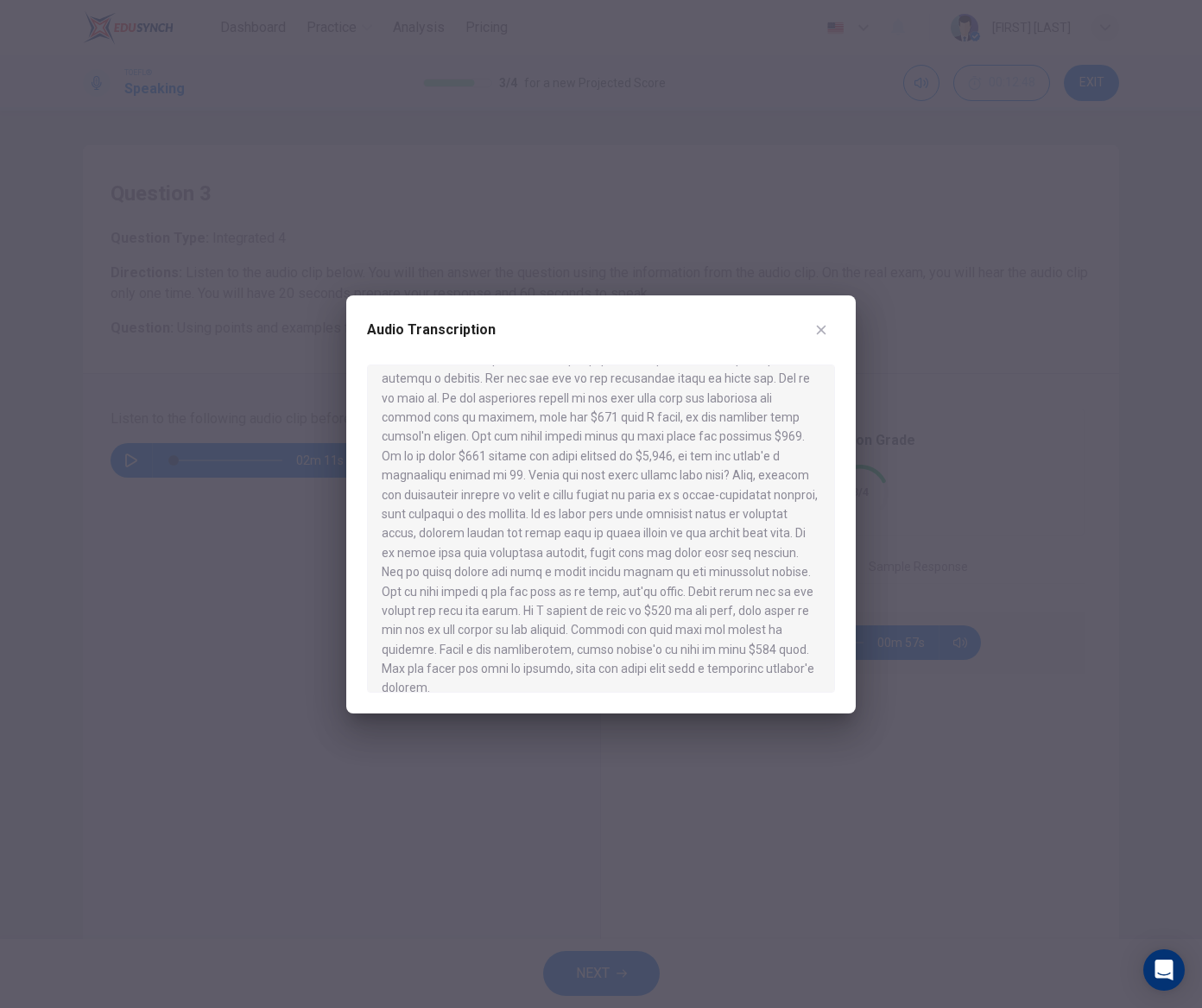 drag, startPoint x: 661, startPoint y: 673, endPoint x: 503, endPoint y: 541, distance: 205.88346 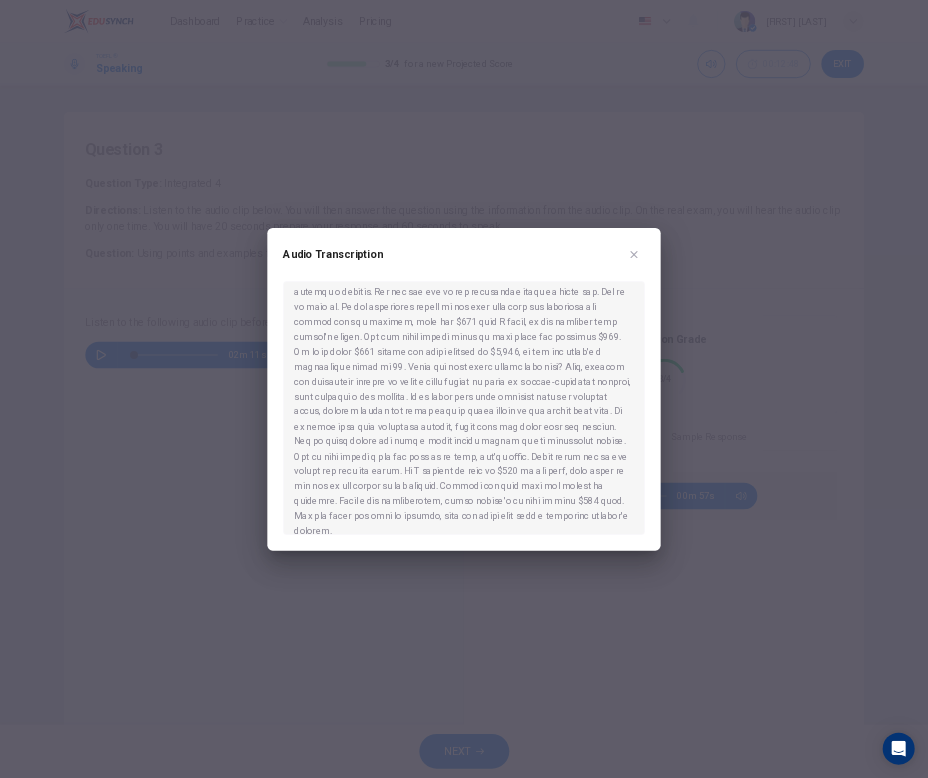 scroll, scrollTop: 168, scrollLeft: 0, axis: vertical 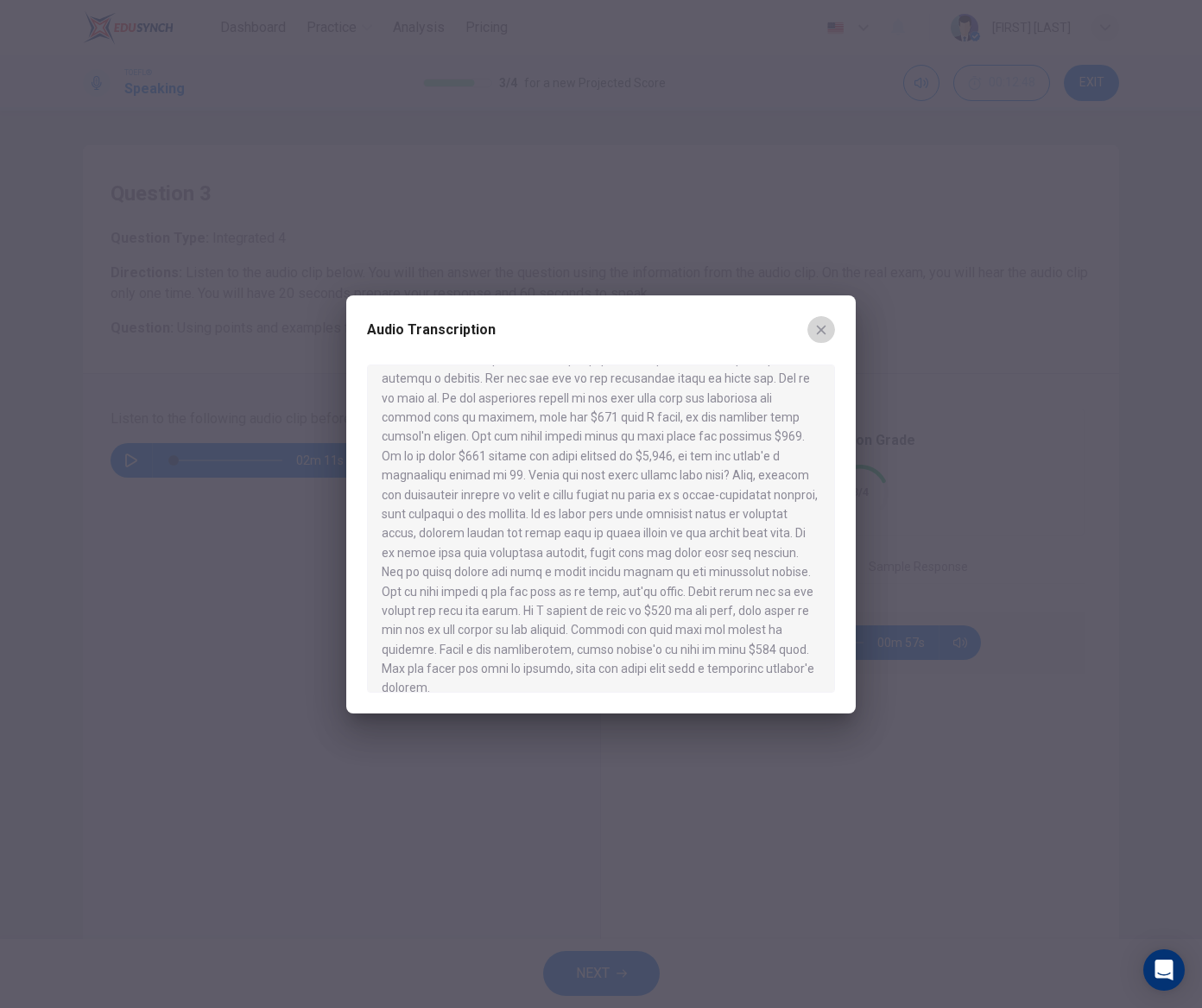 click at bounding box center [821, 330] 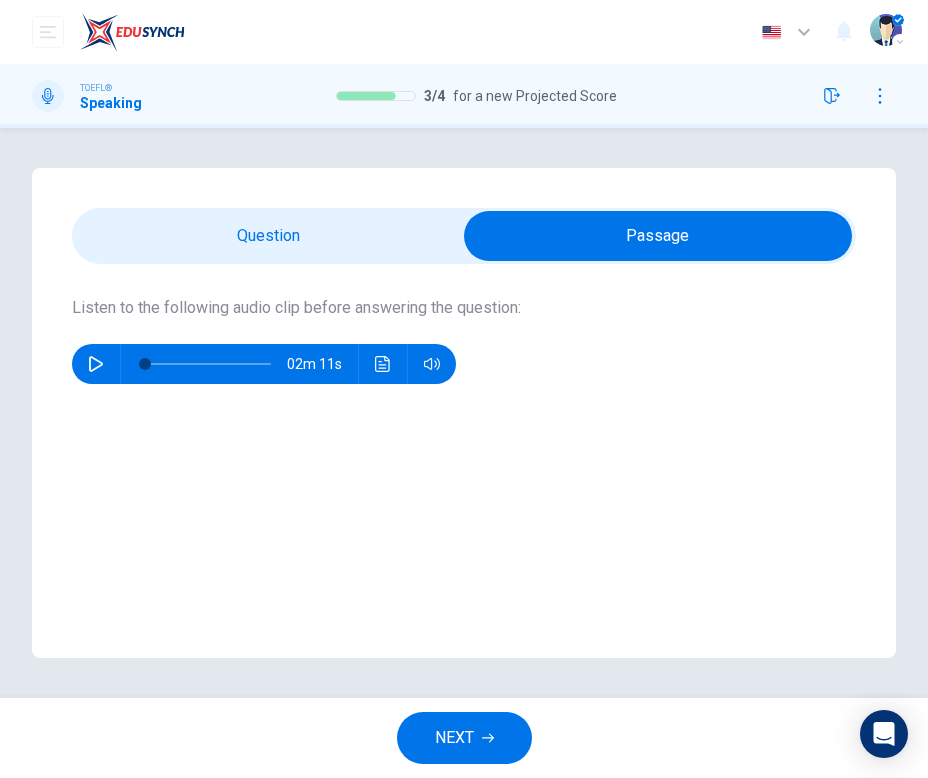 click on "NEXT" at bounding box center [454, 738] 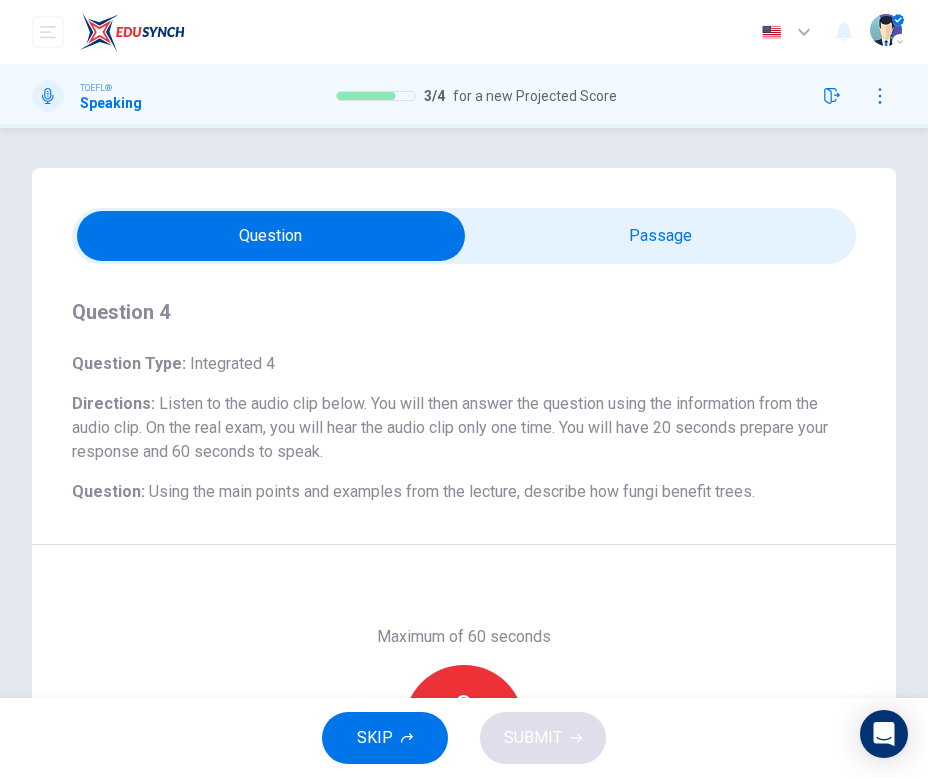 click at bounding box center (271, 236) 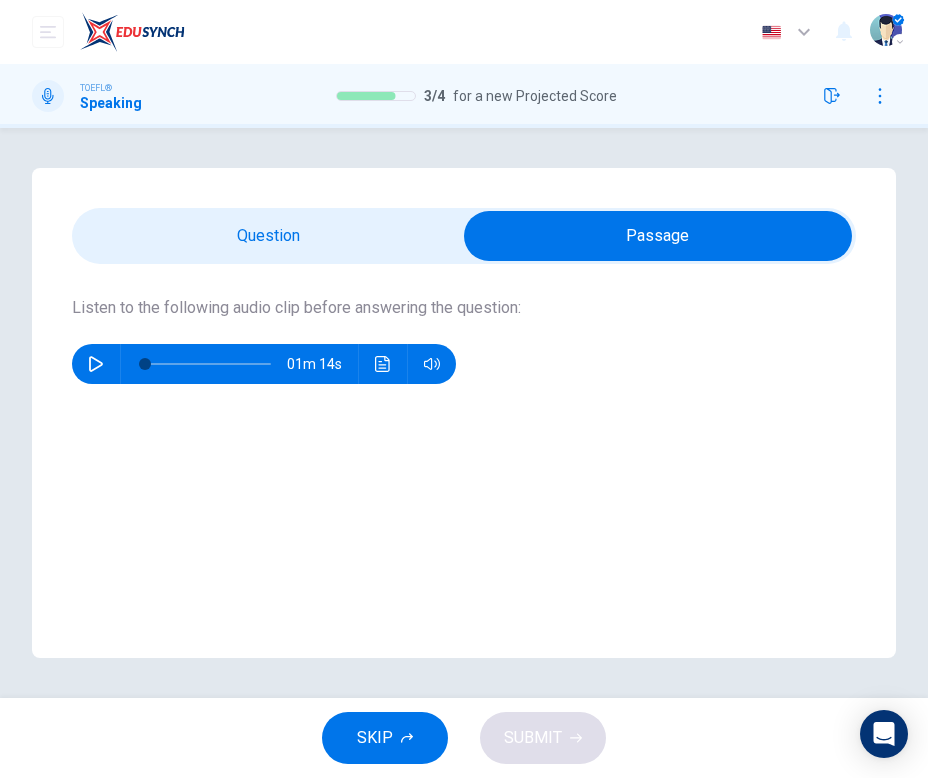 click at bounding box center [96, 364] 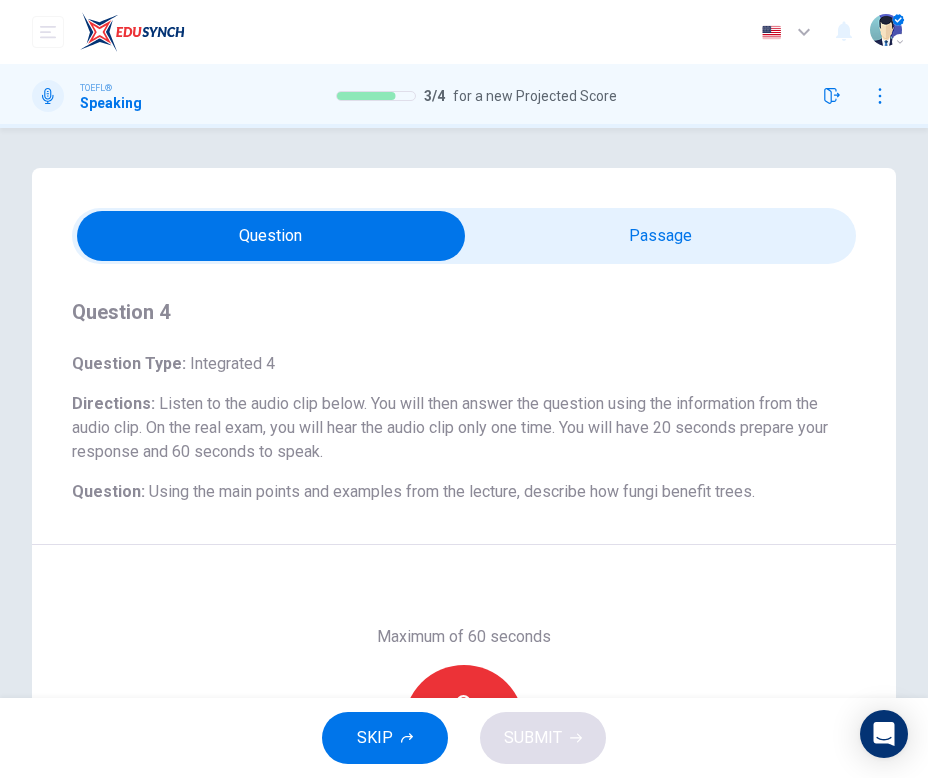 scroll, scrollTop: 247, scrollLeft: 0, axis: vertical 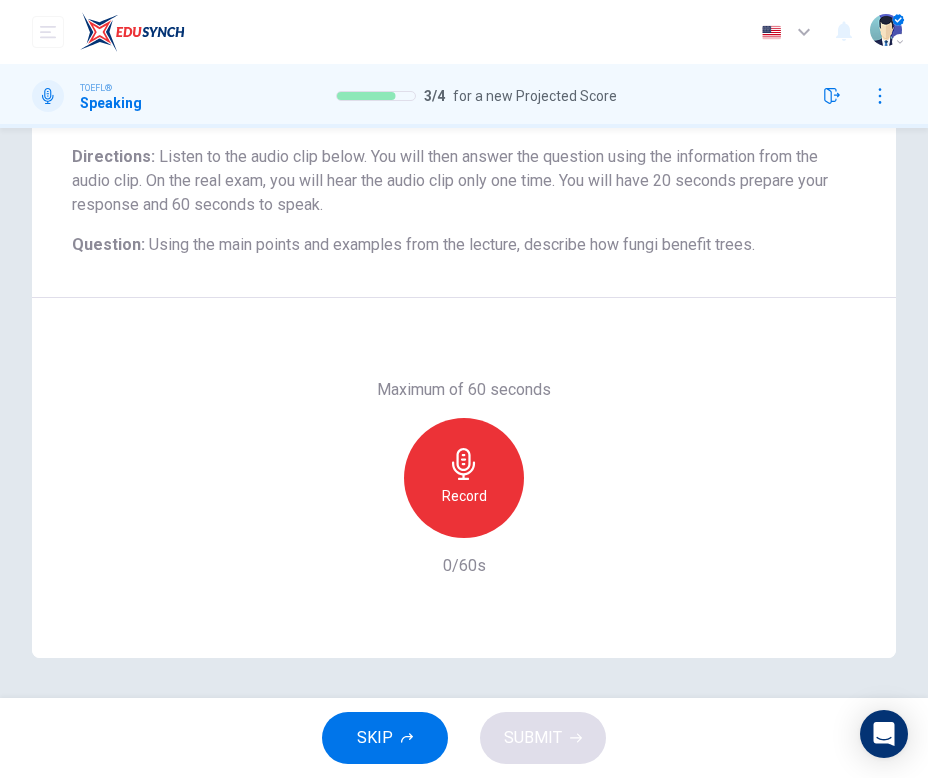 click on "Record" at bounding box center [464, 496] 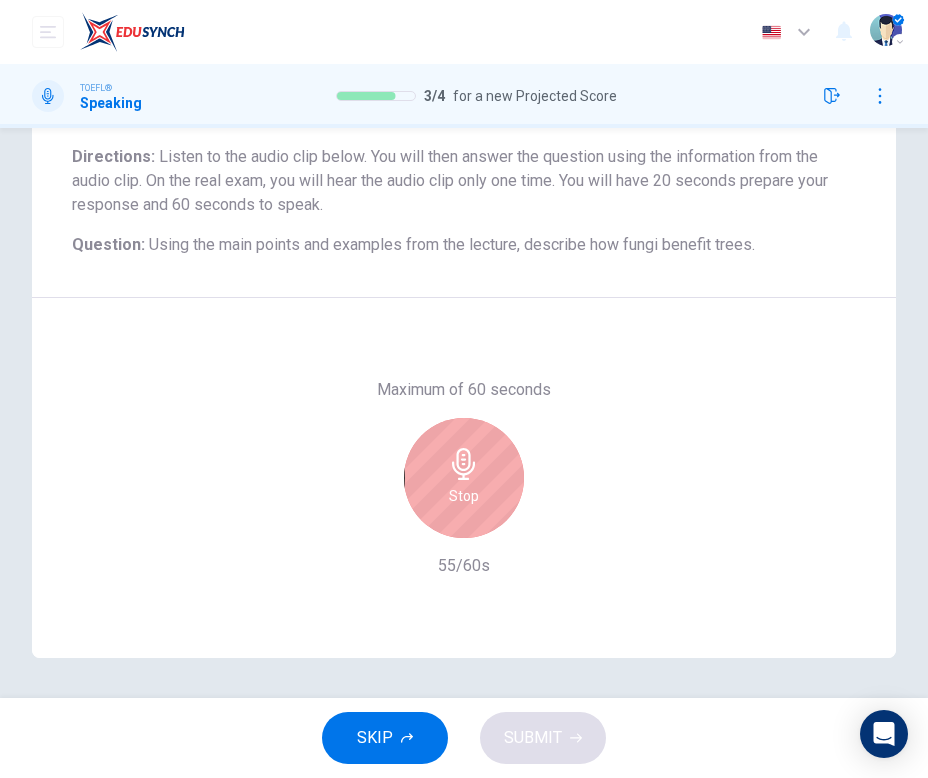 click on "Stop" at bounding box center (464, 496) 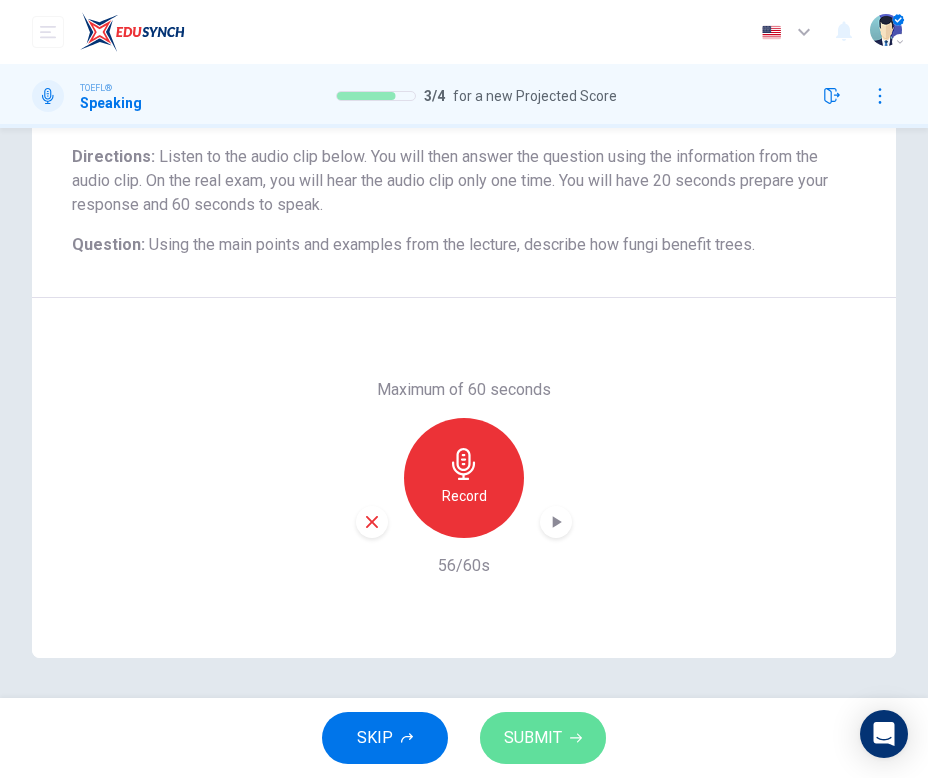 click on "SUBMIT" at bounding box center (533, 738) 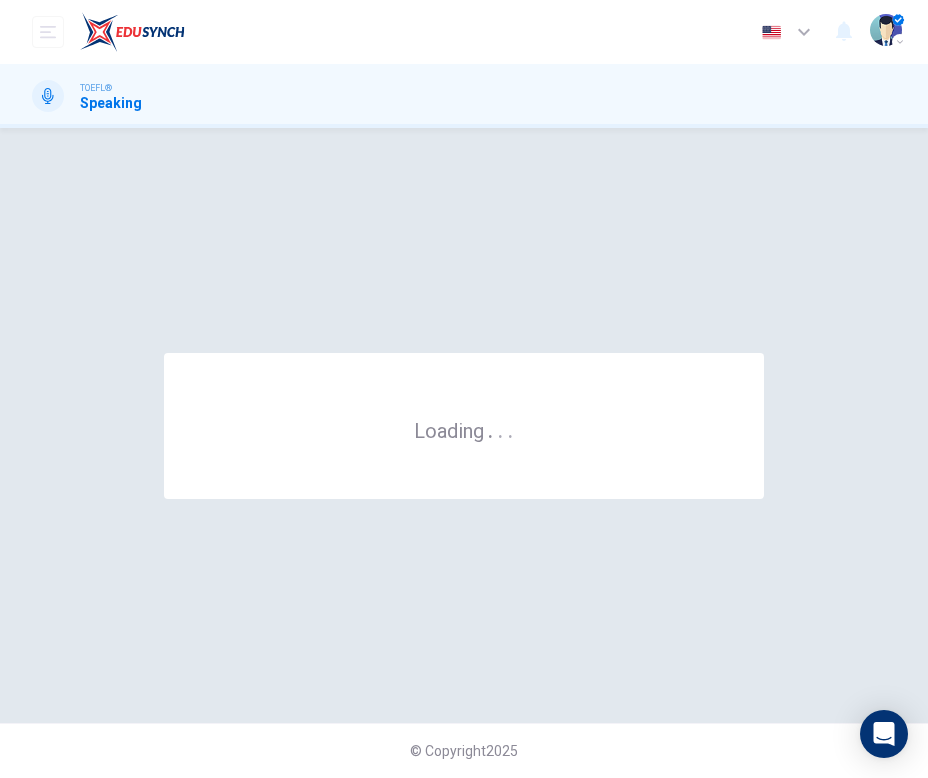 scroll, scrollTop: 0, scrollLeft: 0, axis: both 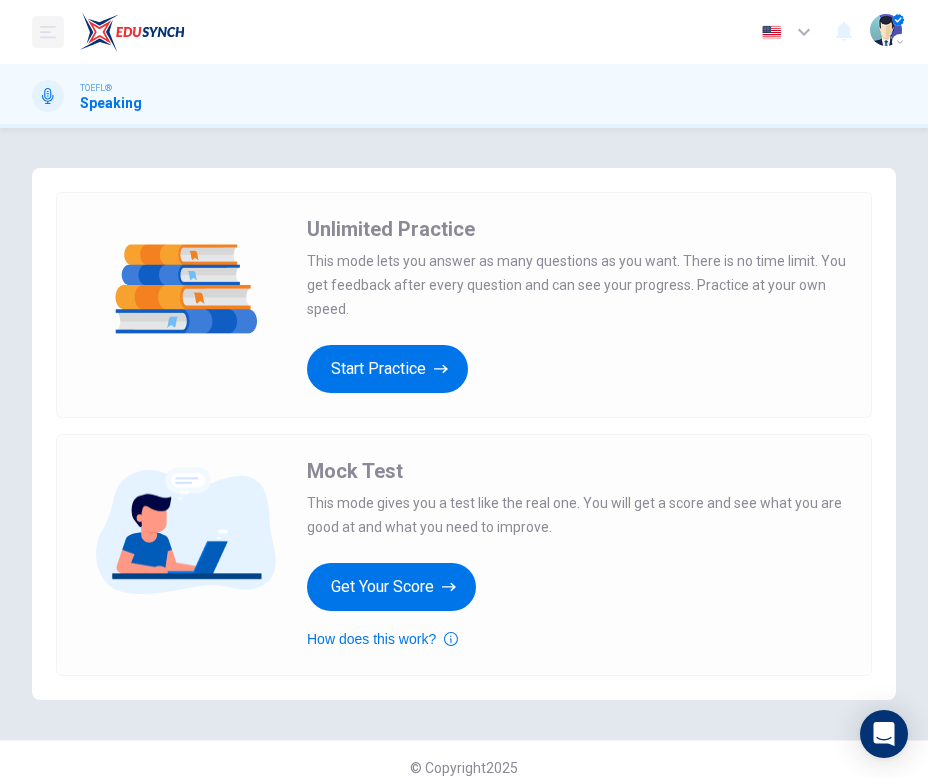 click at bounding box center (48, 32) 